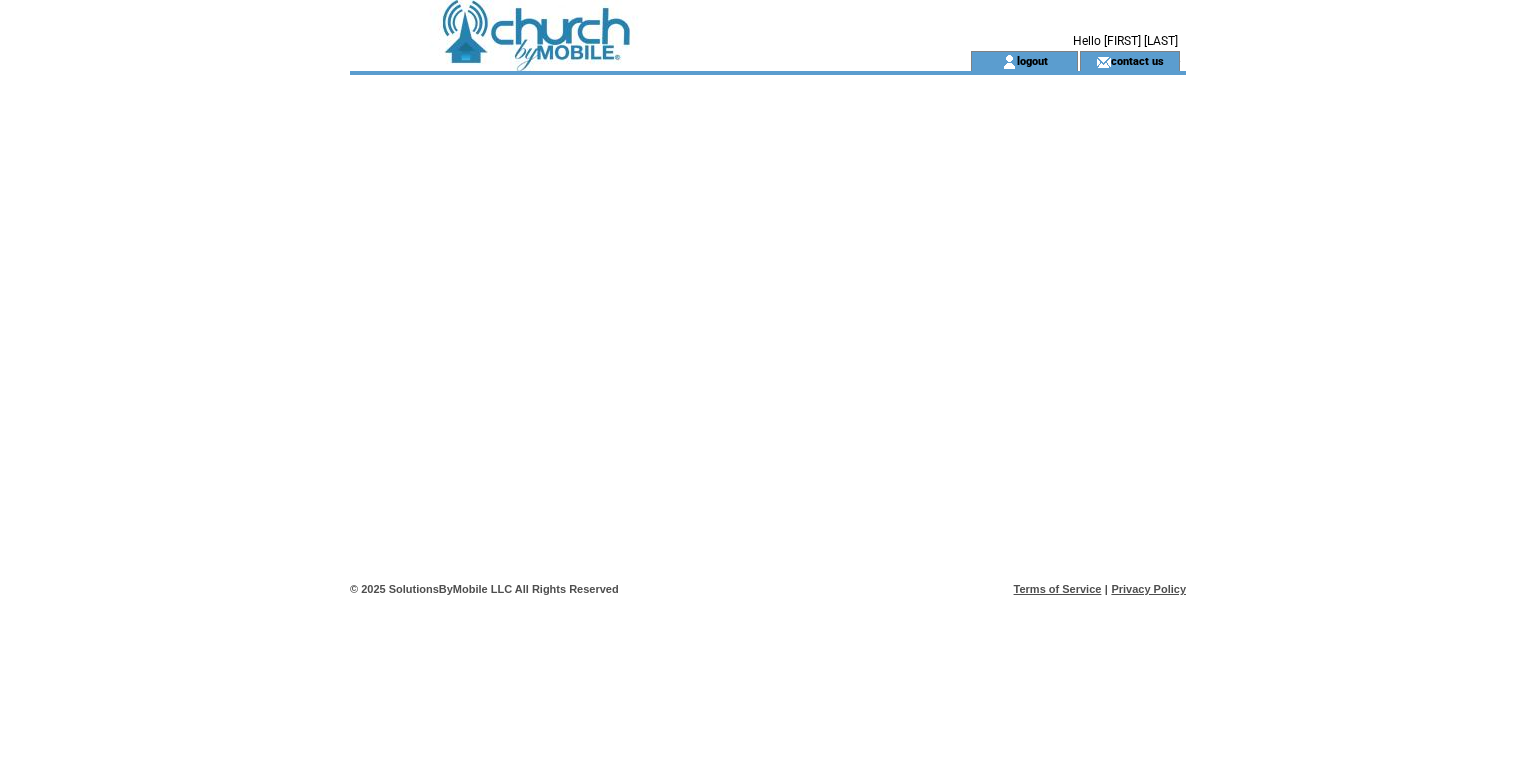 scroll, scrollTop: 0, scrollLeft: 0, axis: both 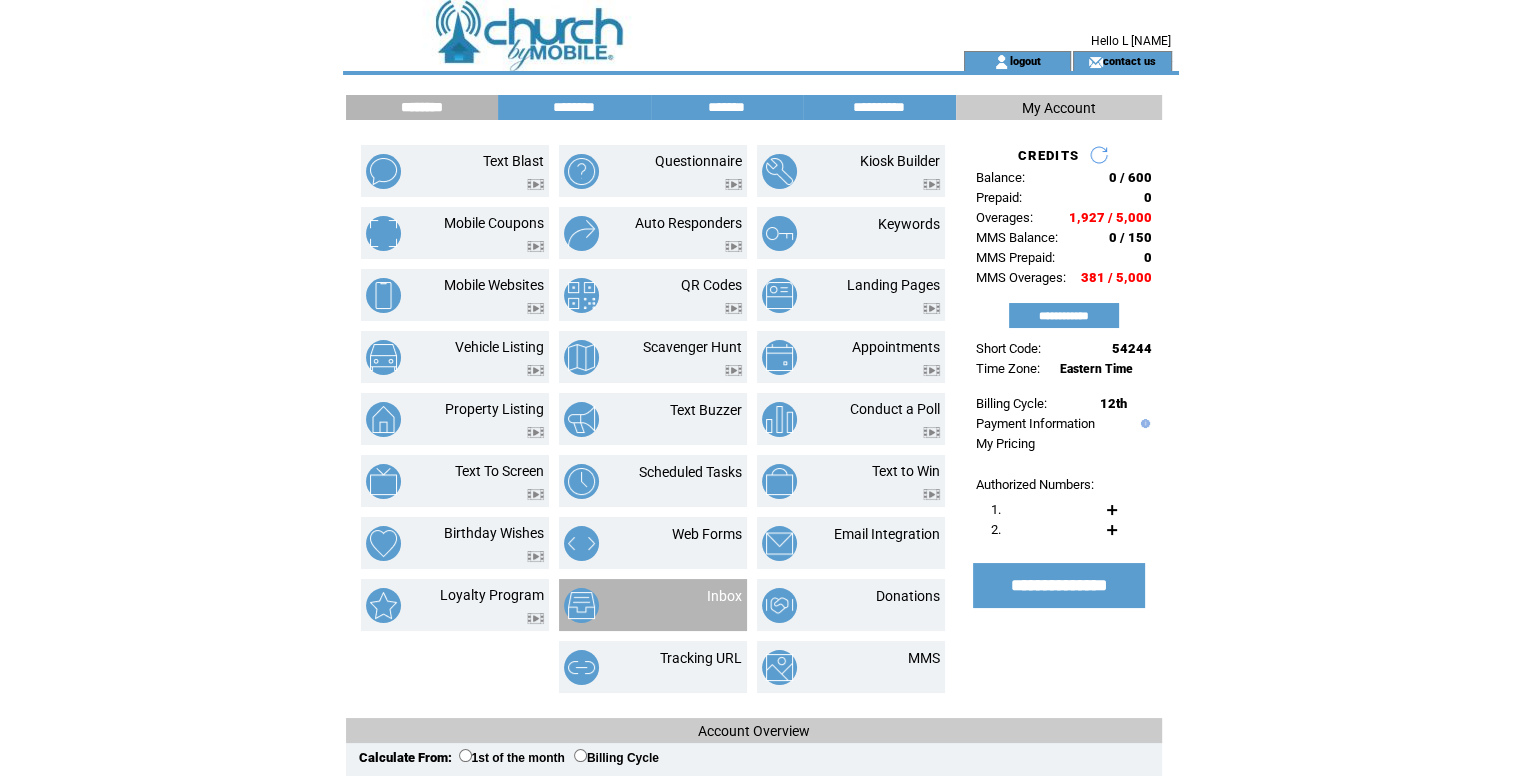 click on "Inbox" at bounding box center [653, 605] 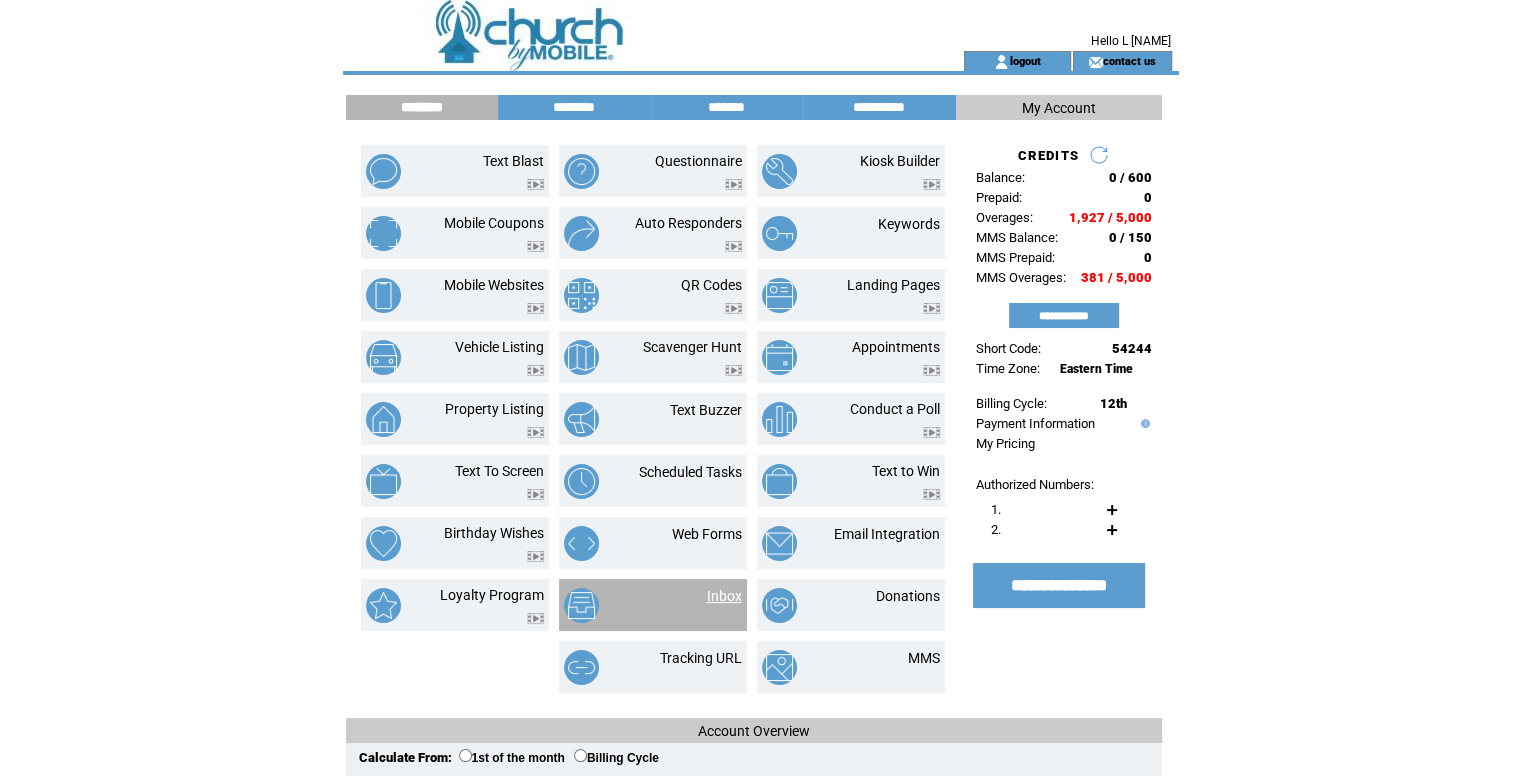 click on "Inbox" at bounding box center [724, 596] 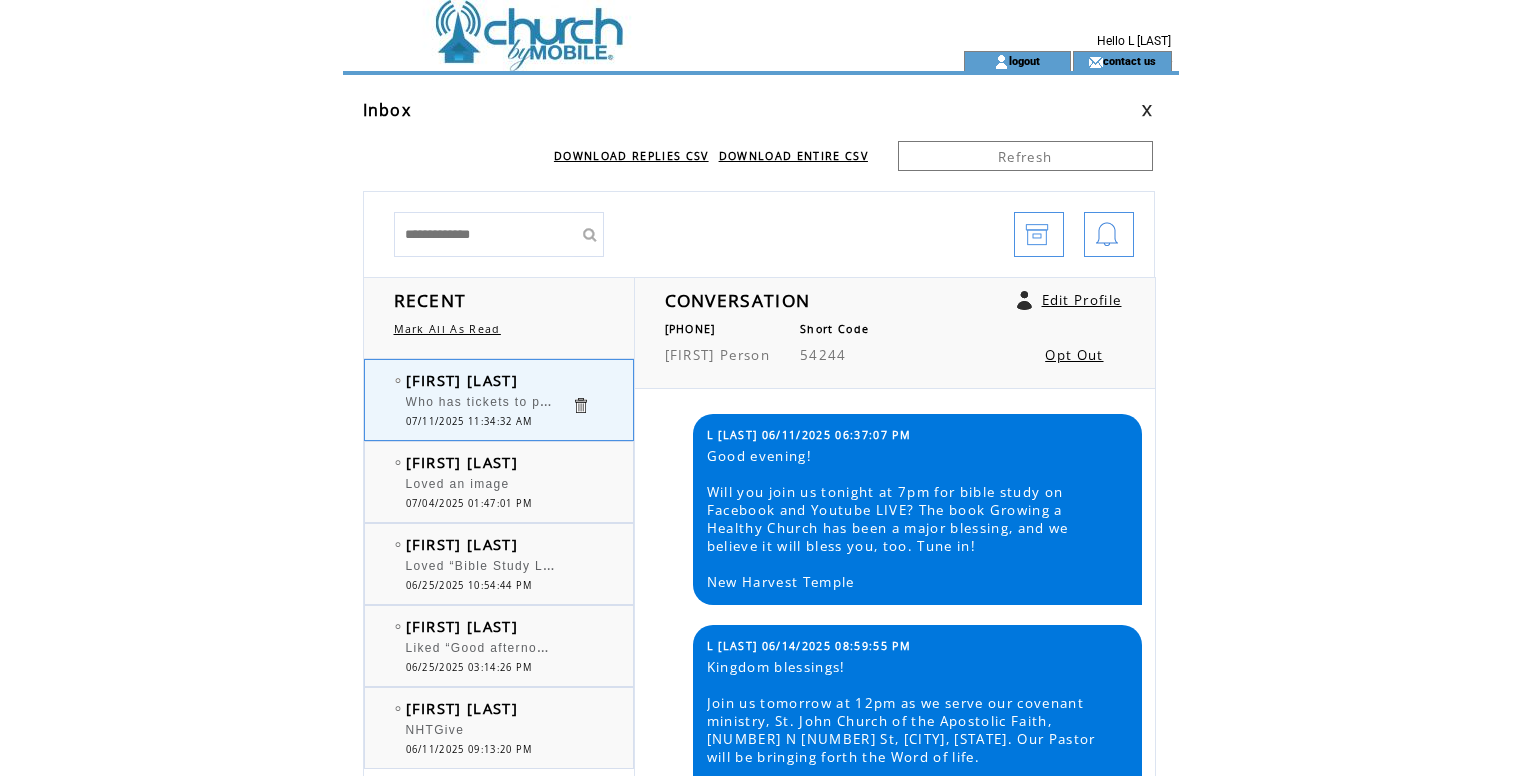 scroll, scrollTop: 0, scrollLeft: 0, axis: both 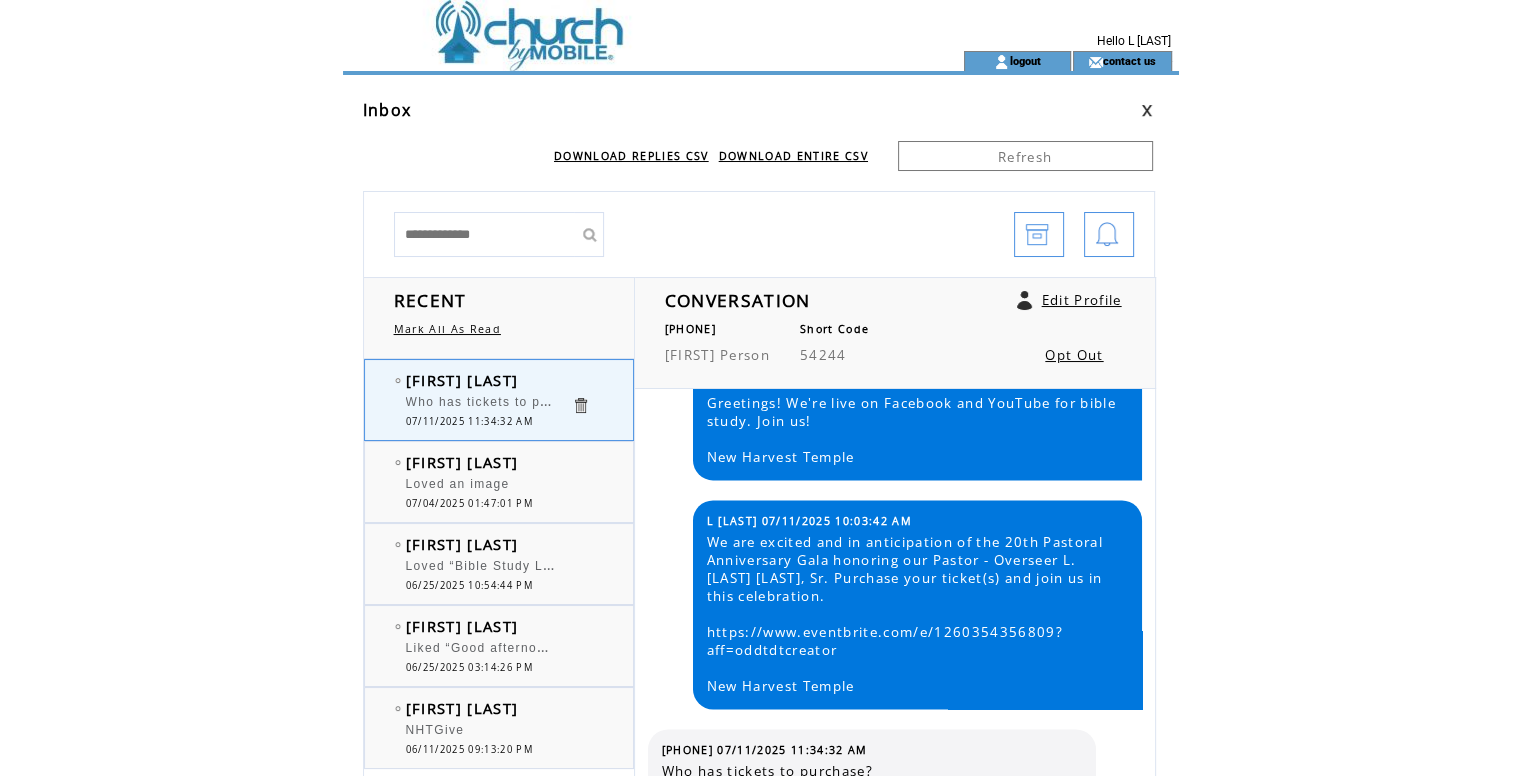 click on "07/11/2025 11:34:32 AM" at bounding box center (469, 421) 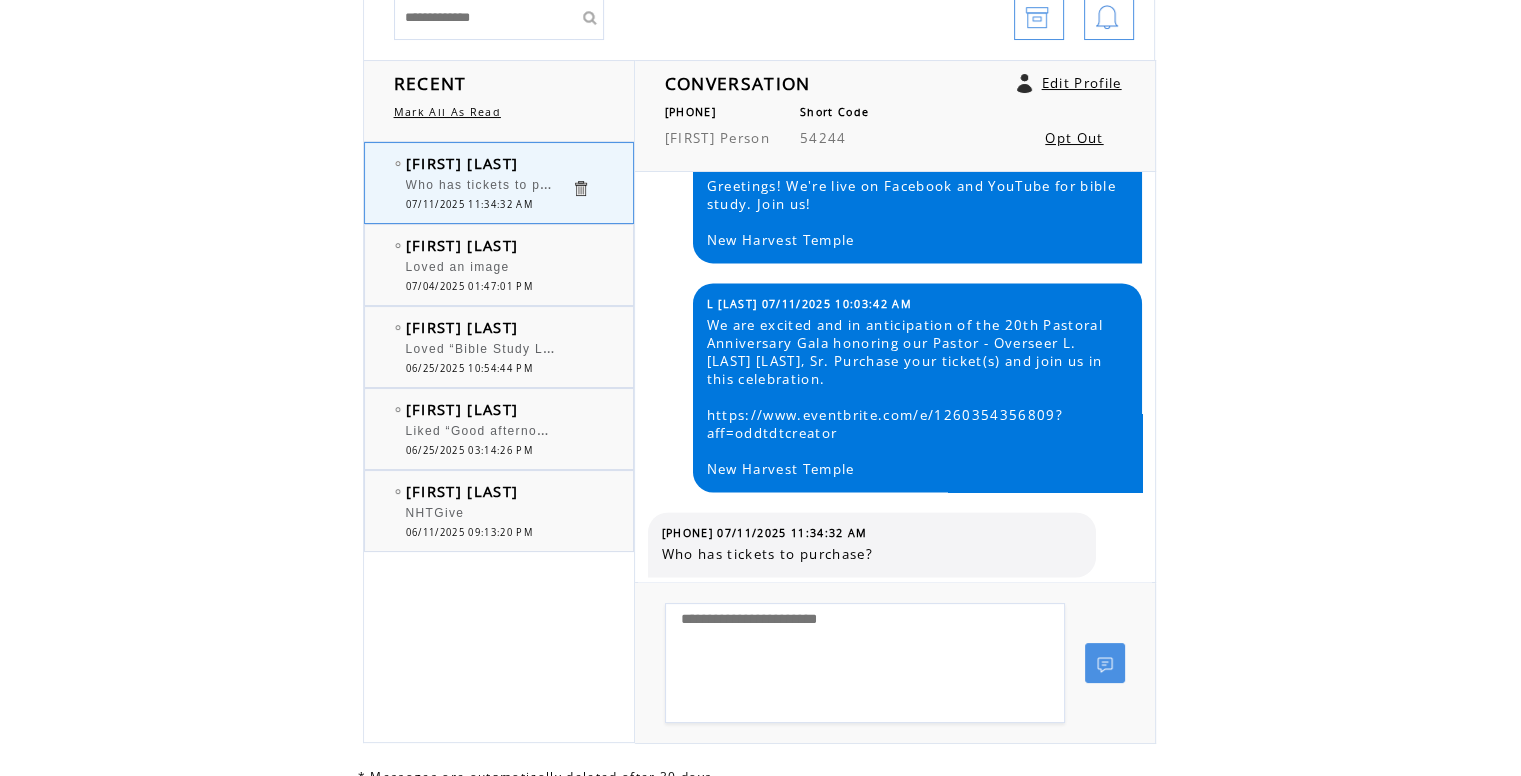 scroll, scrollTop: 300, scrollLeft: 0, axis: vertical 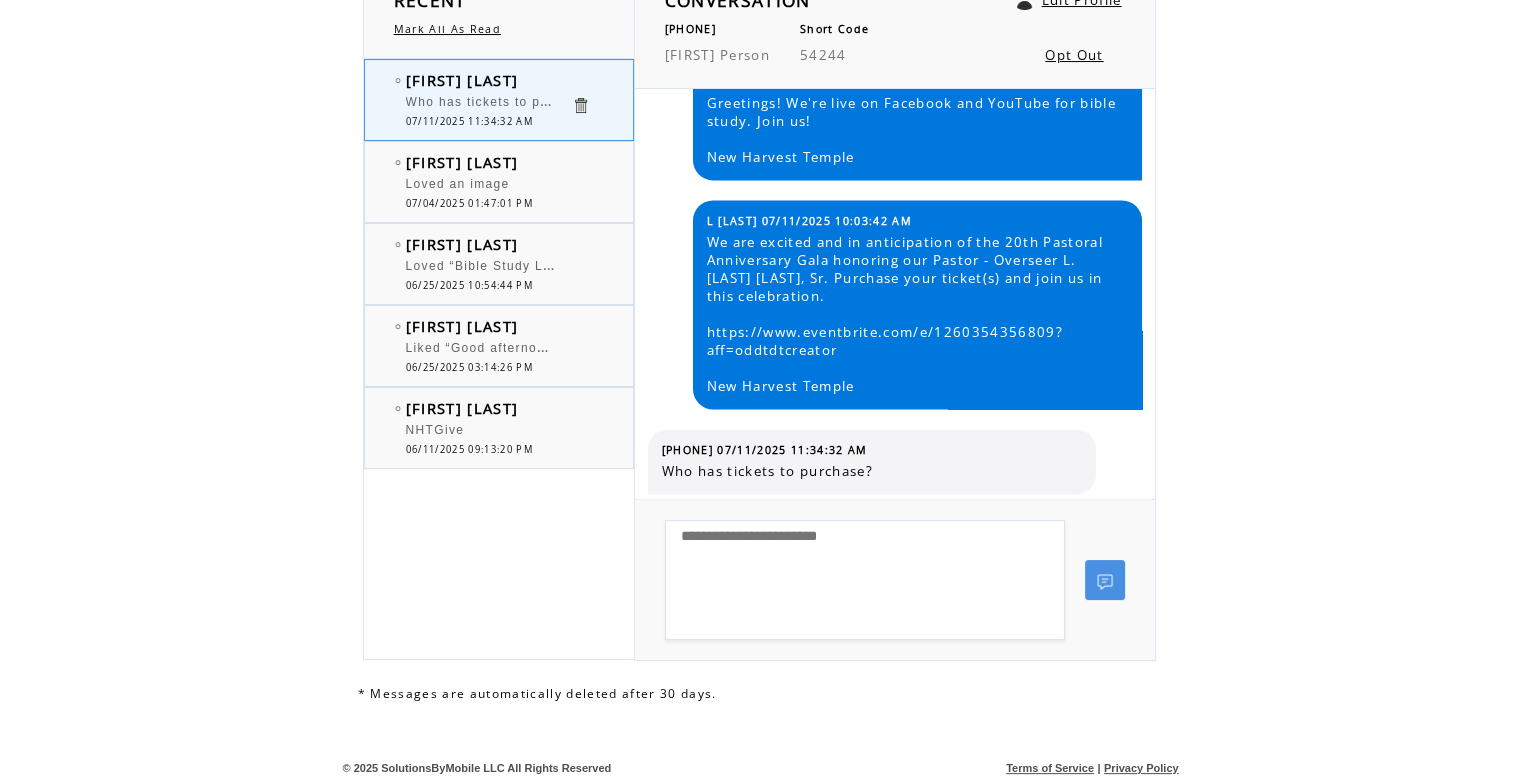 click at bounding box center [865, 580] 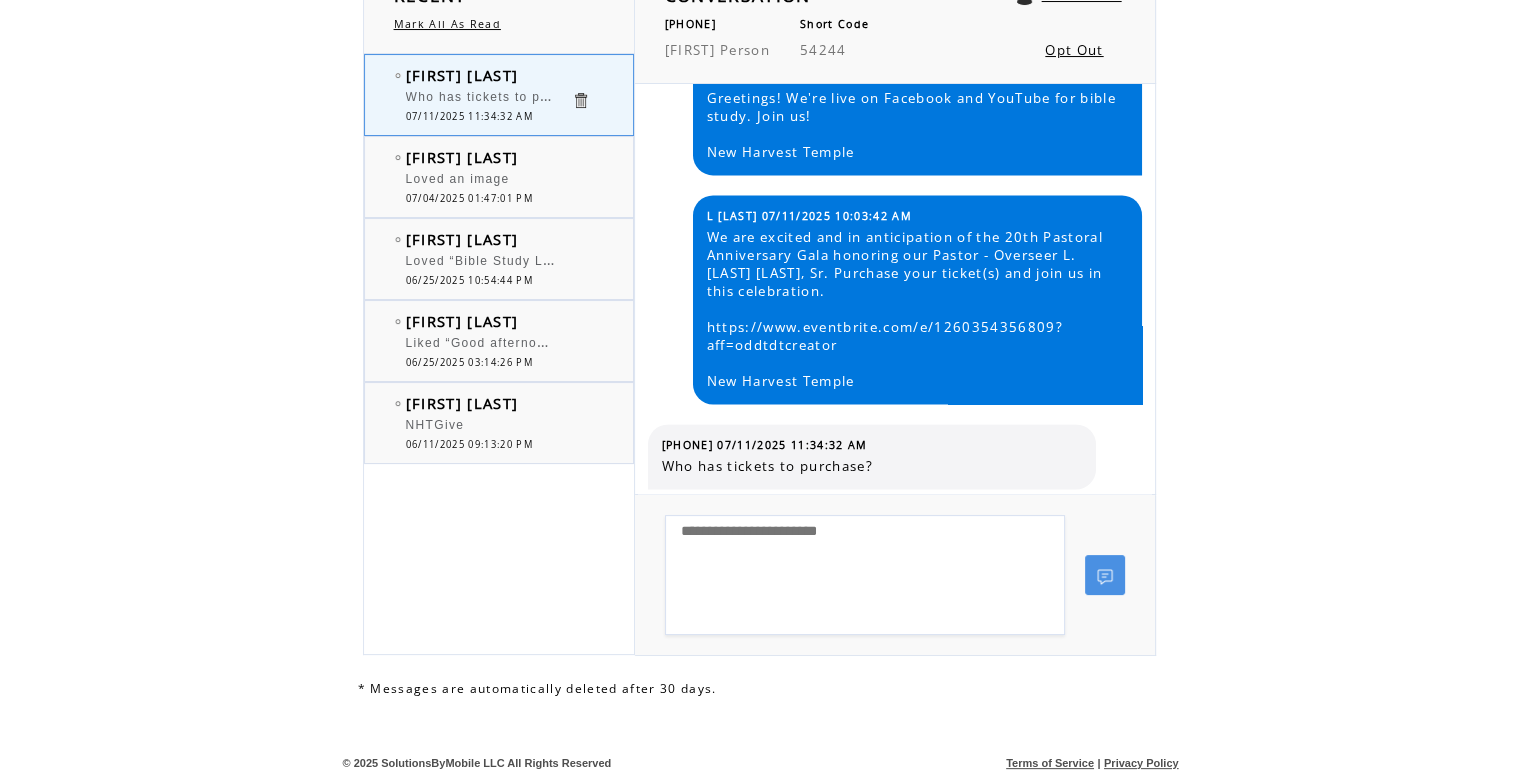 scroll, scrollTop: 306, scrollLeft: 0, axis: vertical 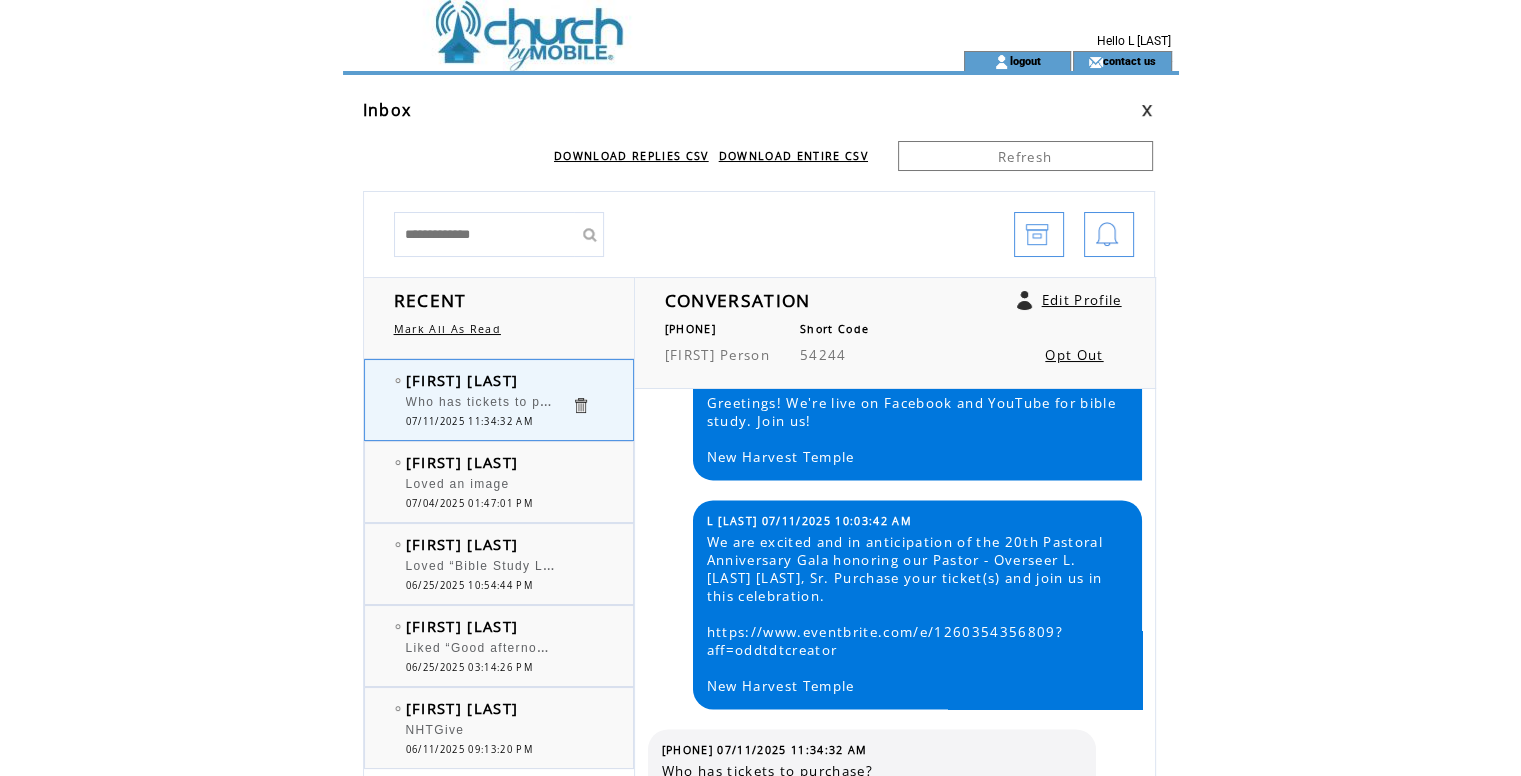 click at bounding box center (617, 61) 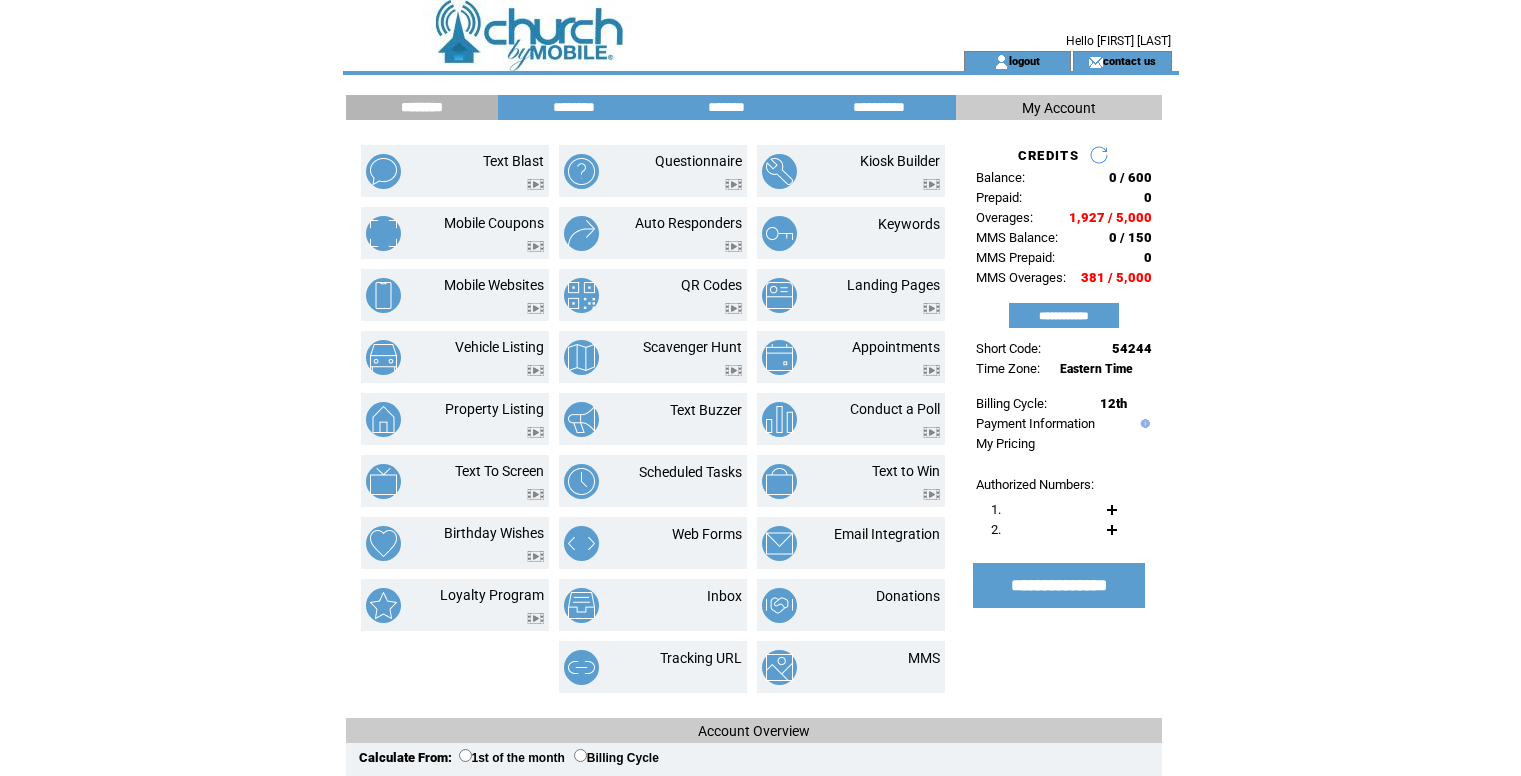 scroll, scrollTop: 0, scrollLeft: 0, axis: both 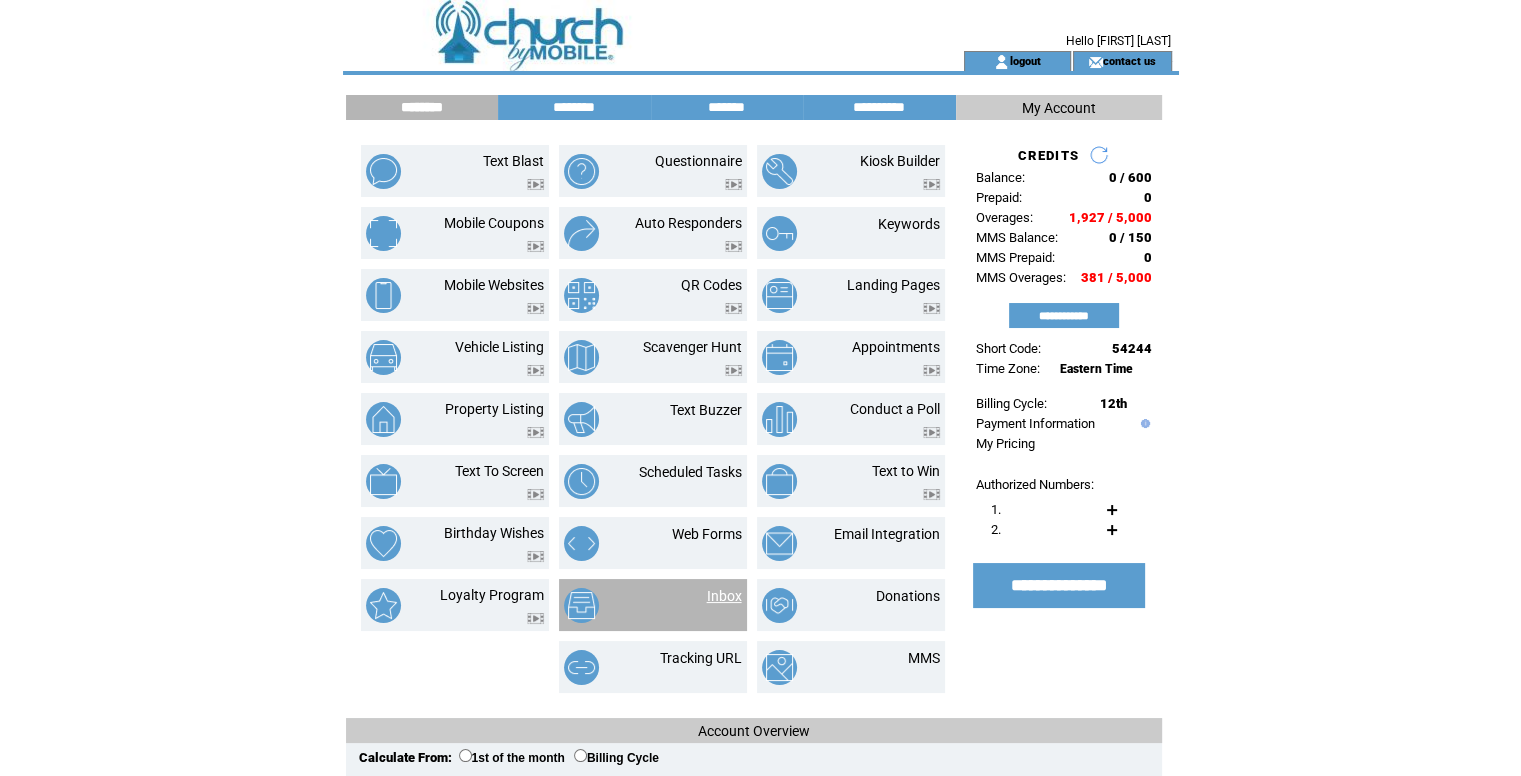 click on "Inbox" at bounding box center [724, 596] 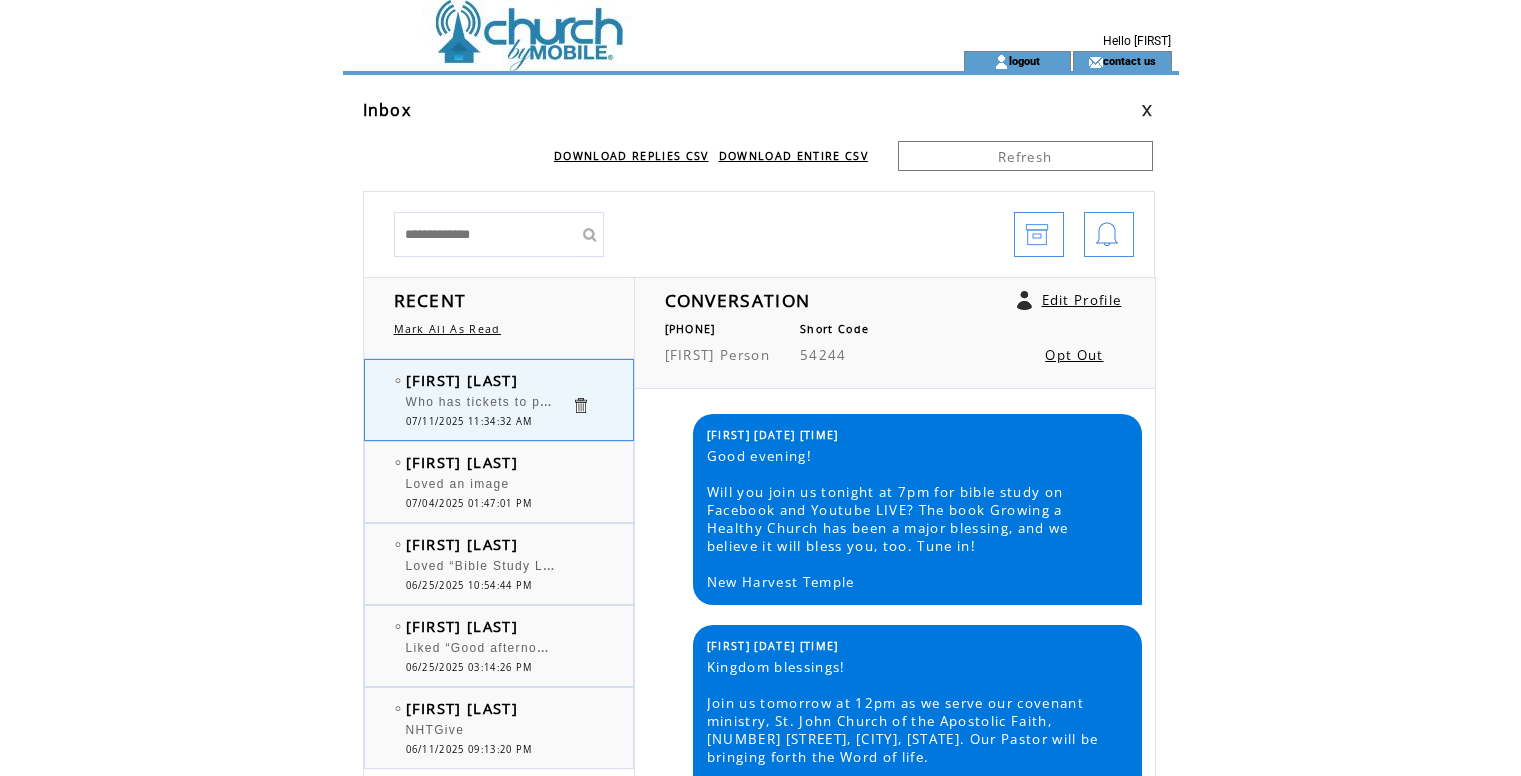 scroll, scrollTop: 56, scrollLeft: 0, axis: vertical 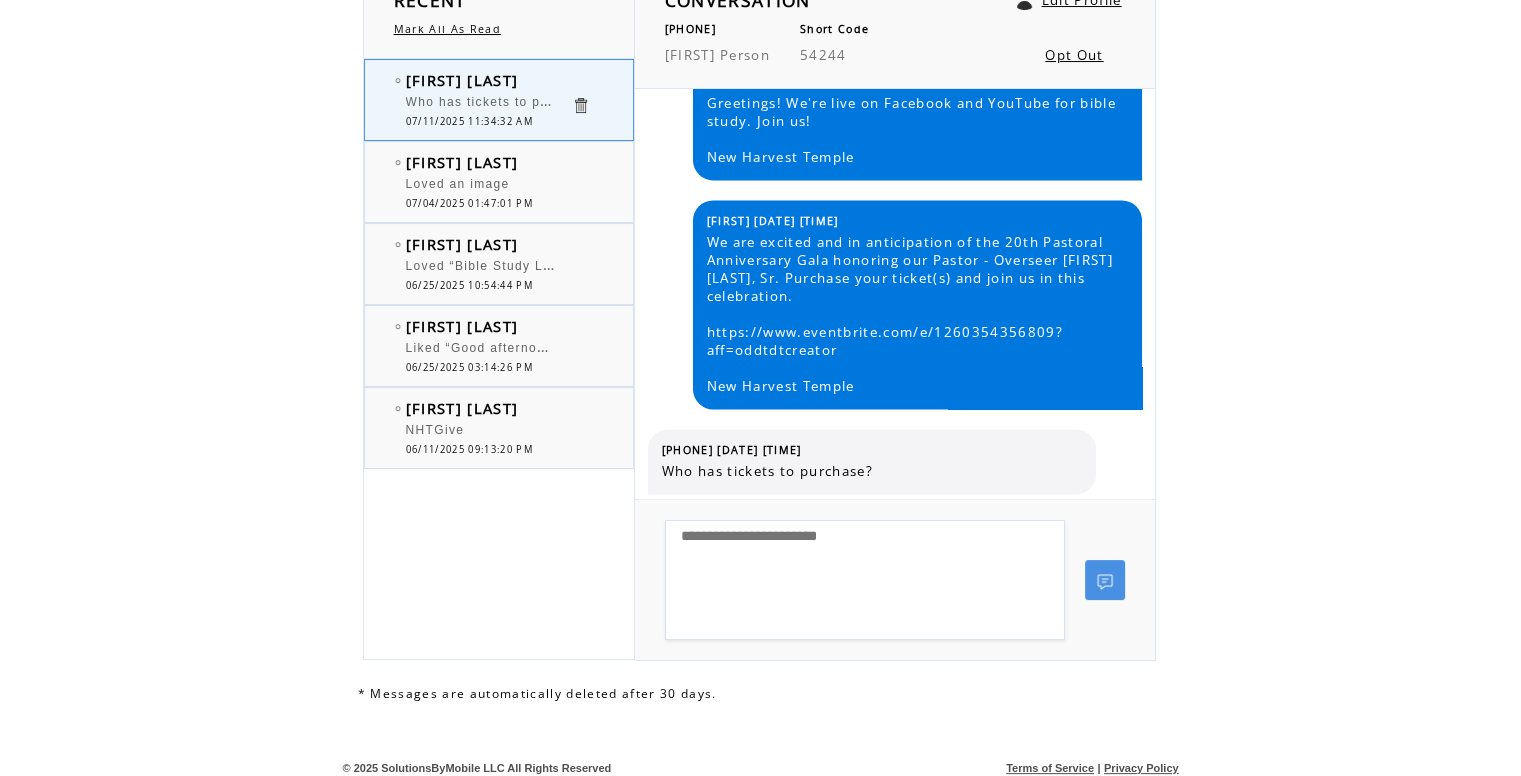 click at bounding box center (865, 580) 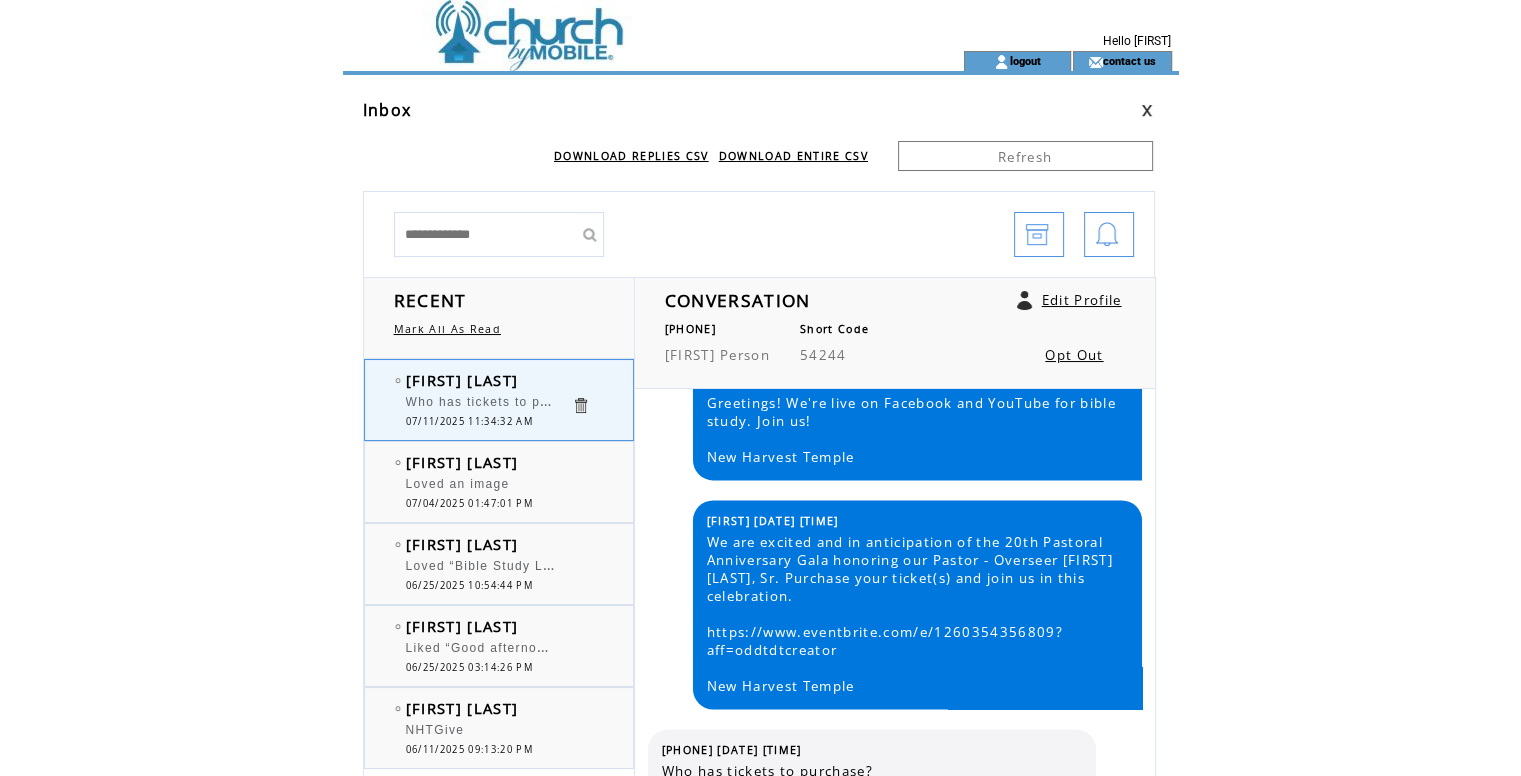 scroll, scrollTop: 0, scrollLeft: 0, axis: both 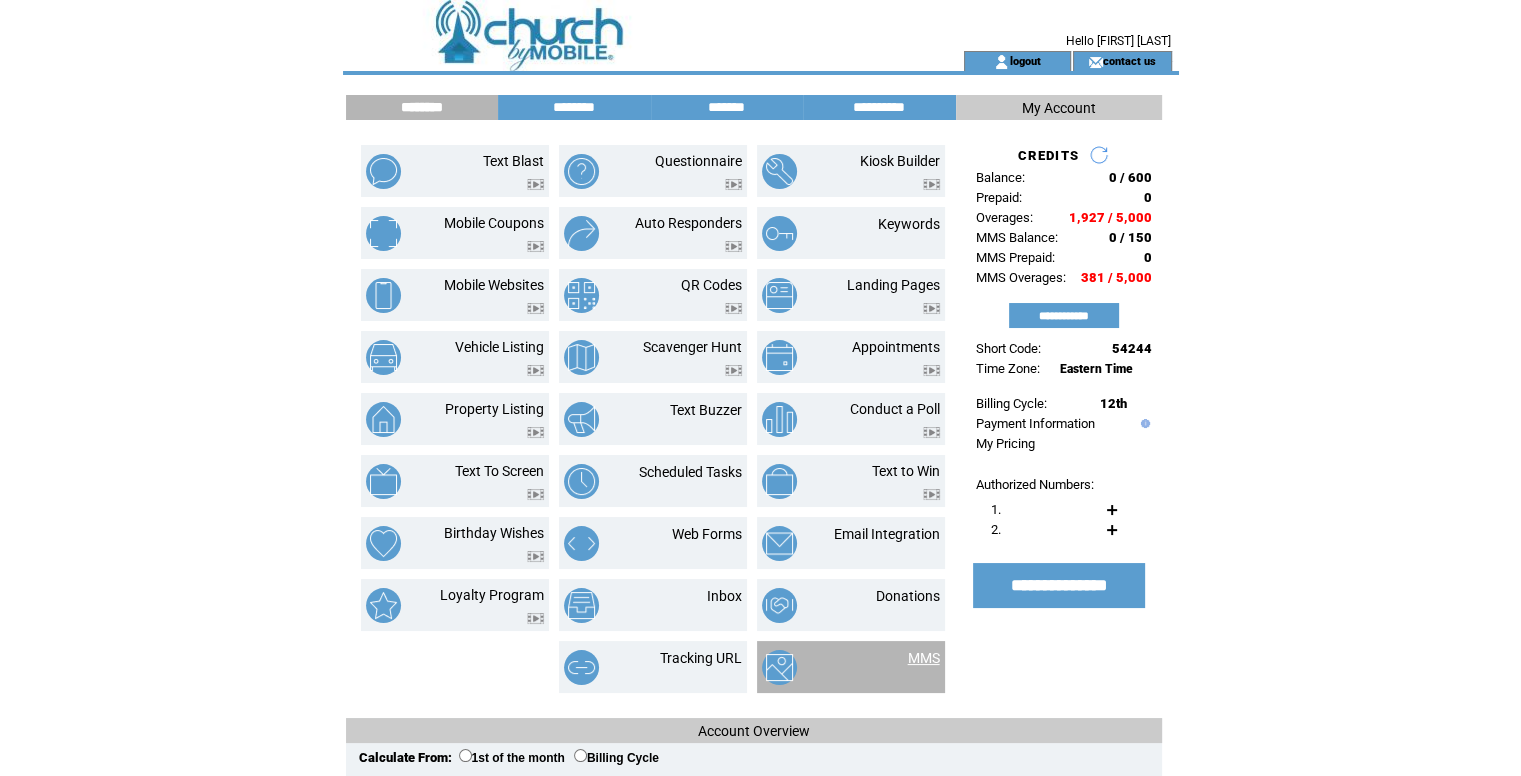 click on "MMS" at bounding box center [924, 658] 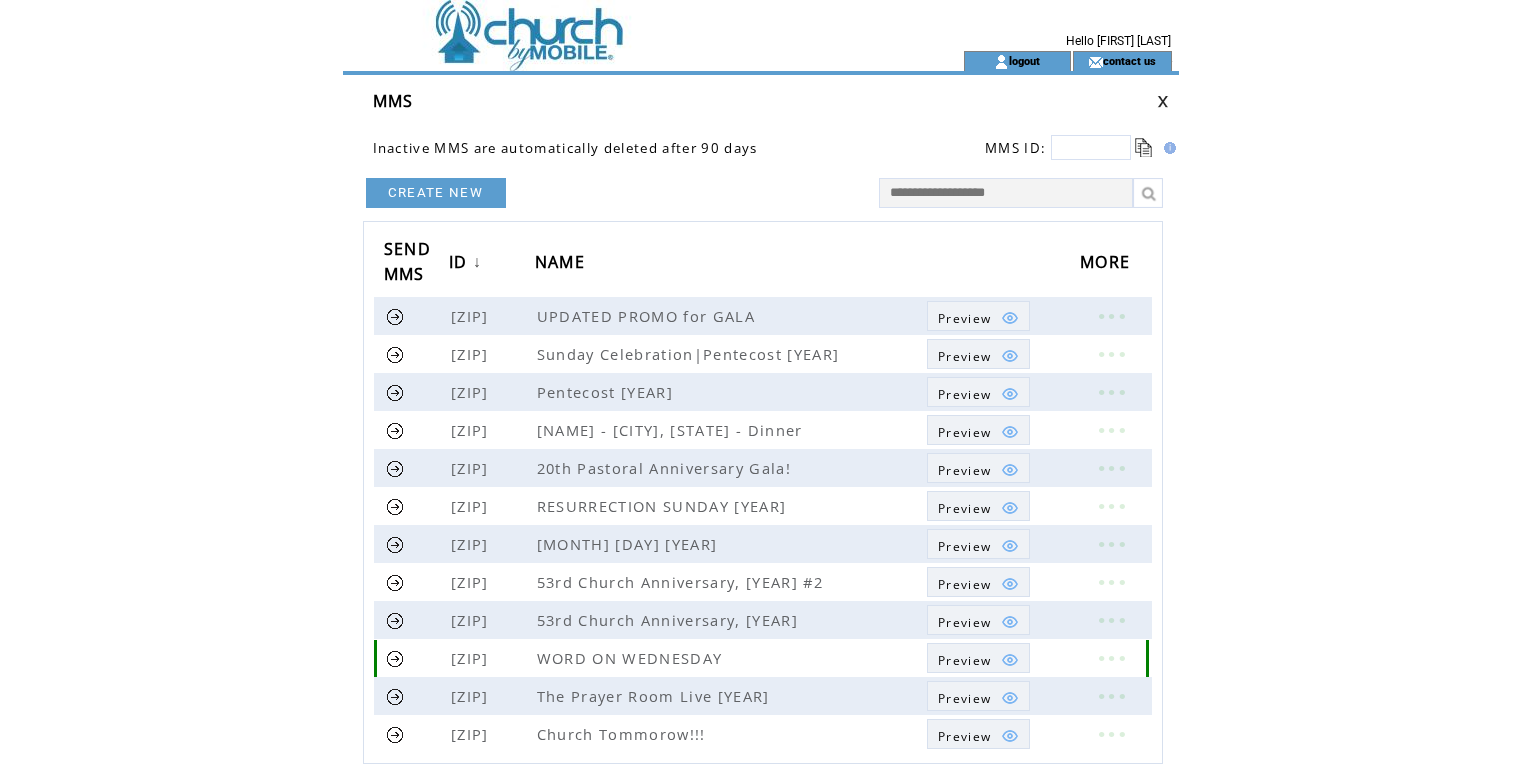 scroll, scrollTop: 0, scrollLeft: 0, axis: both 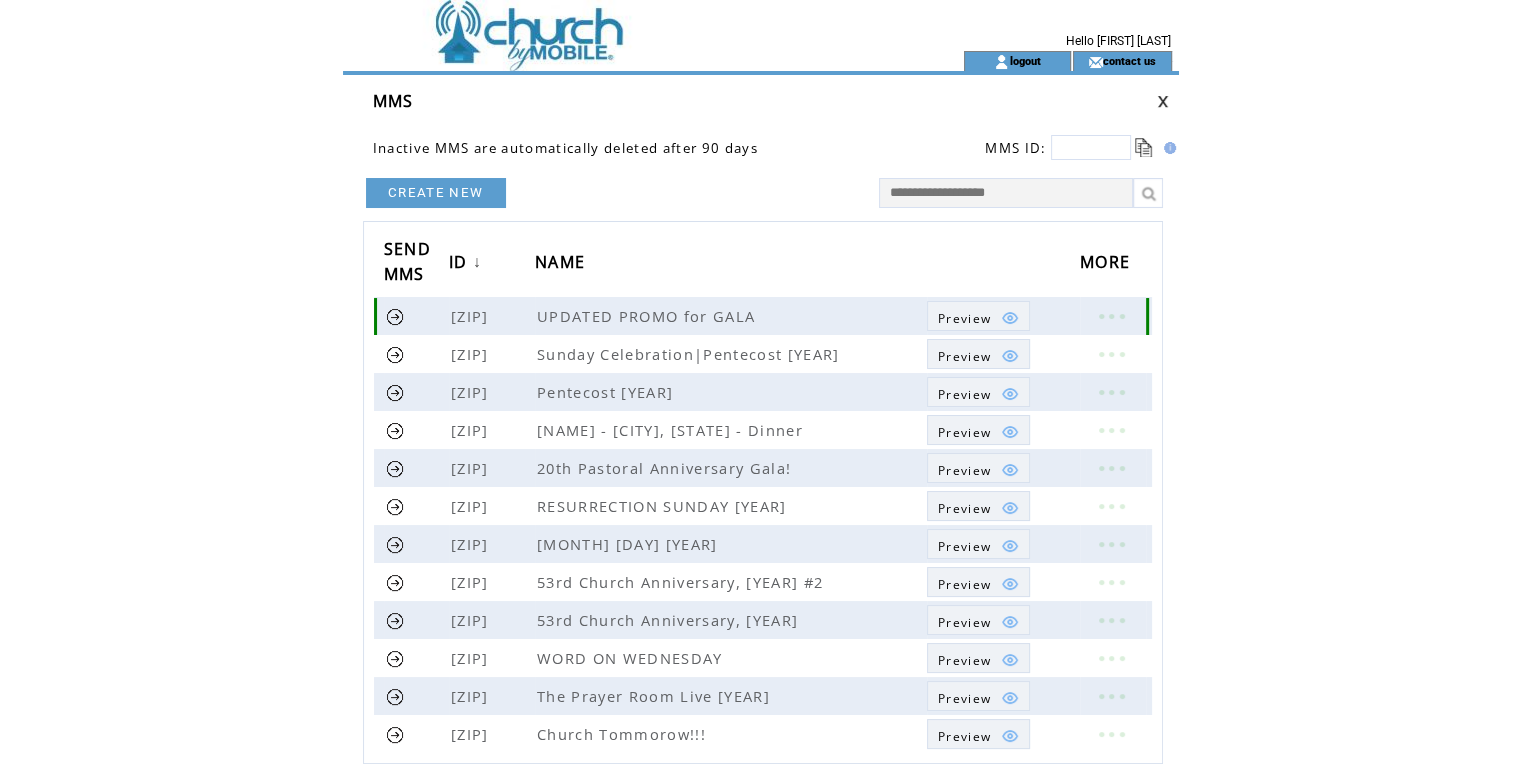 click on "Preview" at bounding box center [964, 318] 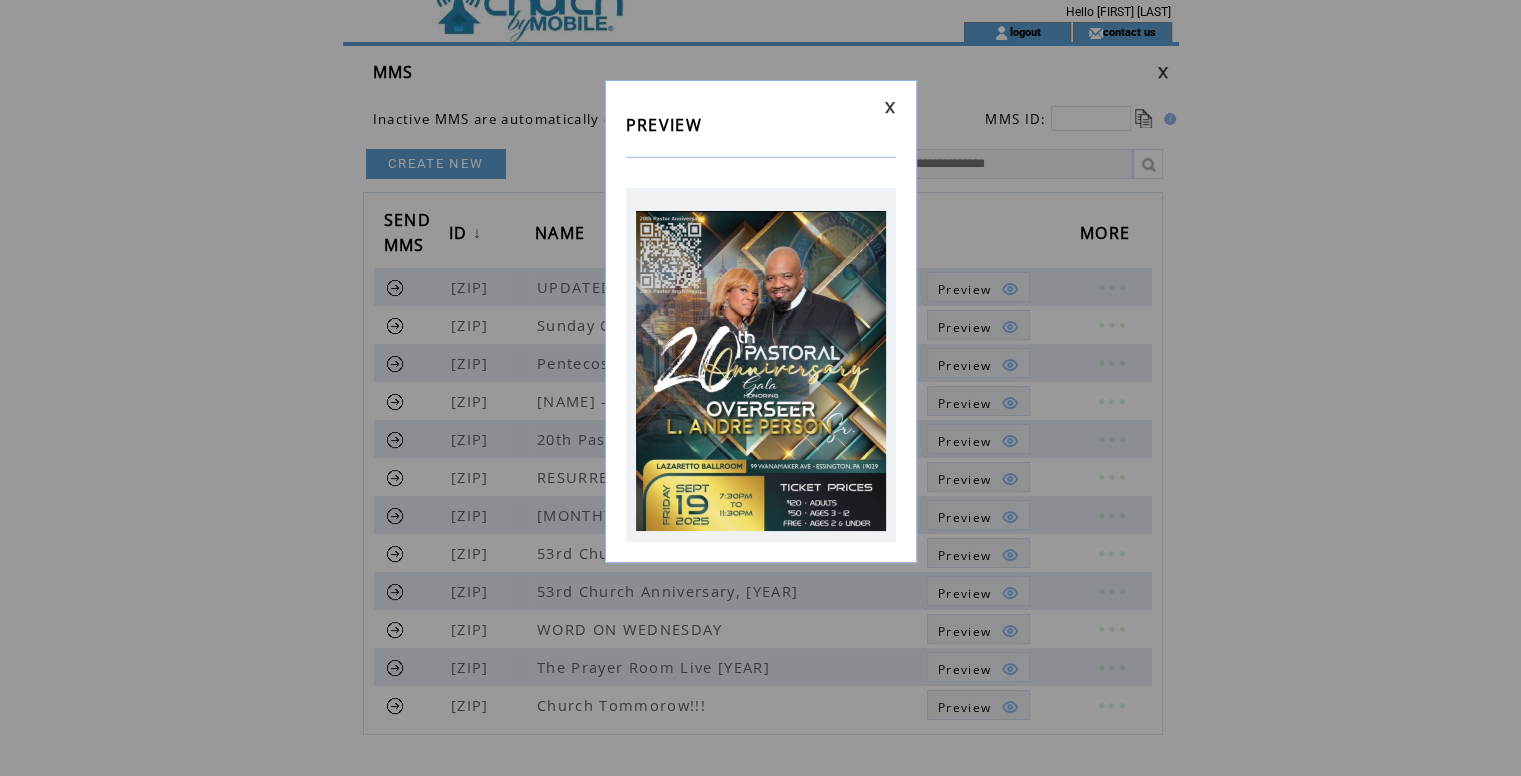 scroll, scrollTop: 0, scrollLeft: 0, axis: both 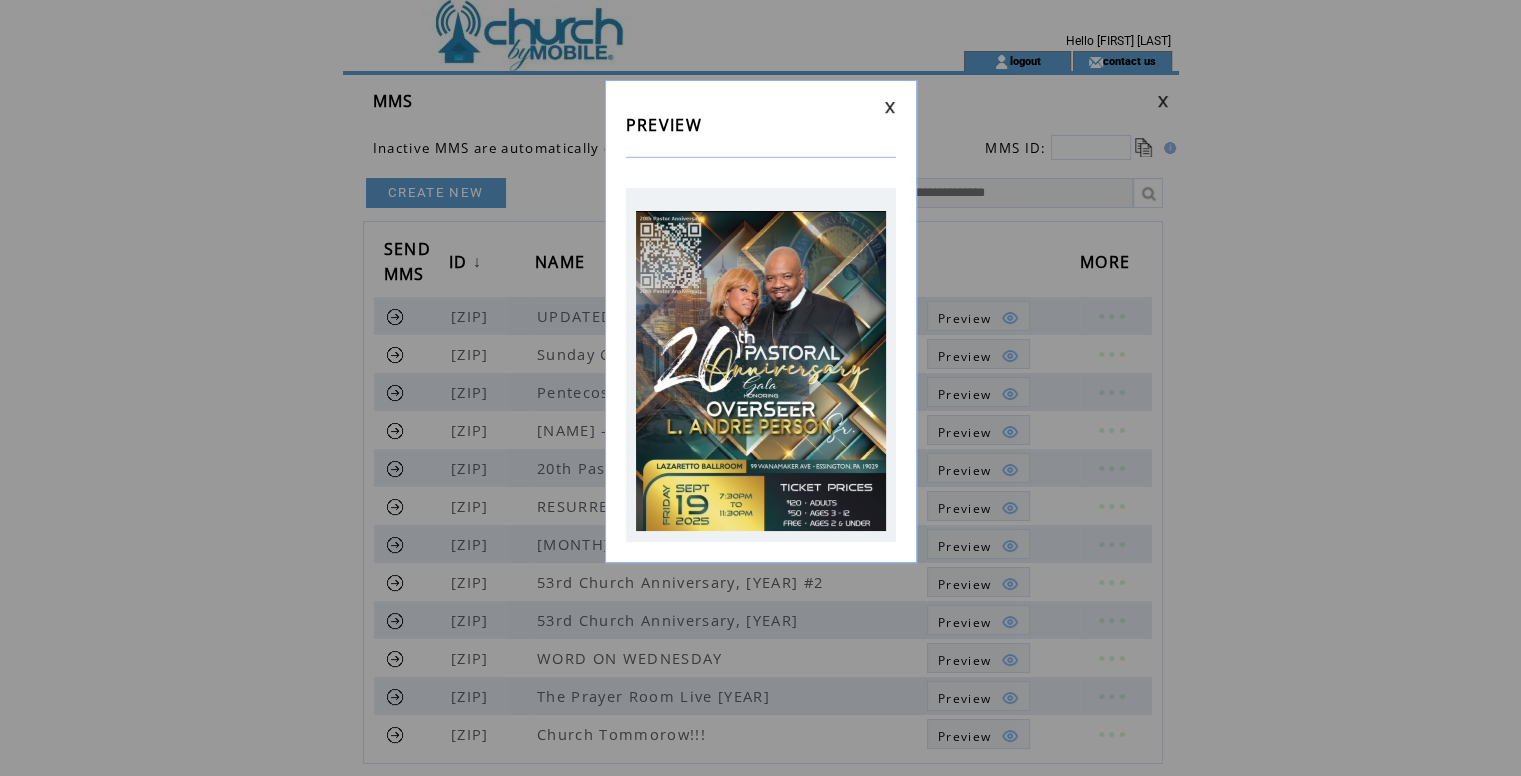 click on "PREVIEW" at bounding box center (761, 321) 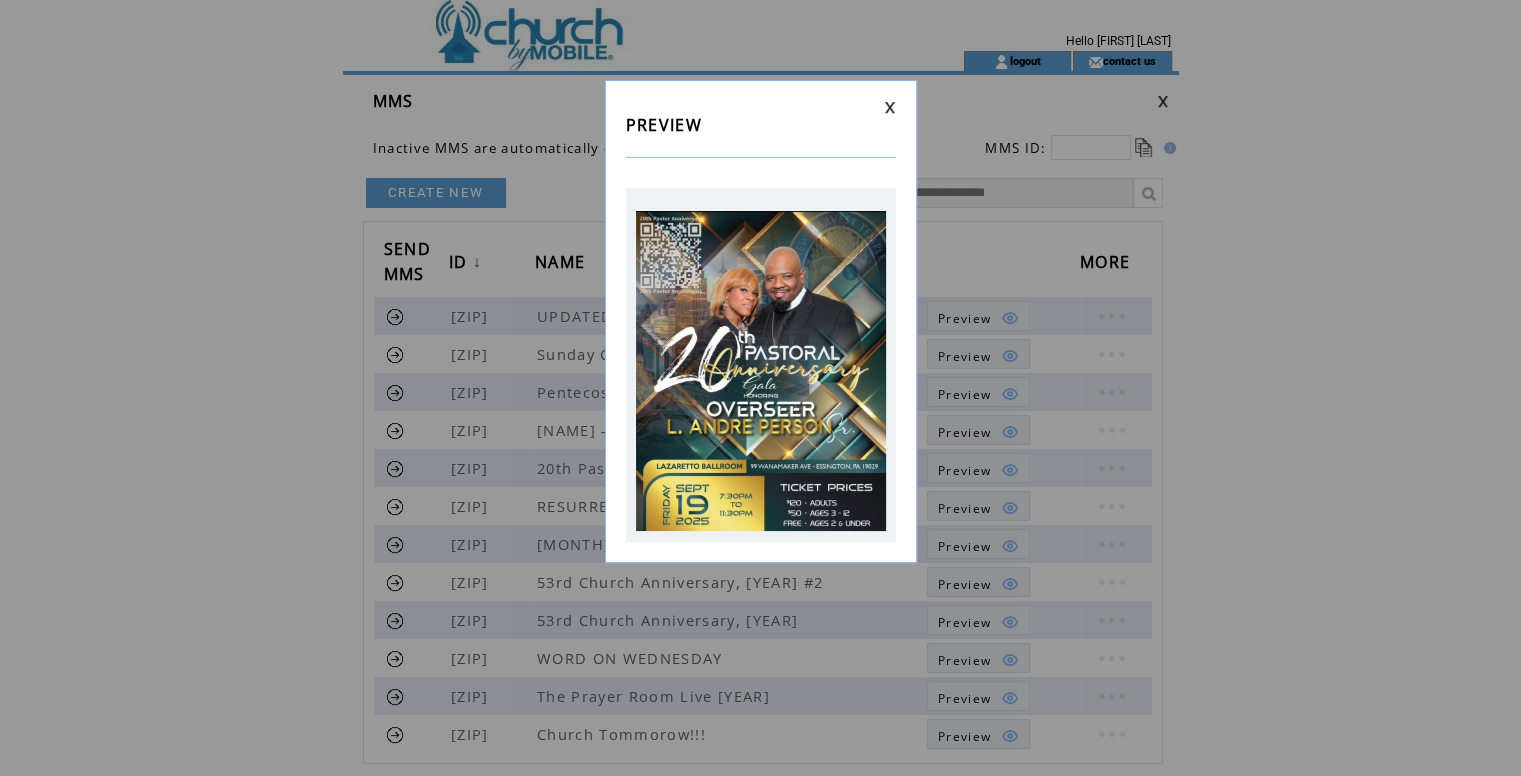 click at bounding box center [890, 107] 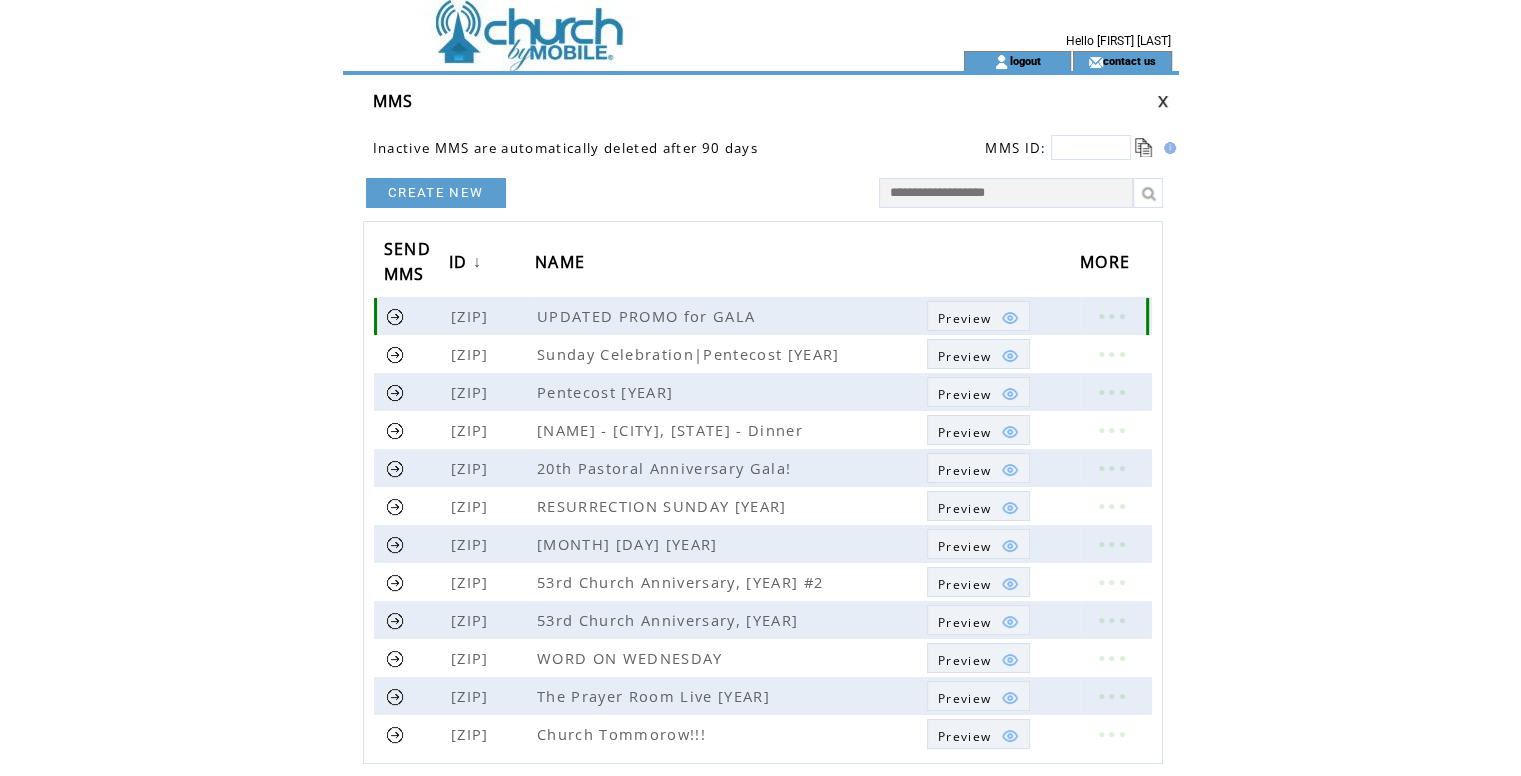 click at bounding box center (1111, 316) 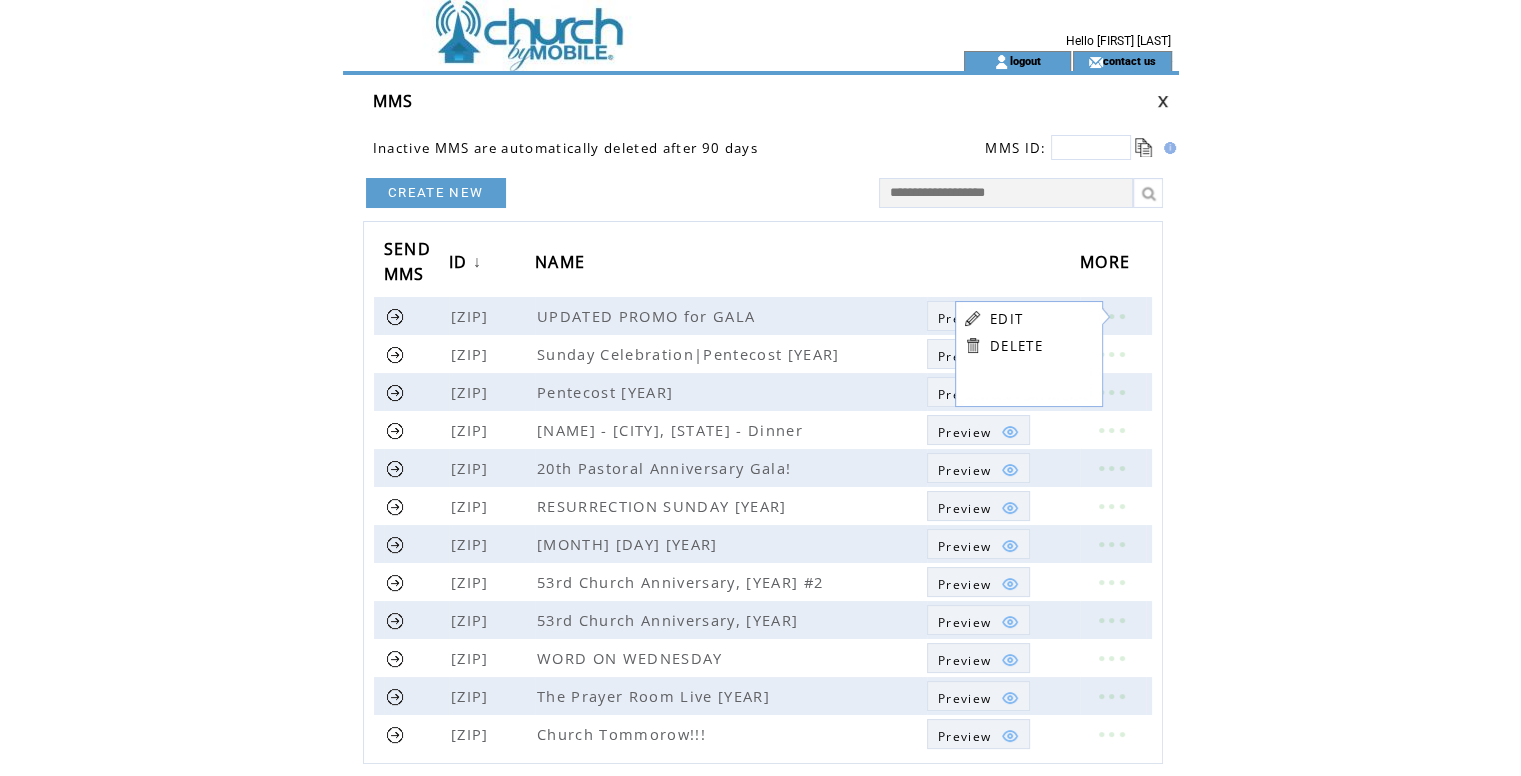 click on "EDIT" at bounding box center (1006, 319) 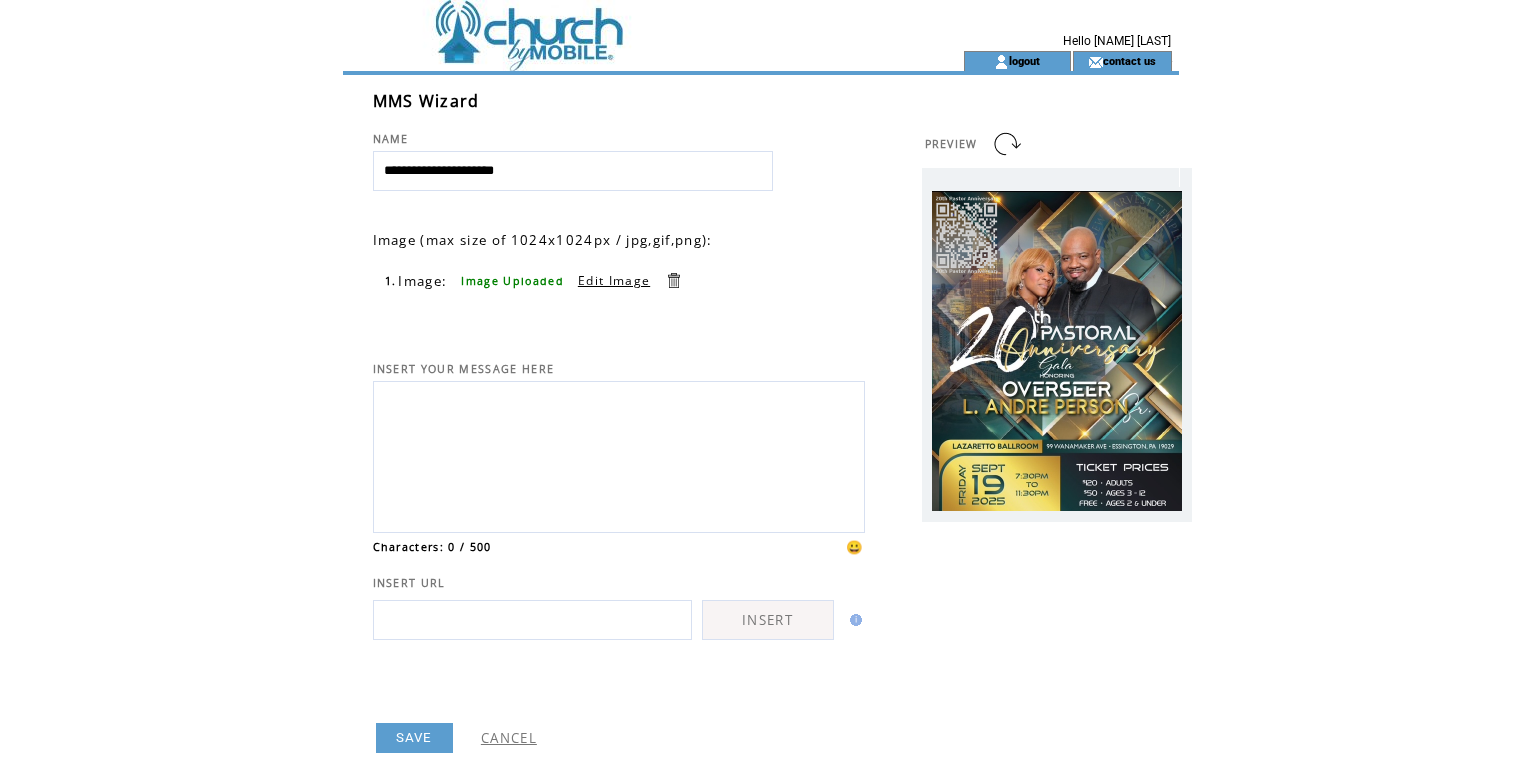scroll, scrollTop: 0, scrollLeft: 0, axis: both 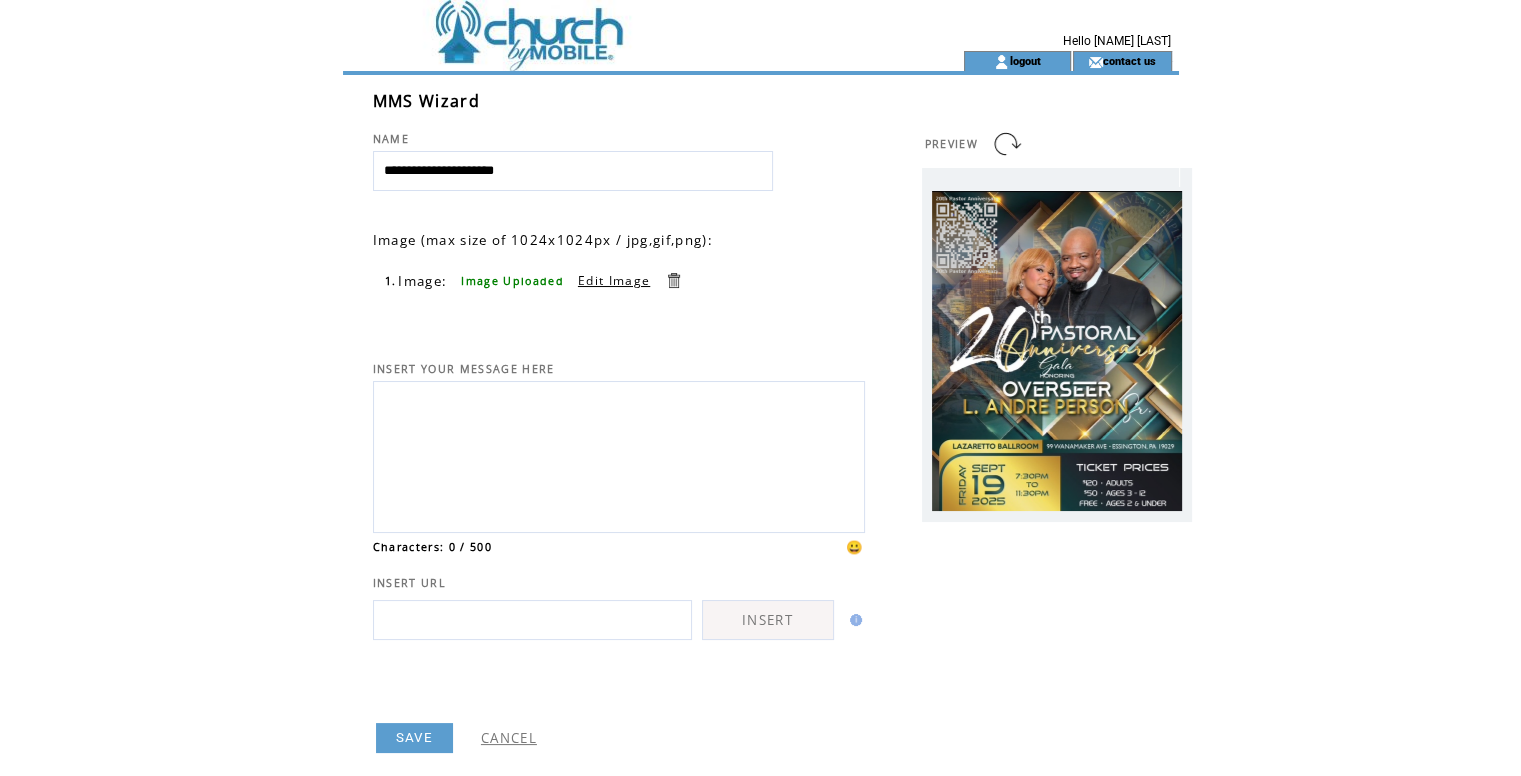 click on "**********" at bounding box center (573, 171) 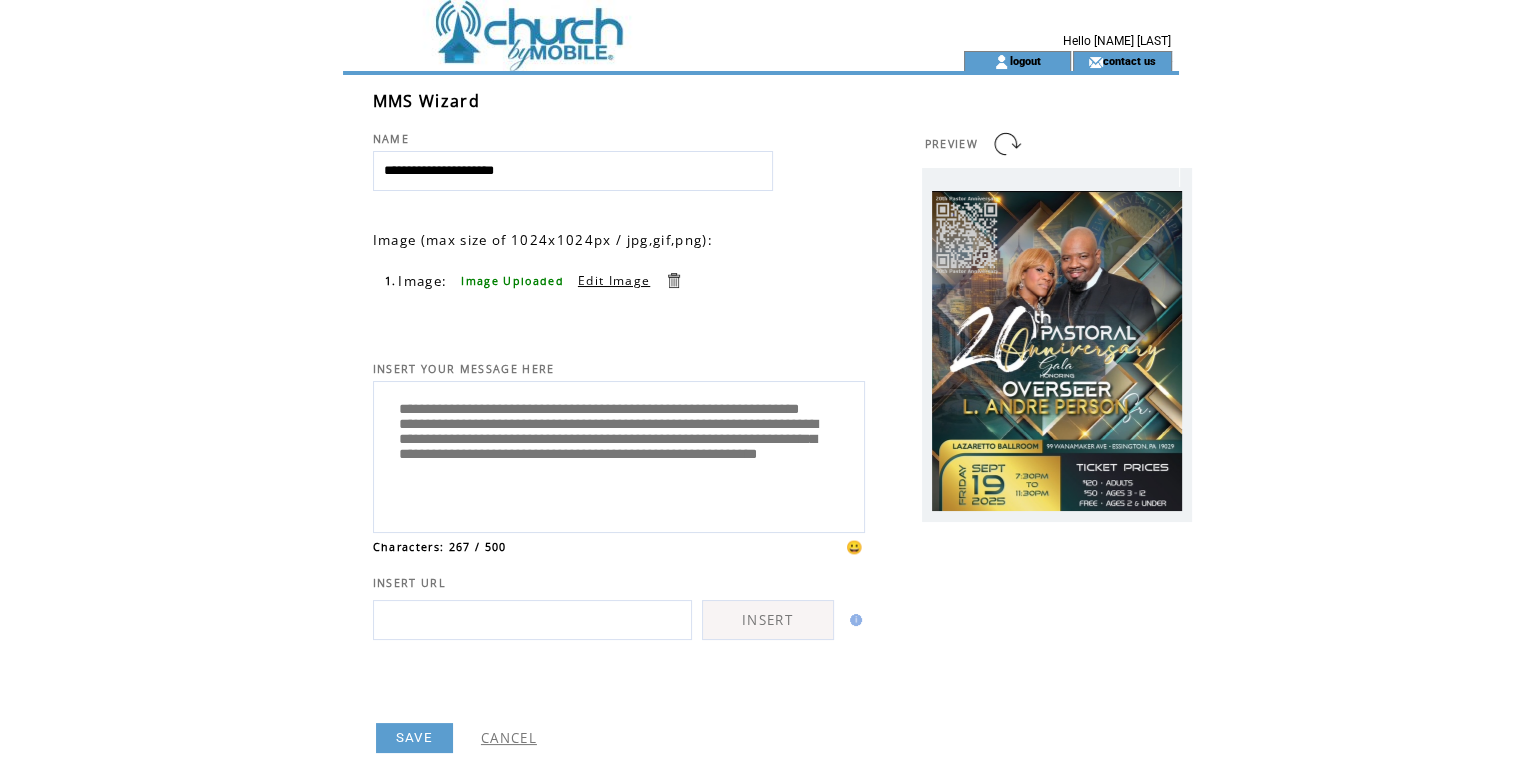 scroll, scrollTop: 5, scrollLeft: 0, axis: vertical 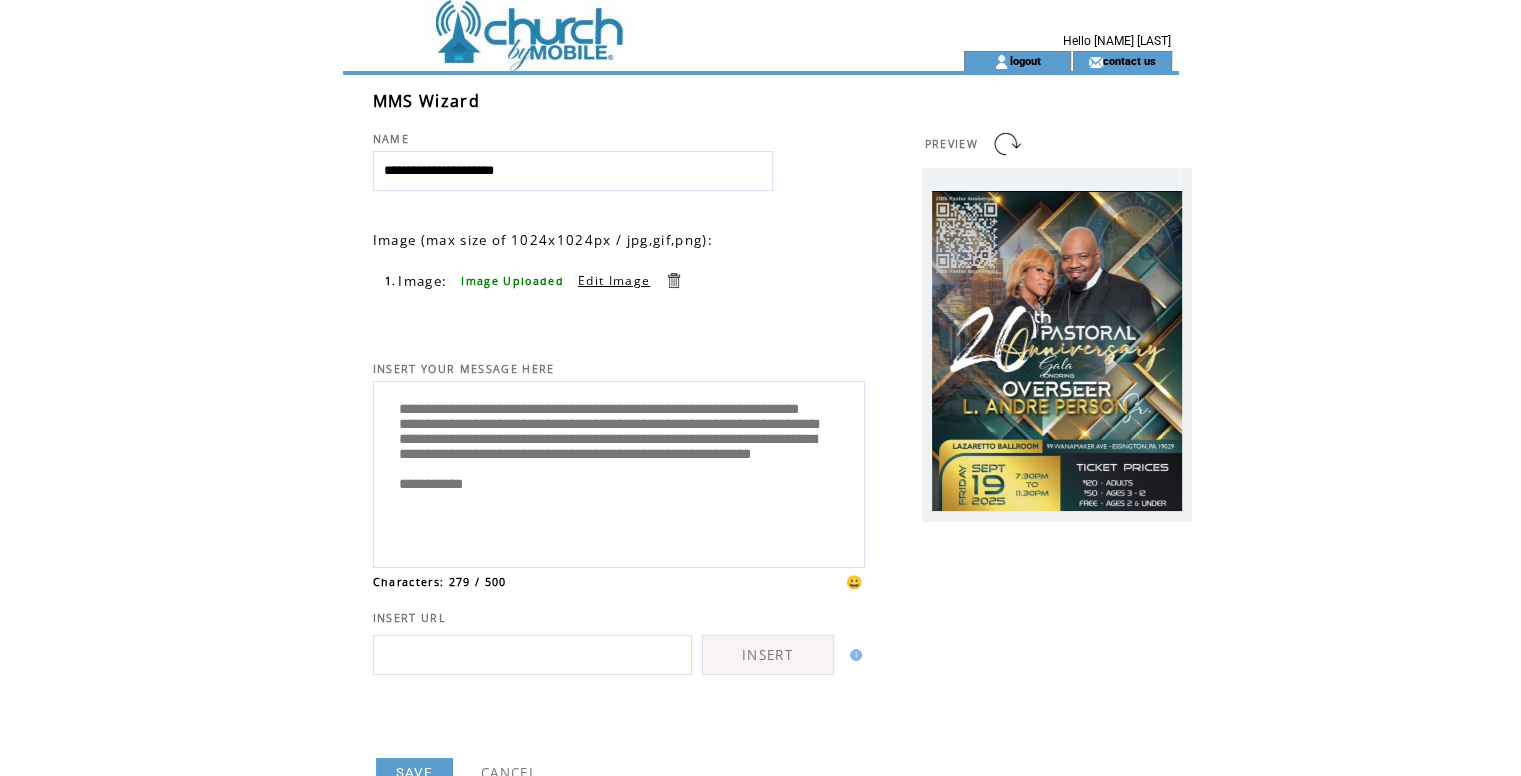 drag, startPoint x: 555, startPoint y: 489, endPoint x: 693, endPoint y: 479, distance: 138.36185 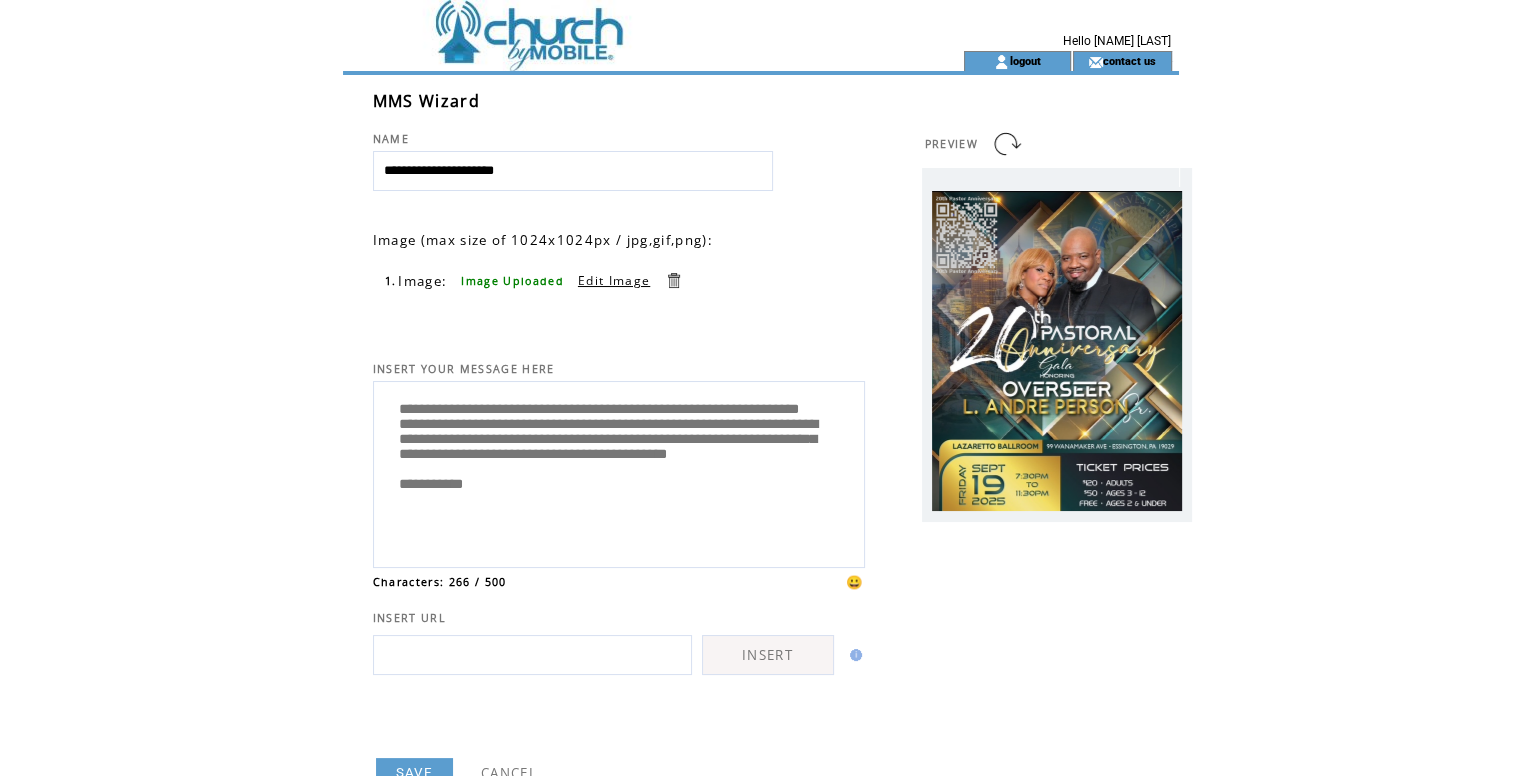 click on "**********" at bounding box center (619, 472) 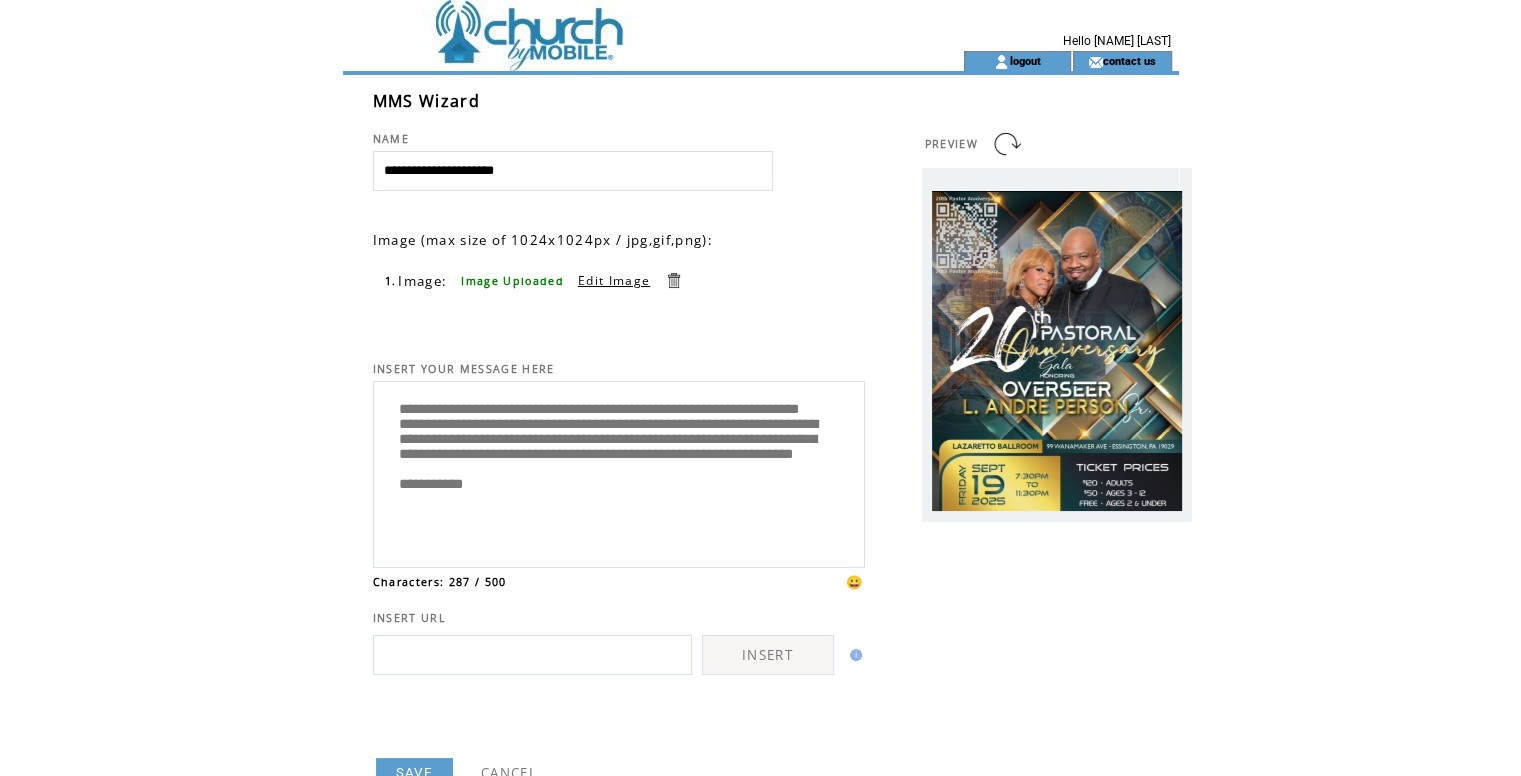 click on "**********" at bounding box center [619, 472] 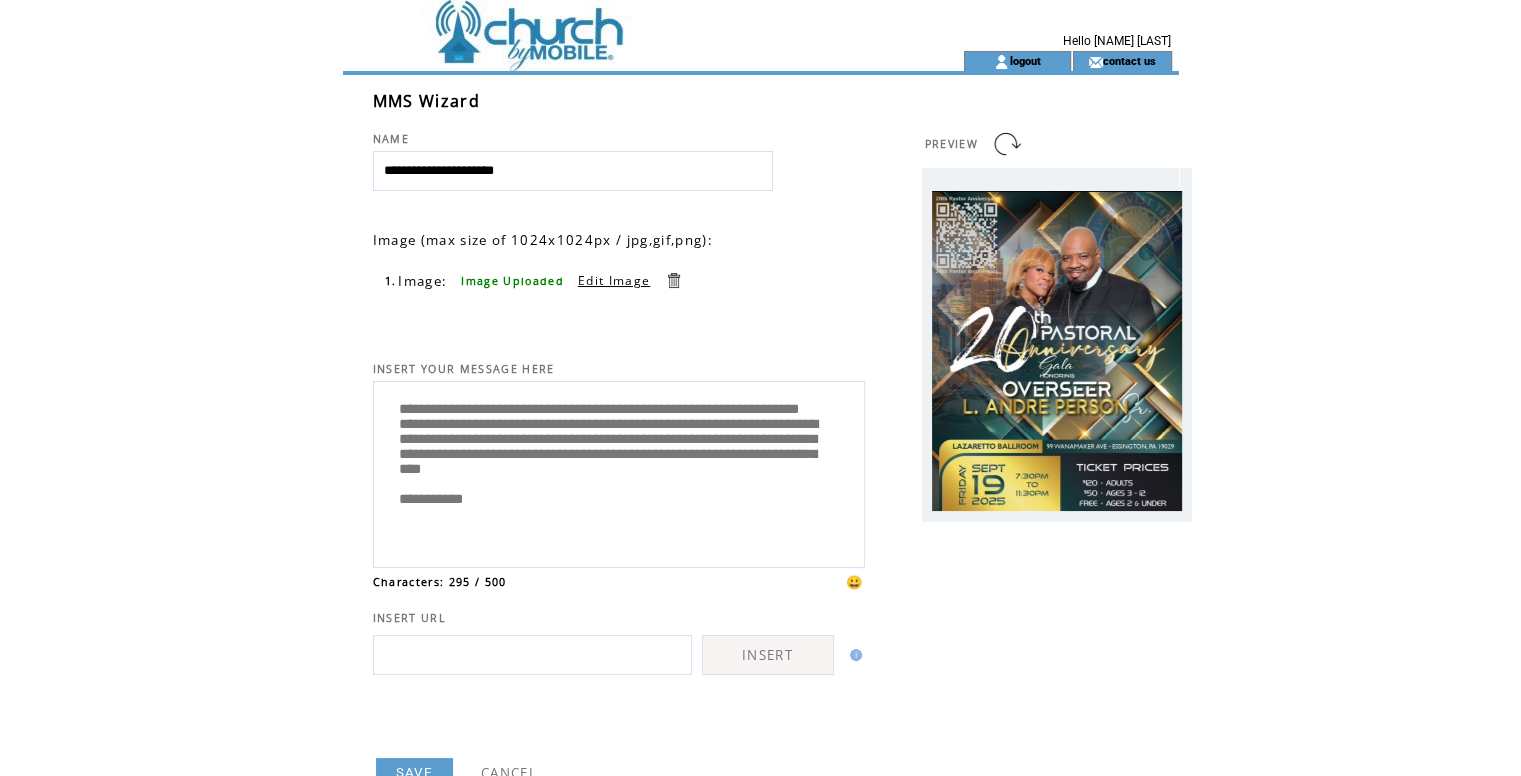 scroll, scrollTop: 40, scrollLeft: 0, axis: vertical 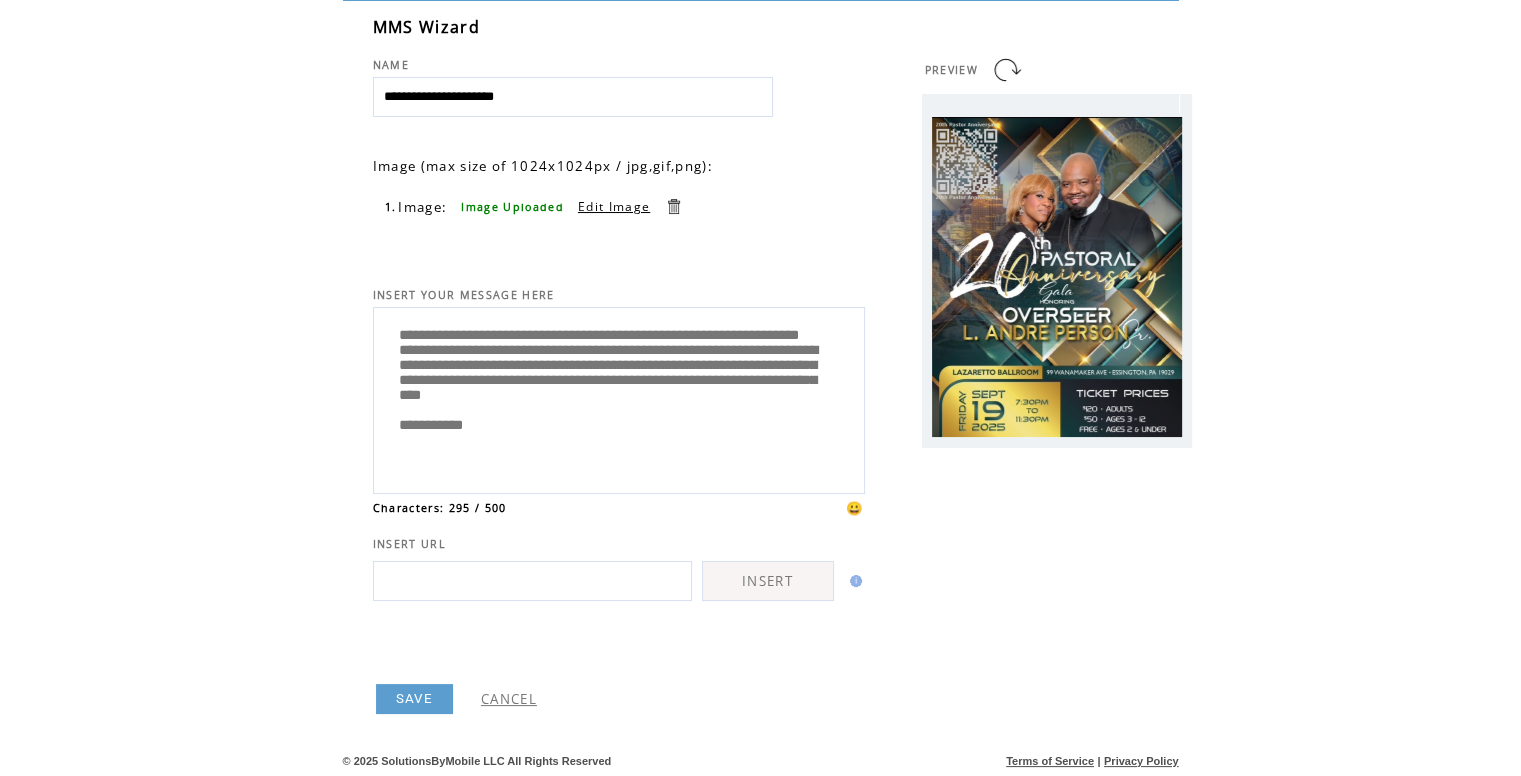 type on "**********" 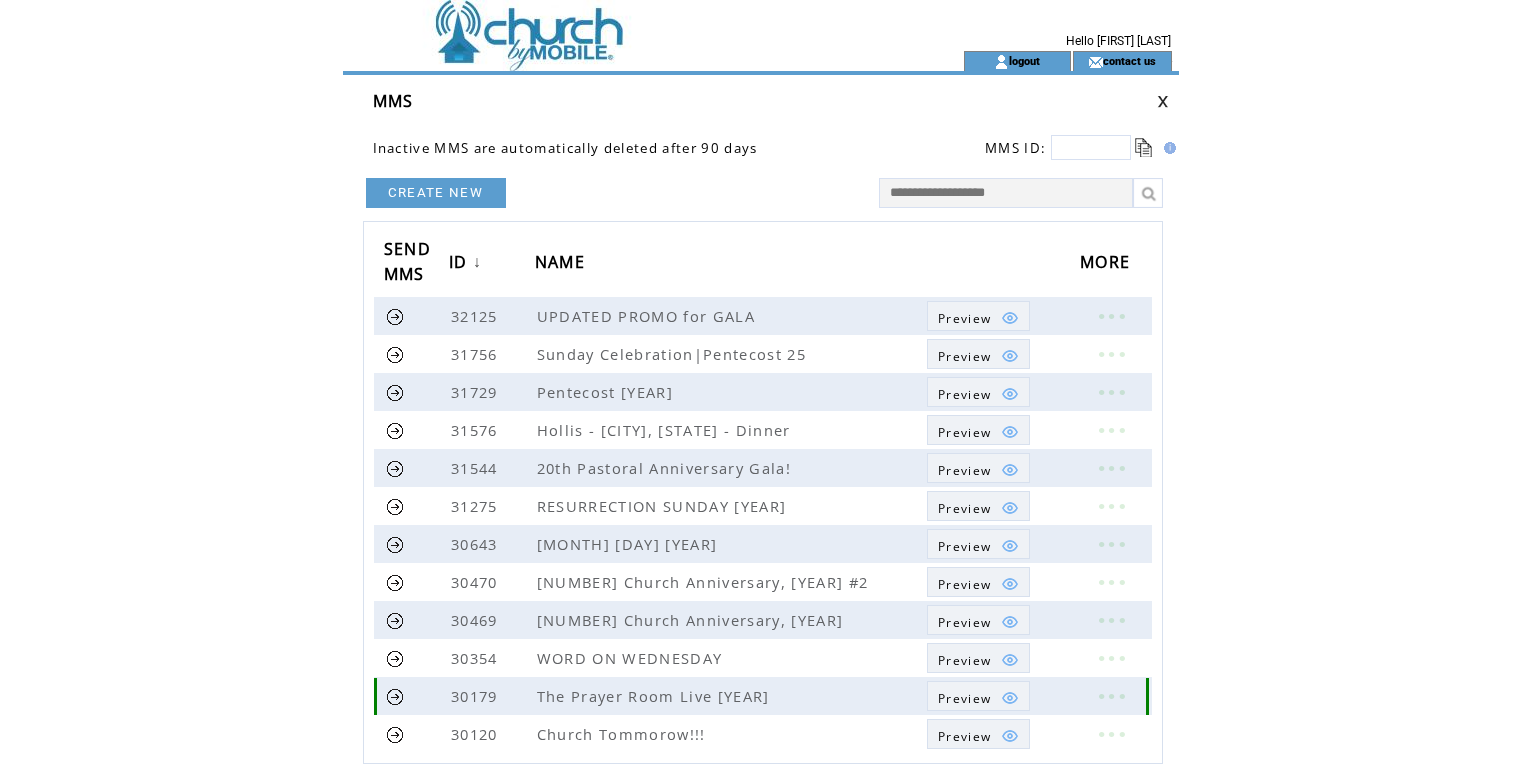scroll, scrollTop: 0, scrollLeft: 0, axis: both 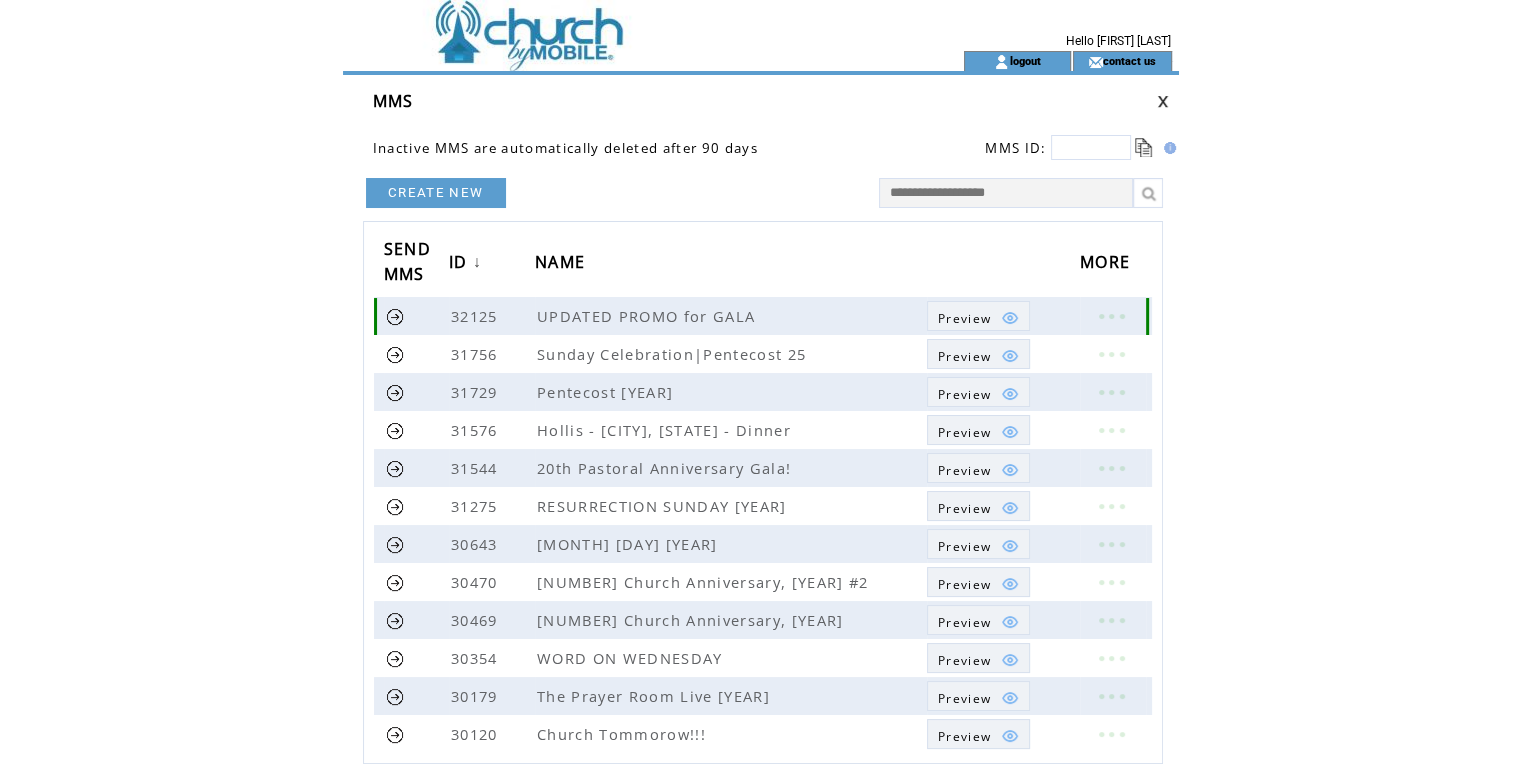 click at bounding box center (395, 316) 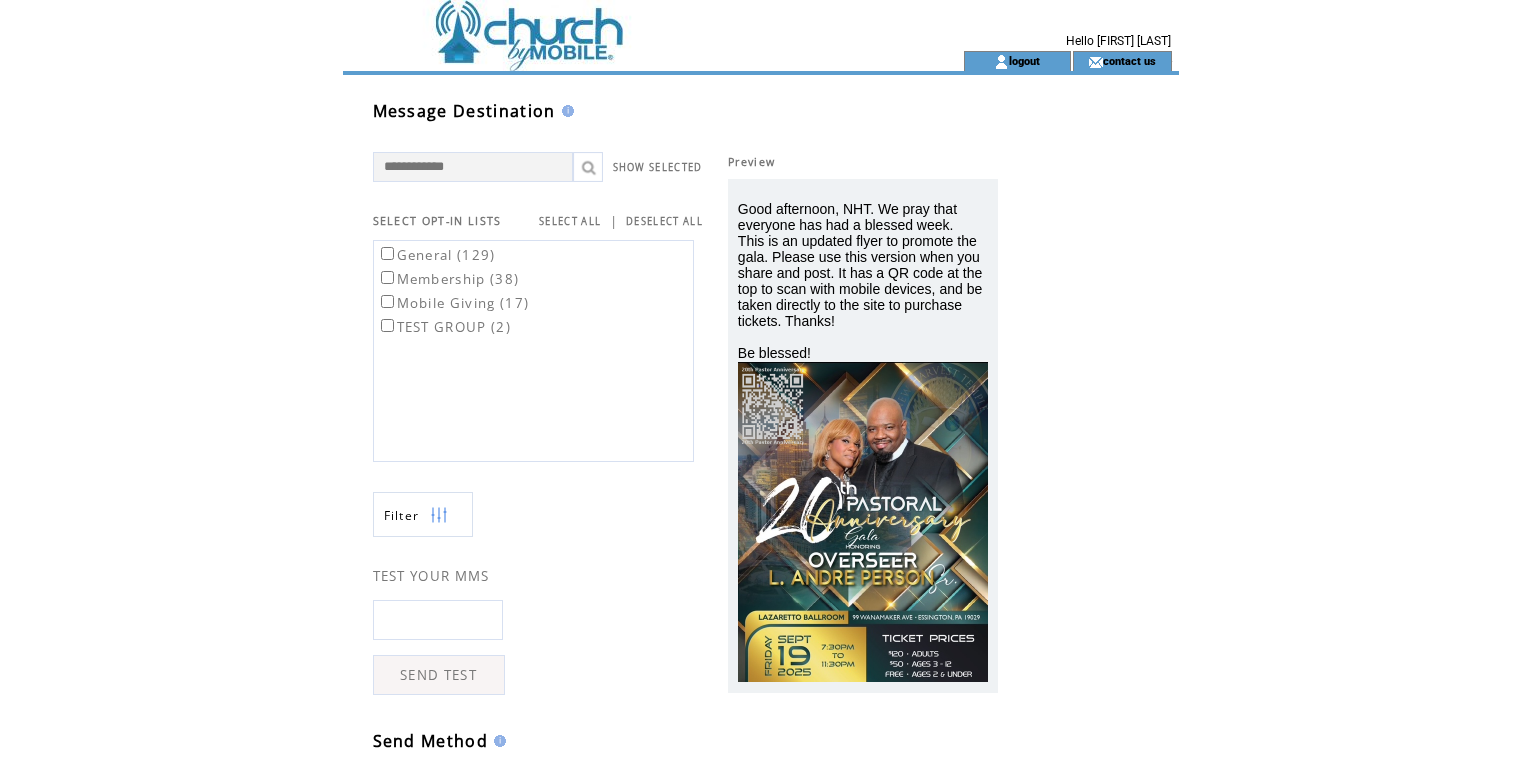 scroll, scrollTop: 0, scrollLeft: 0, axis: both 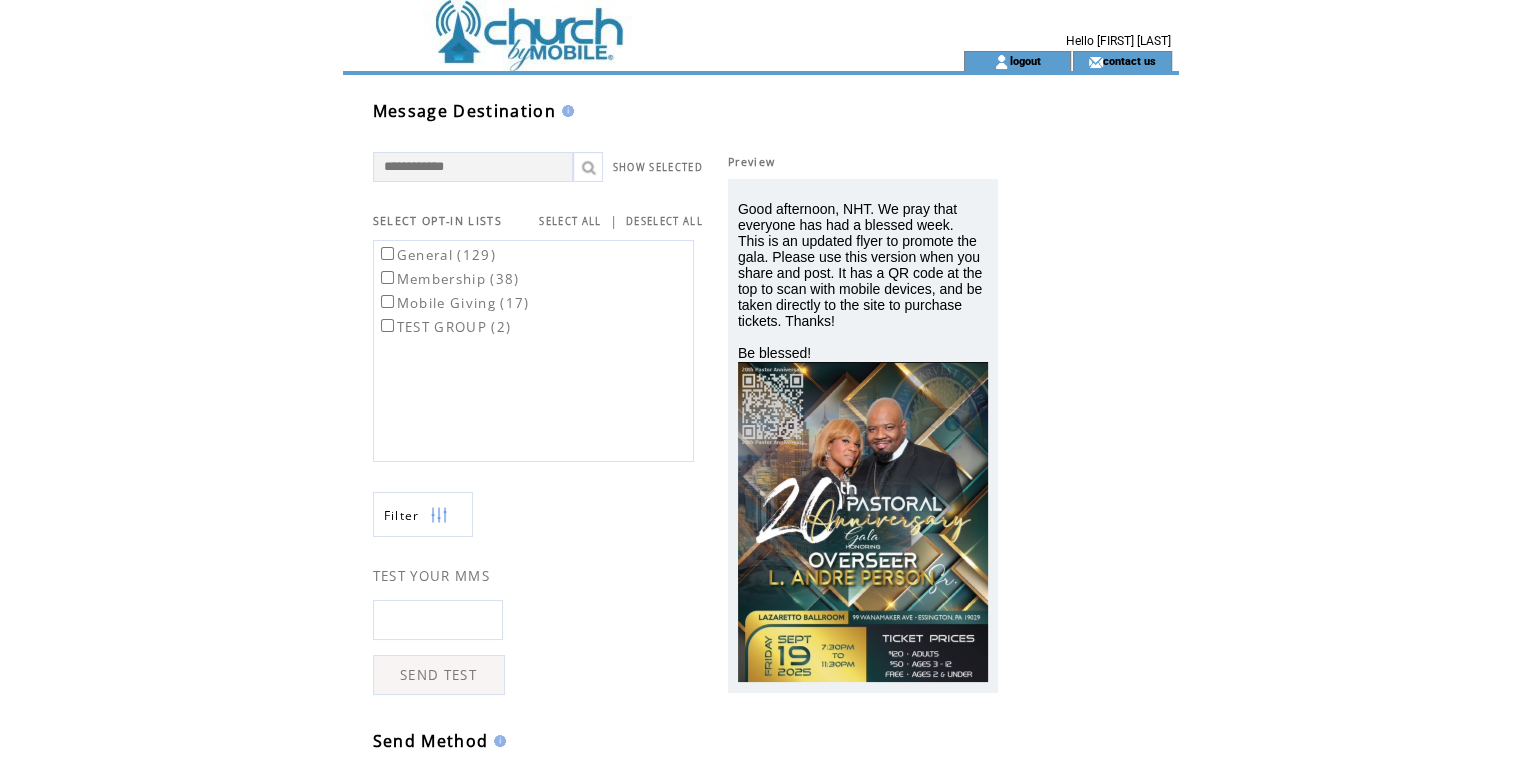 click on "Membership (38)" at bounding box center (448, 279) 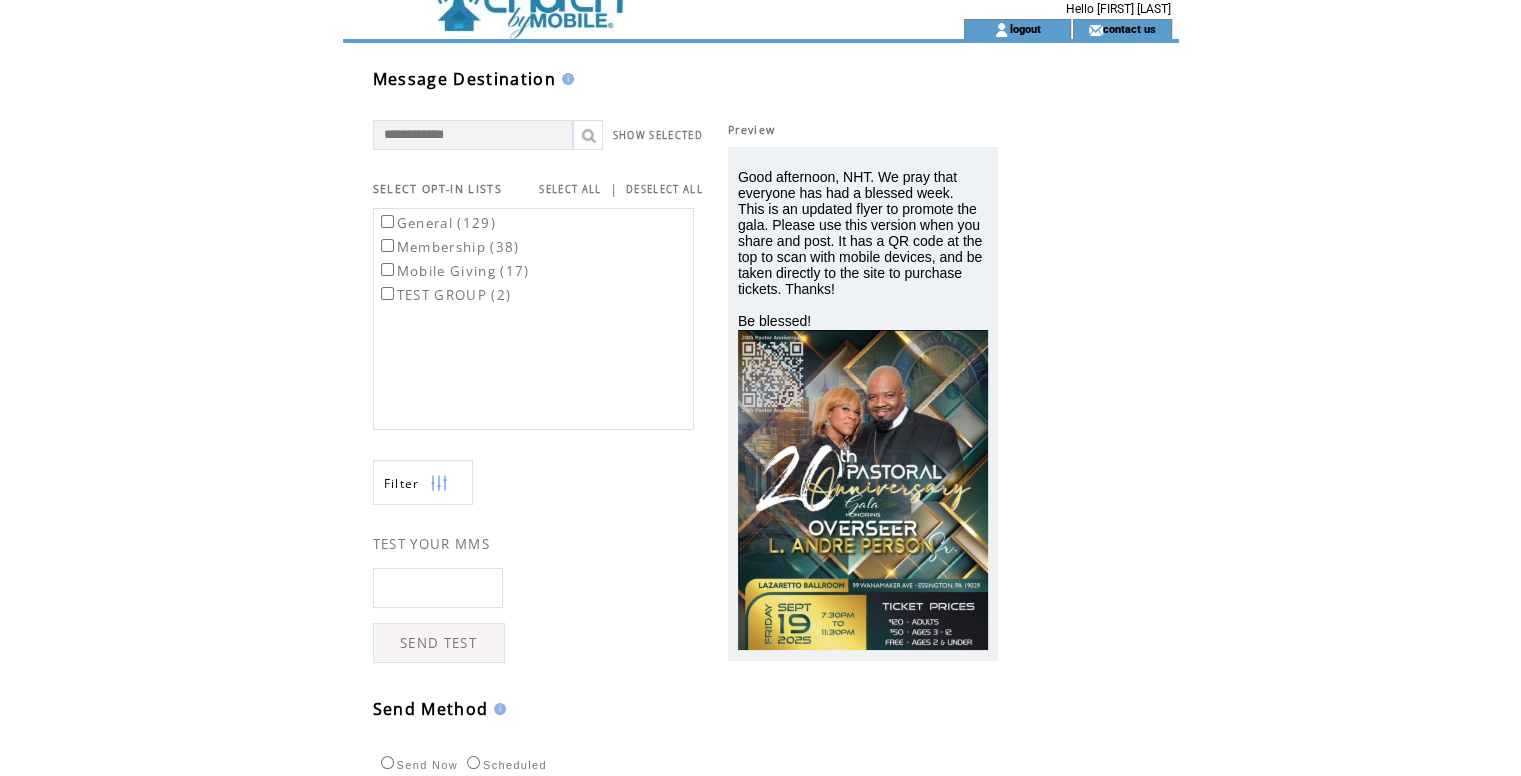 scroll, scrollTop: 0, scrollLeft: 0, axis: both 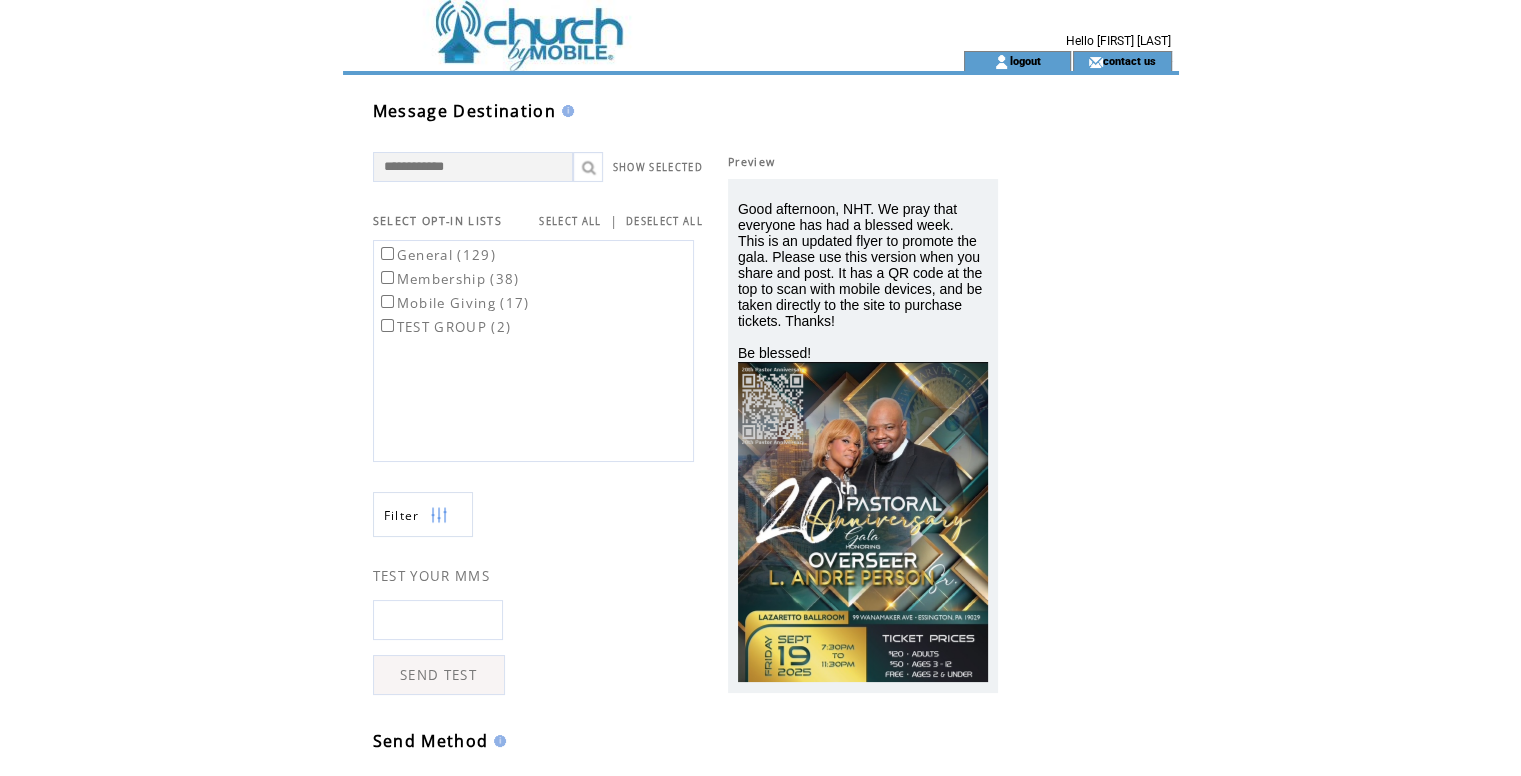 click at bounding box center (617, 25) 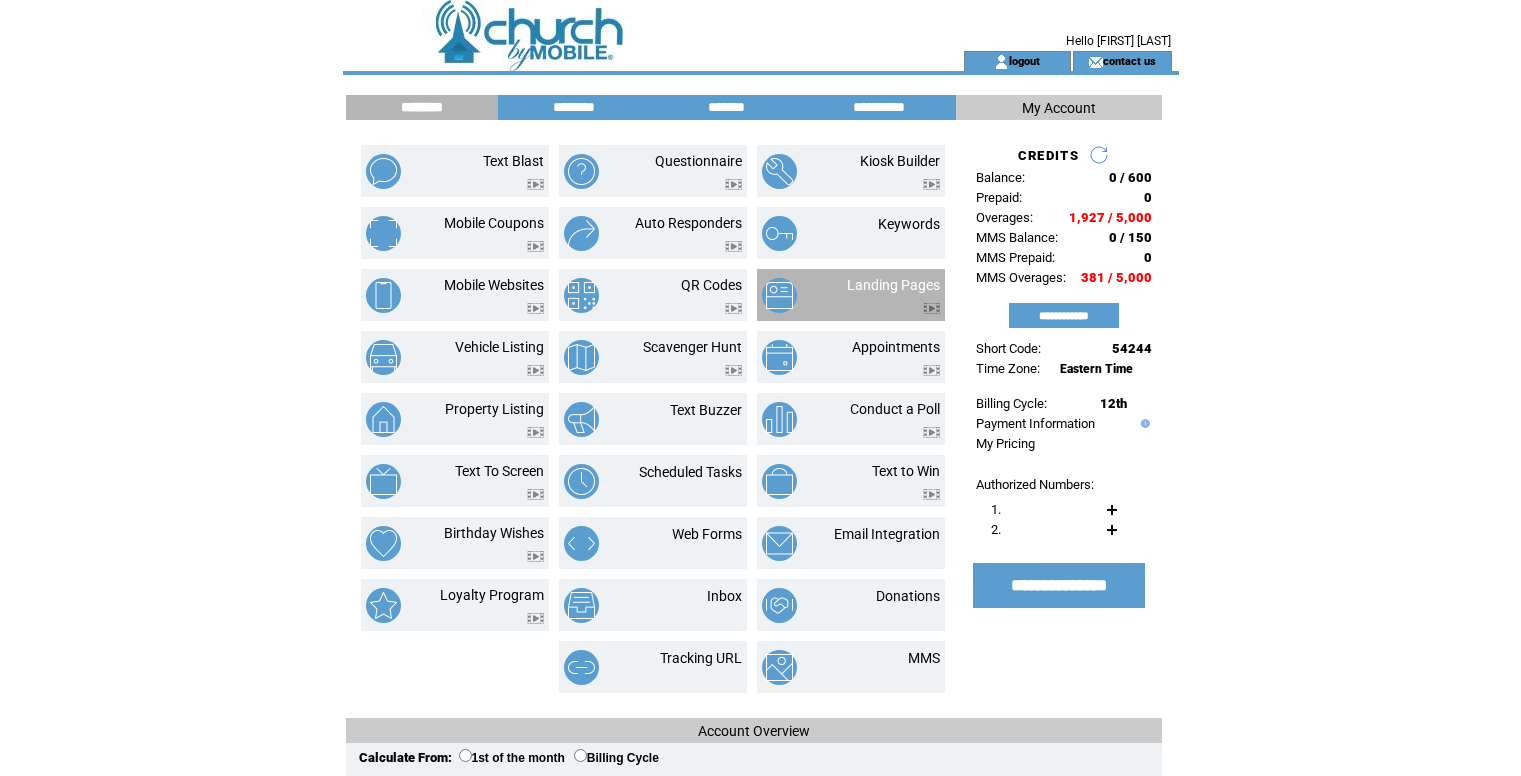 scroll, scrollTop: 0, scrollLeft: 0, axis: both 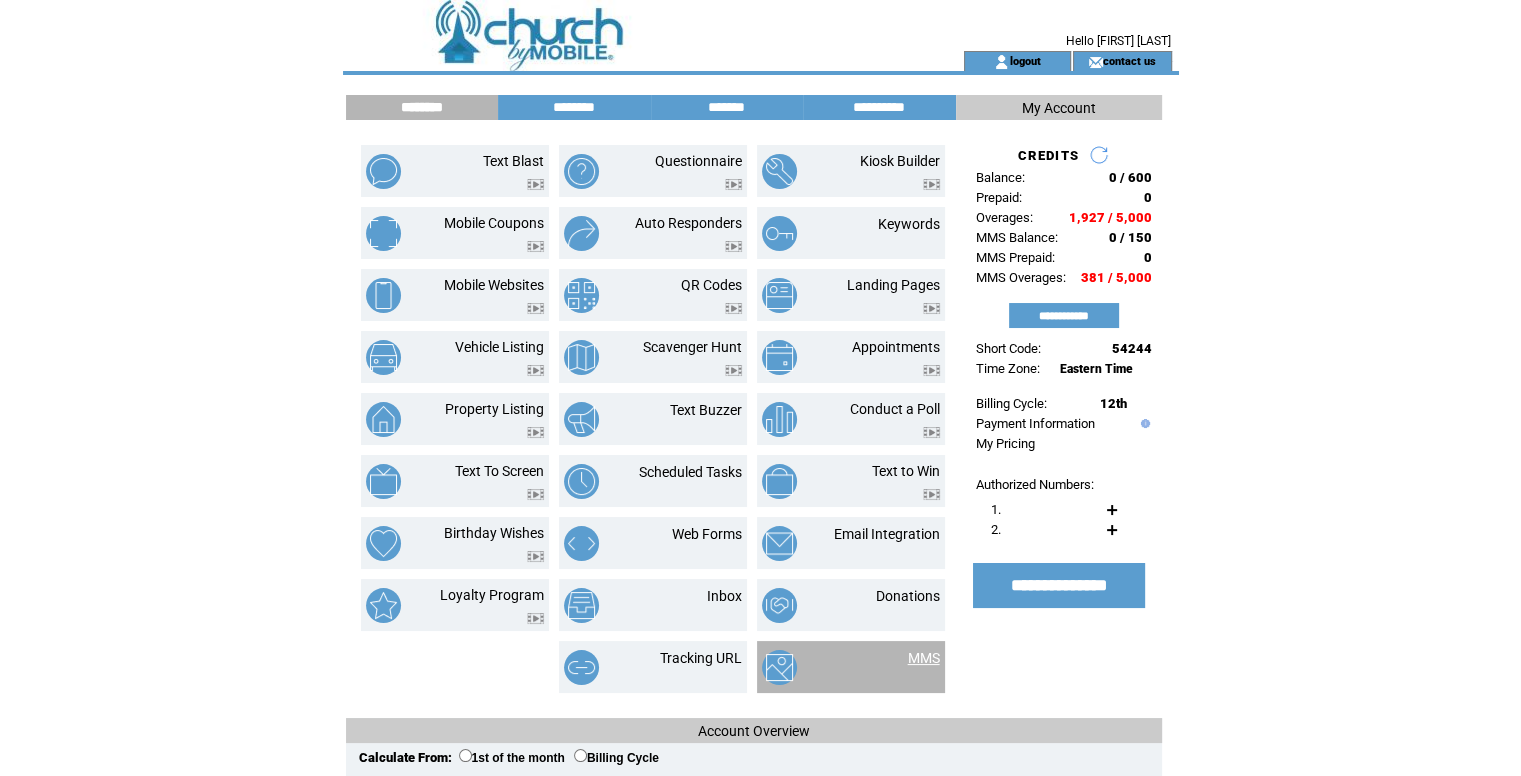 click on "MMS" at bounding box center (924, 658) 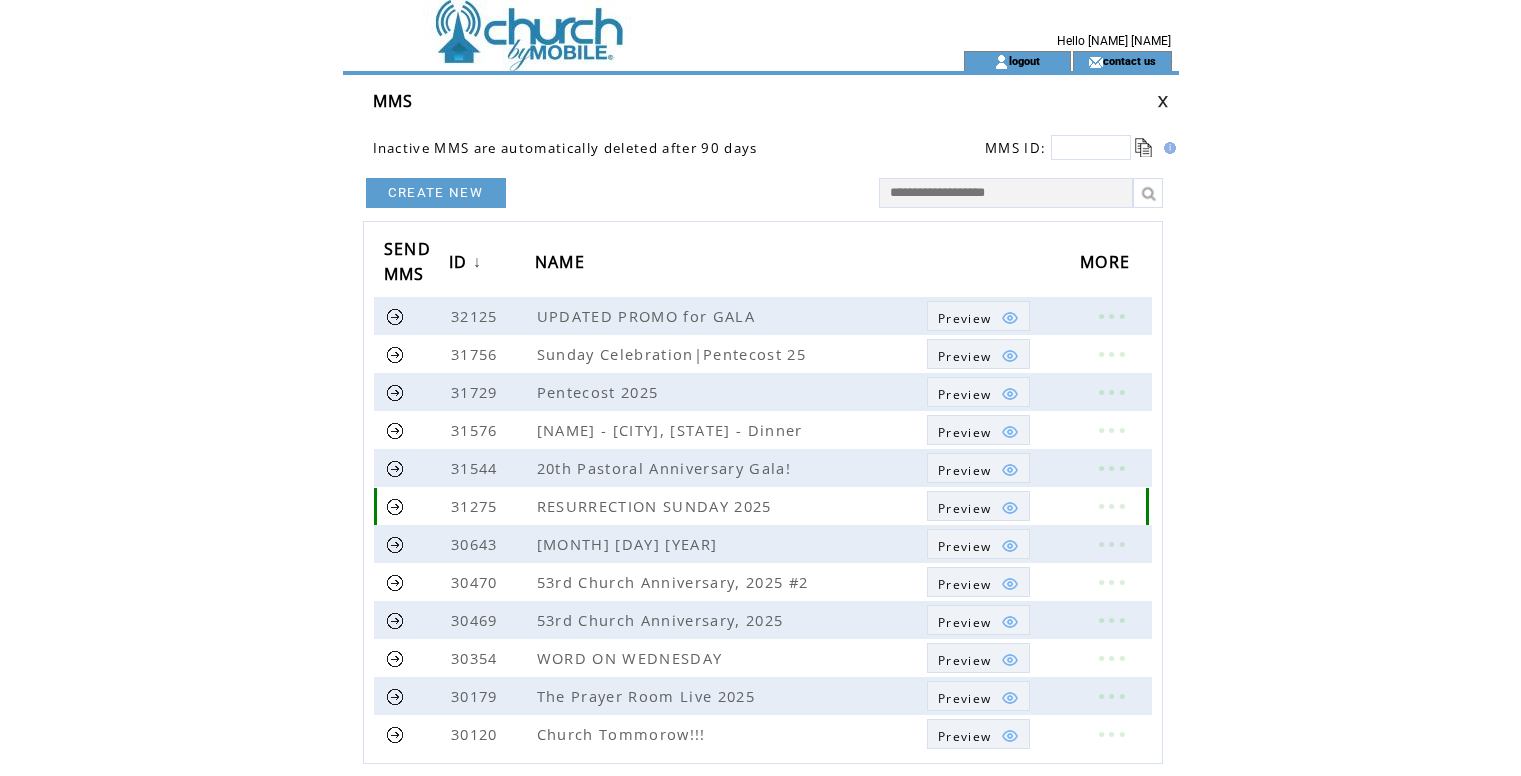 scroll, scrollTop: 0, scrollLeft: 0, axis: both 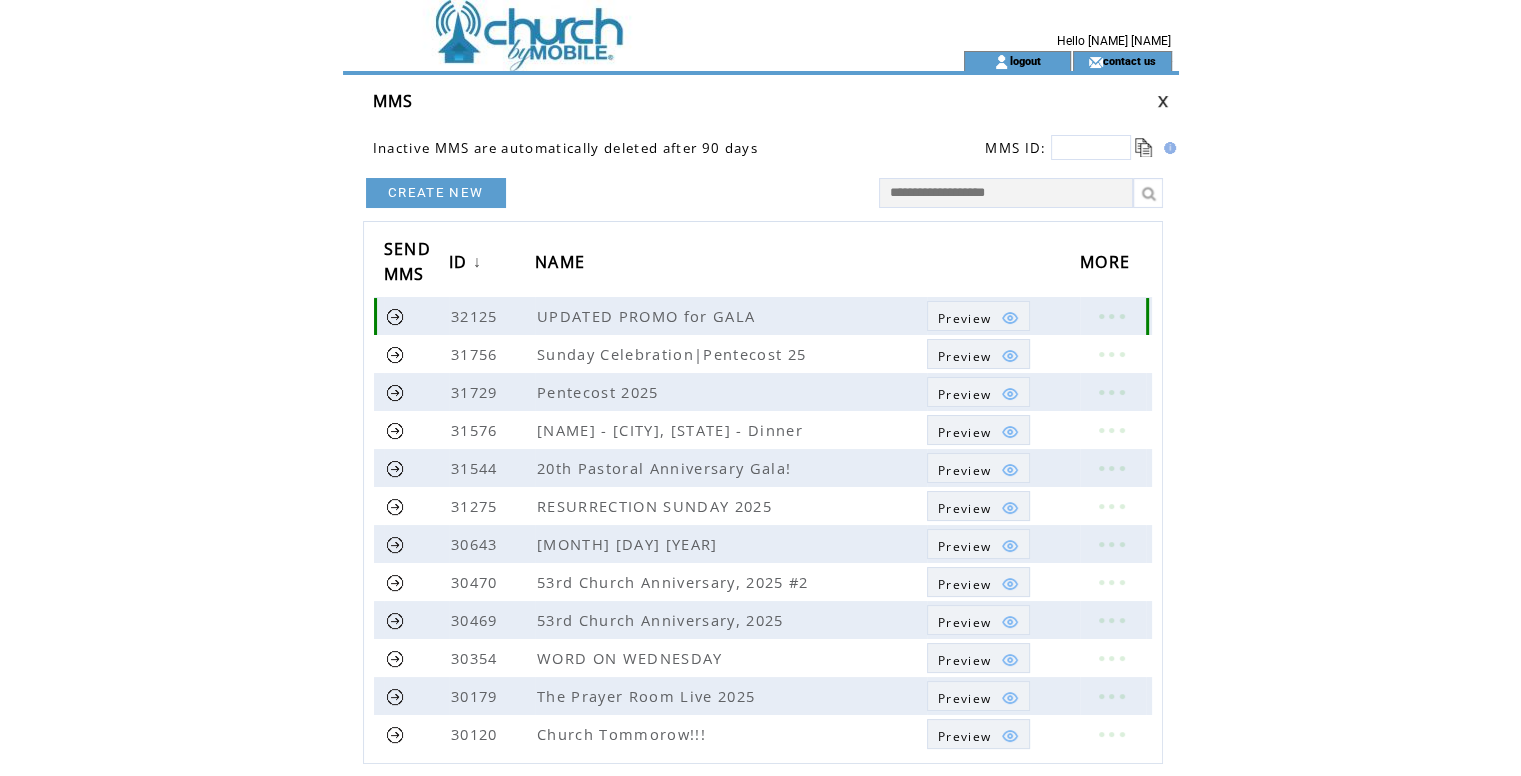 click at bounding box center [1111, 316] 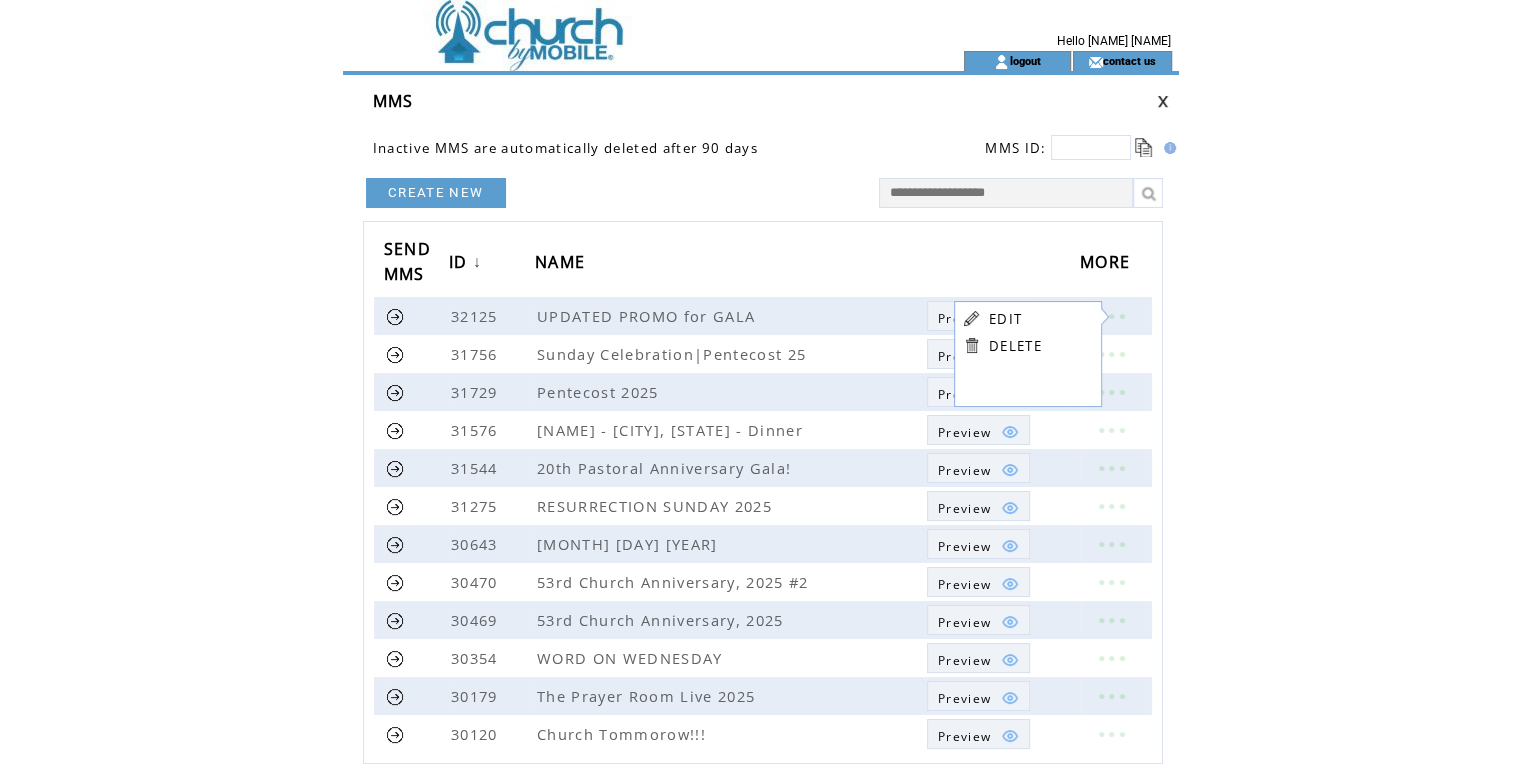 click on "EDIT" at bounding box center (1005, 319) 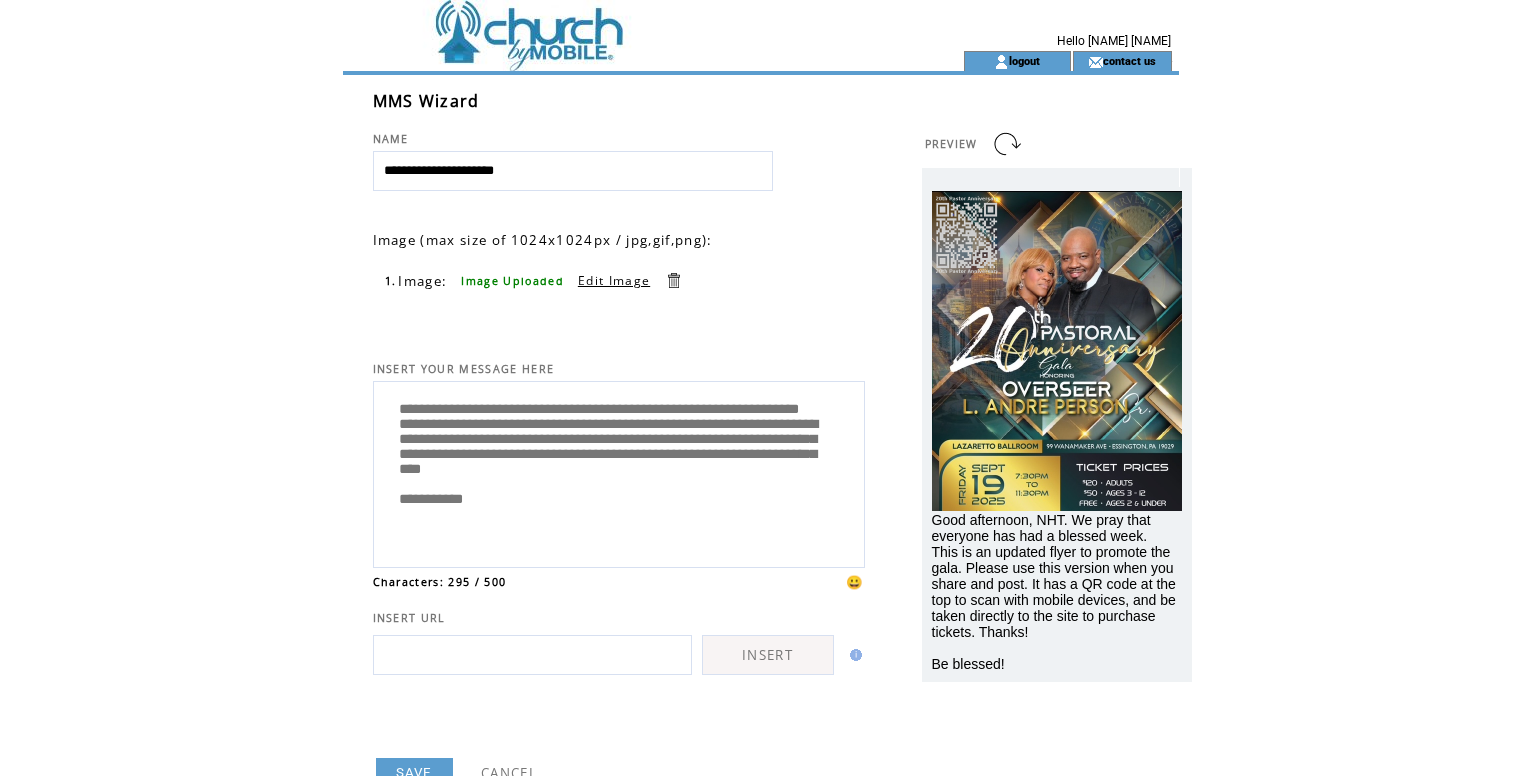 scroll, scrollTop: 0, scrollLeft: 0, axis: both 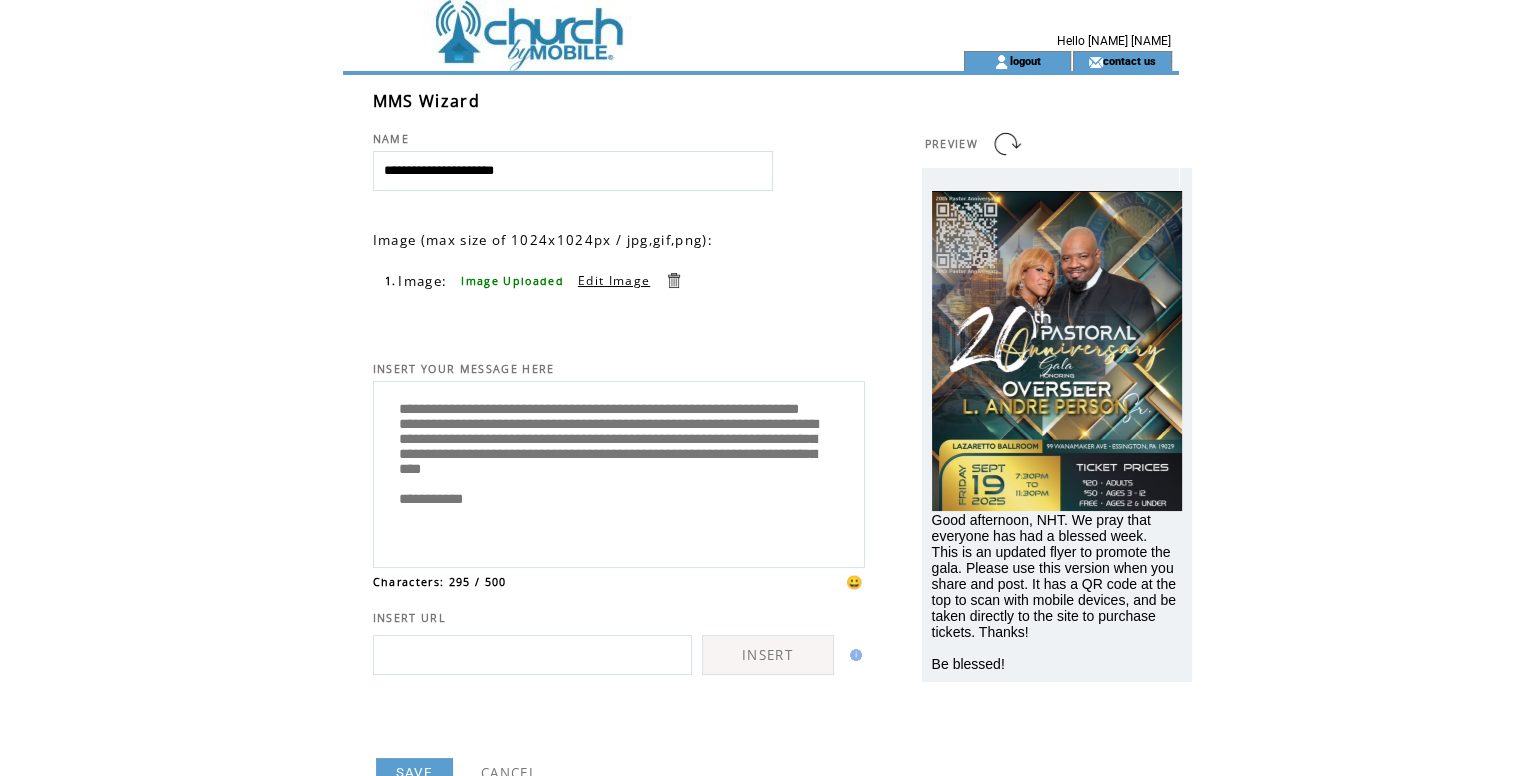 drag, startPoint x: 446, startPoint y: 409, endPoint x: 524, endPoint y: 398, distance: 78.77182 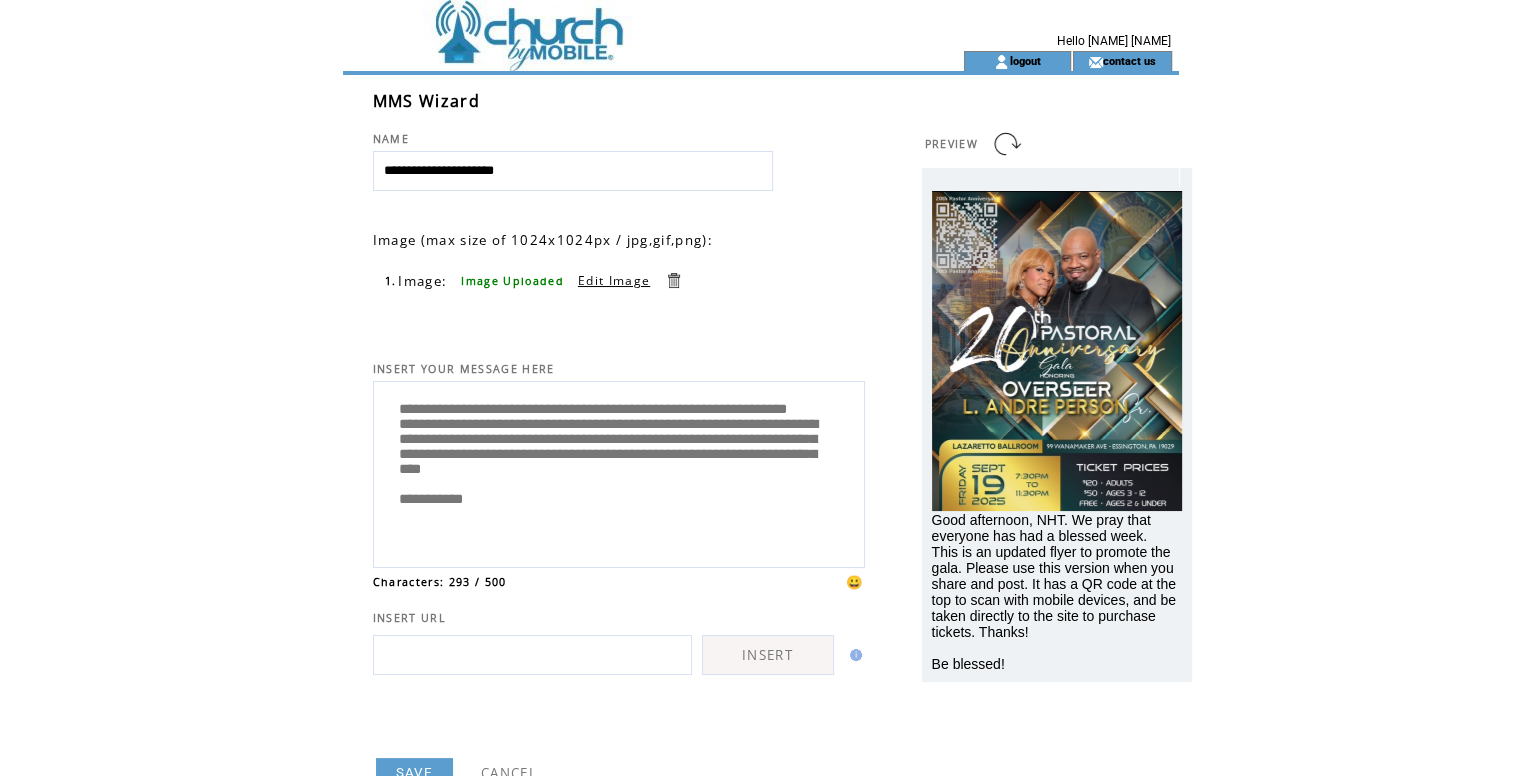type on "**********" 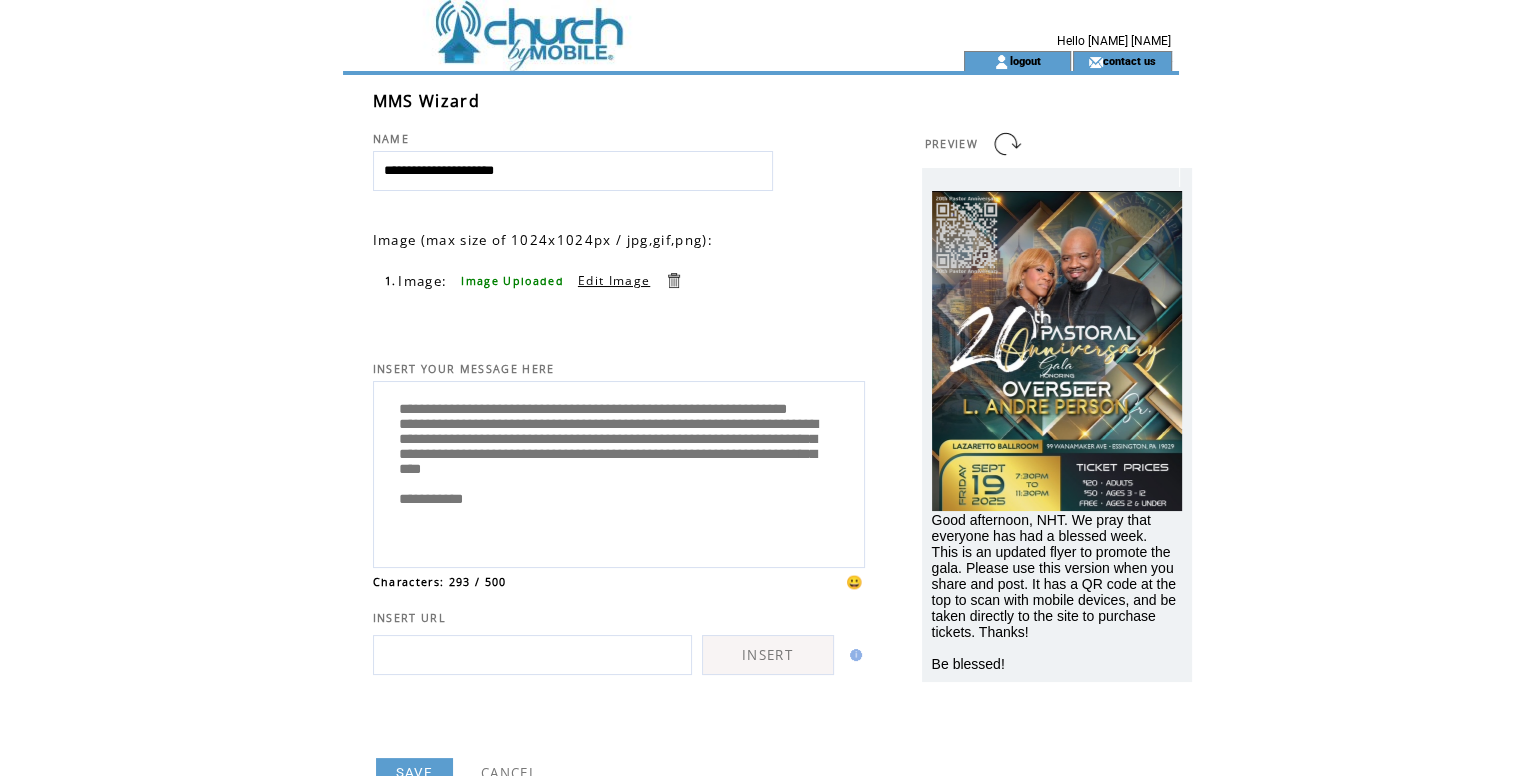 click on "SAVE" at bounding box center [426, 773] 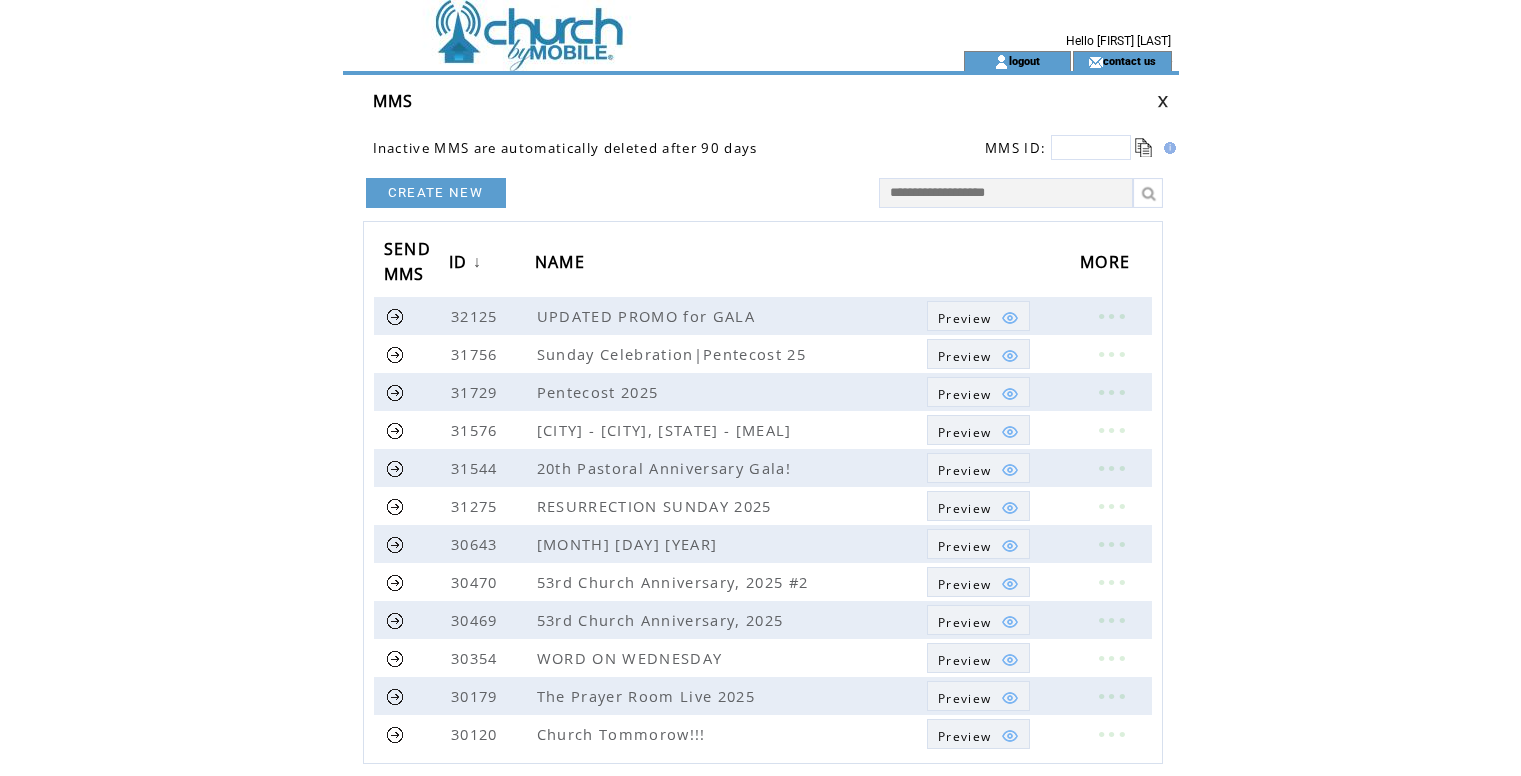 scroll, scrollTop: 0, scrollLeft: 0, axis: both 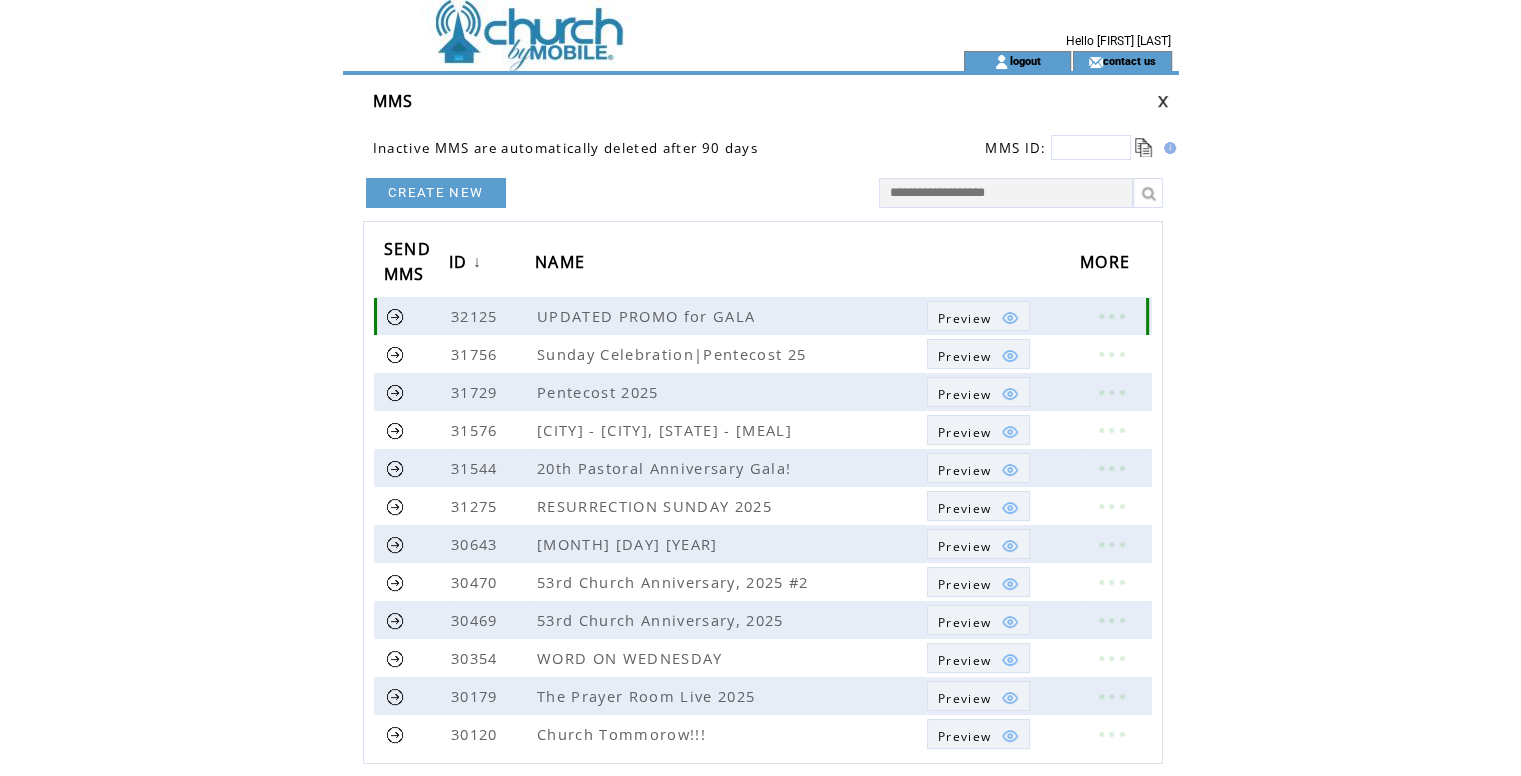 click at bounding box center [395, 316] 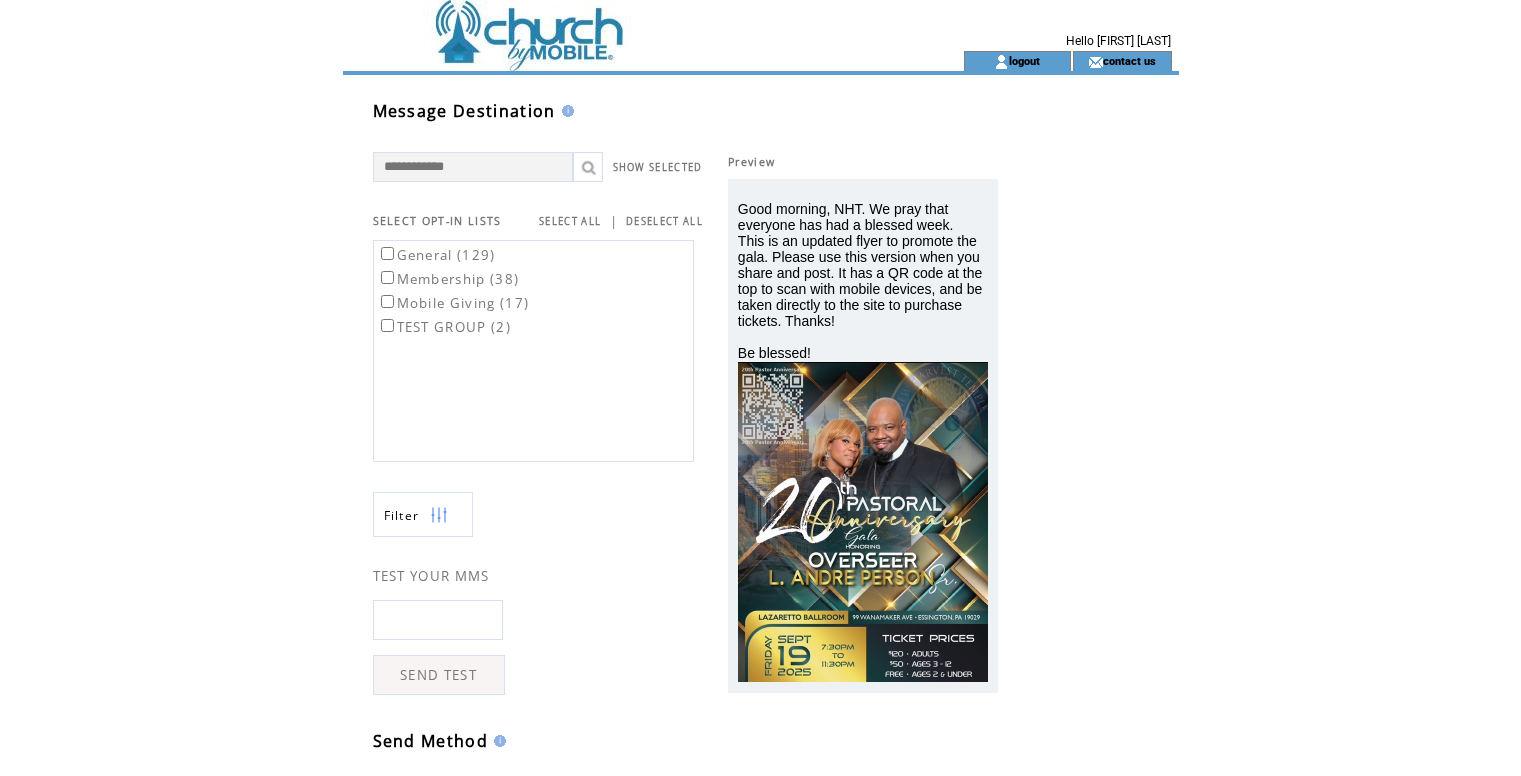 scroll, scrollTop: 0, scrollLeft: 0, axis: both 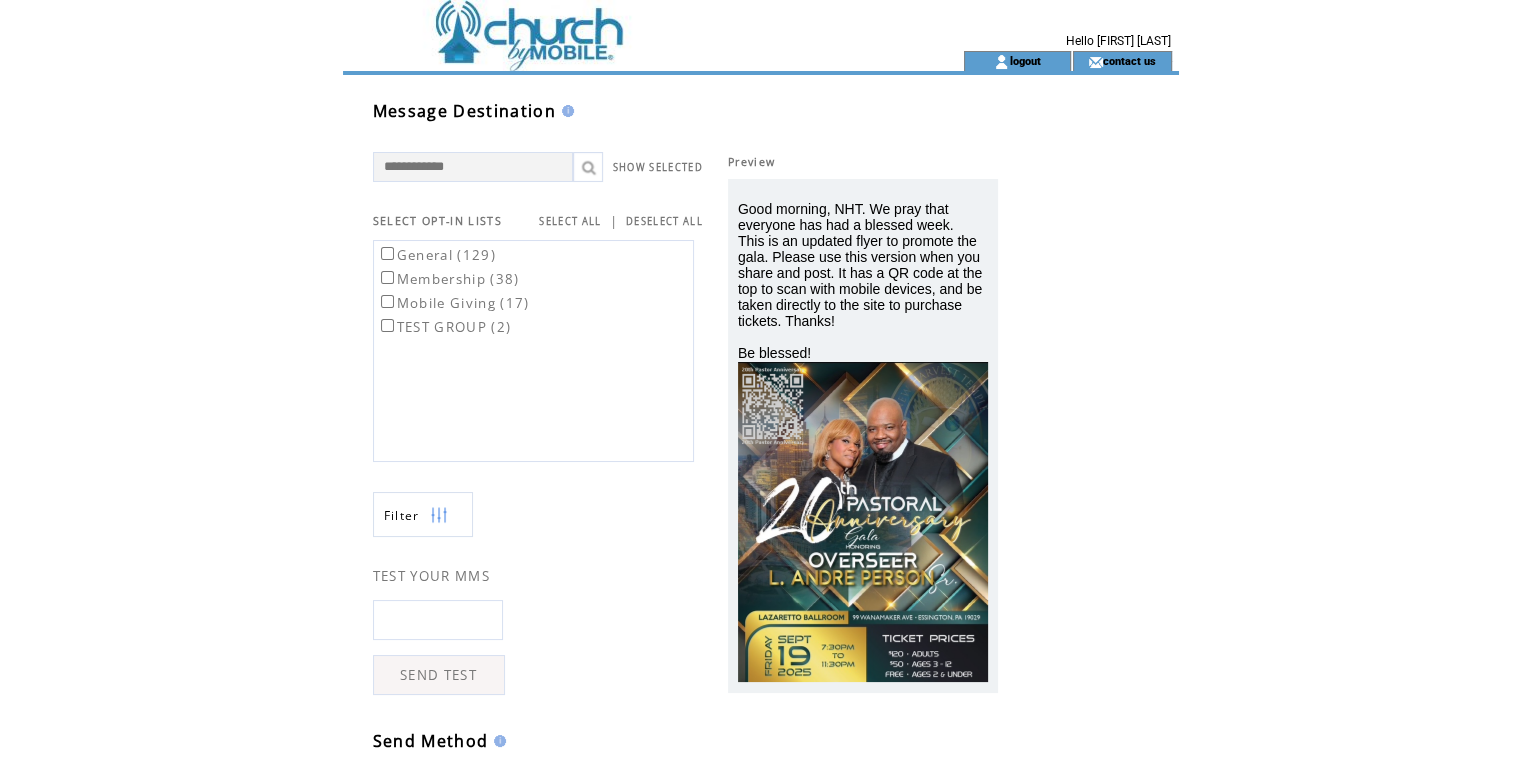 click on "Membership (38)" at bounding box center [448, 279] 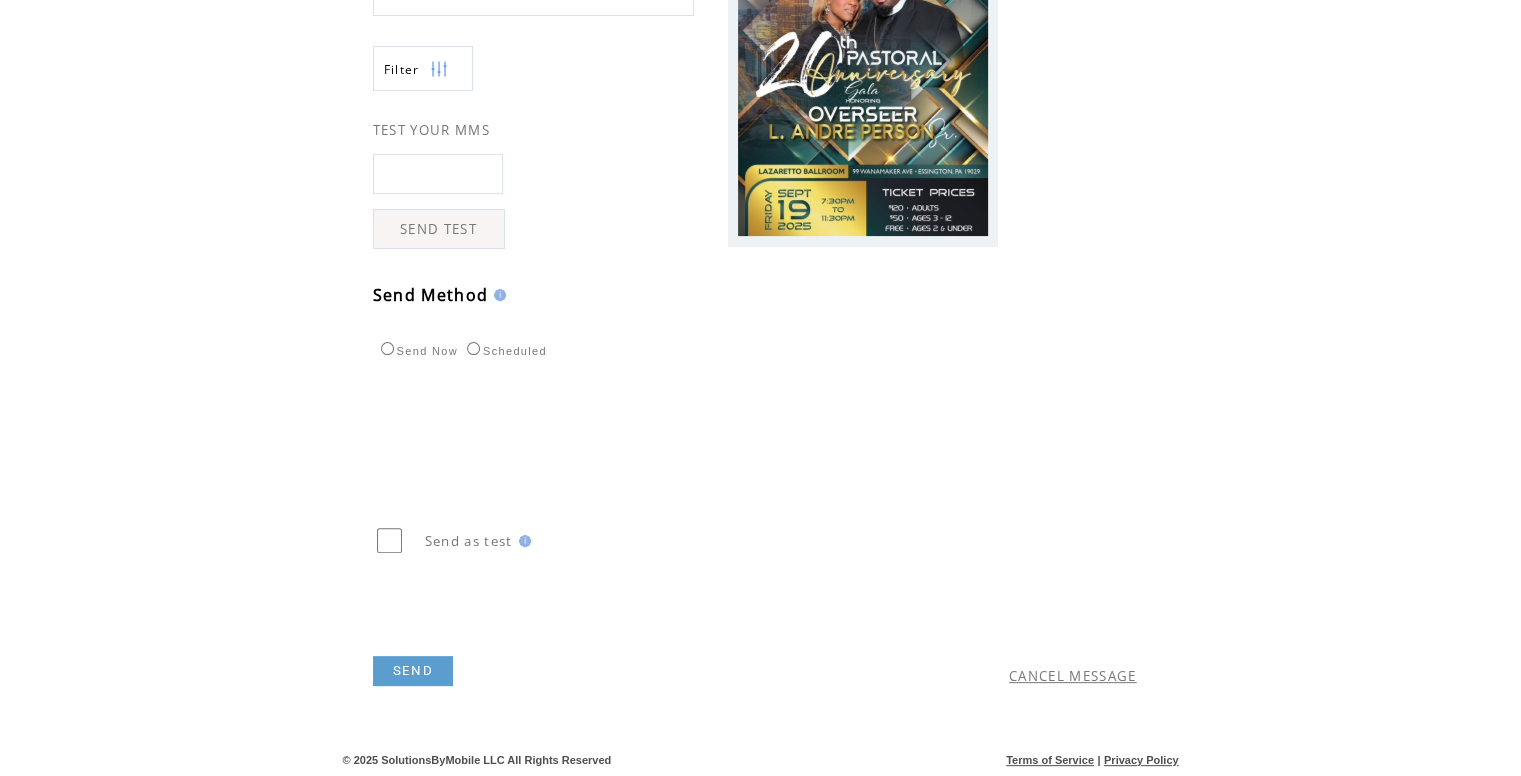 scroll, scrollTop: 452, scrollLeft: 0, axis: vertical 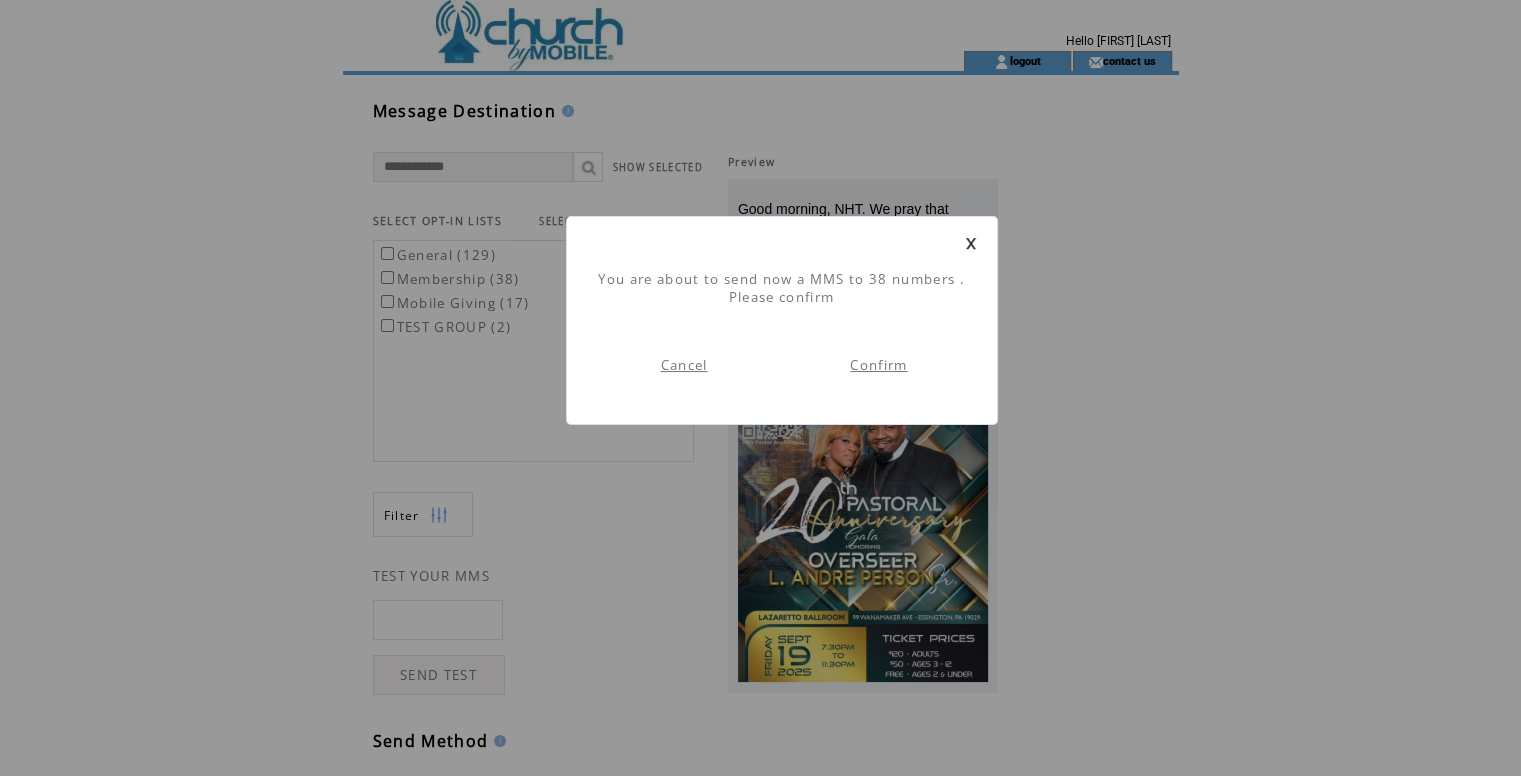 click on "Confirm" at bounding box center (878, 365) 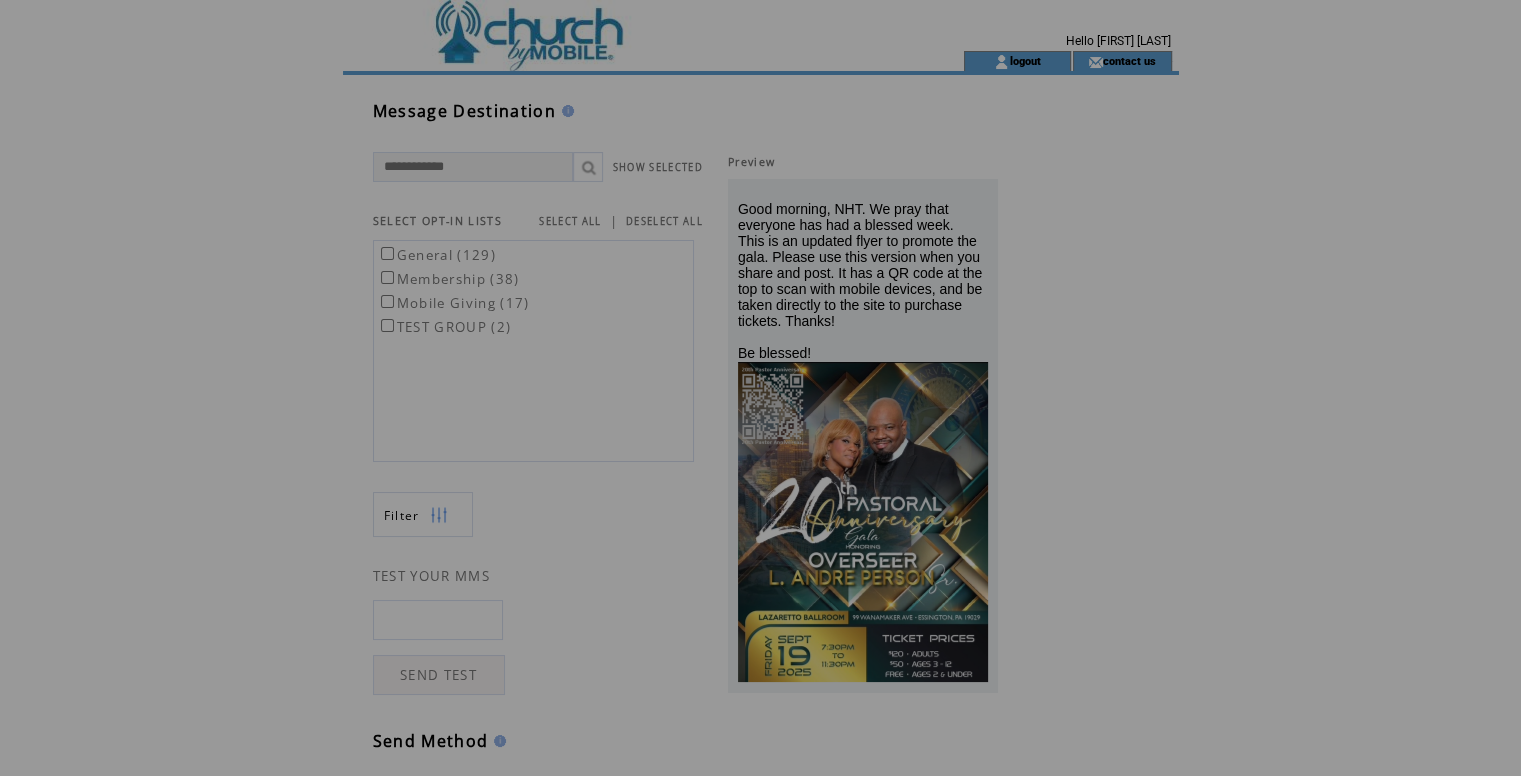 scroll, scrollTop: 0, scrollLeft: 0, axis: both 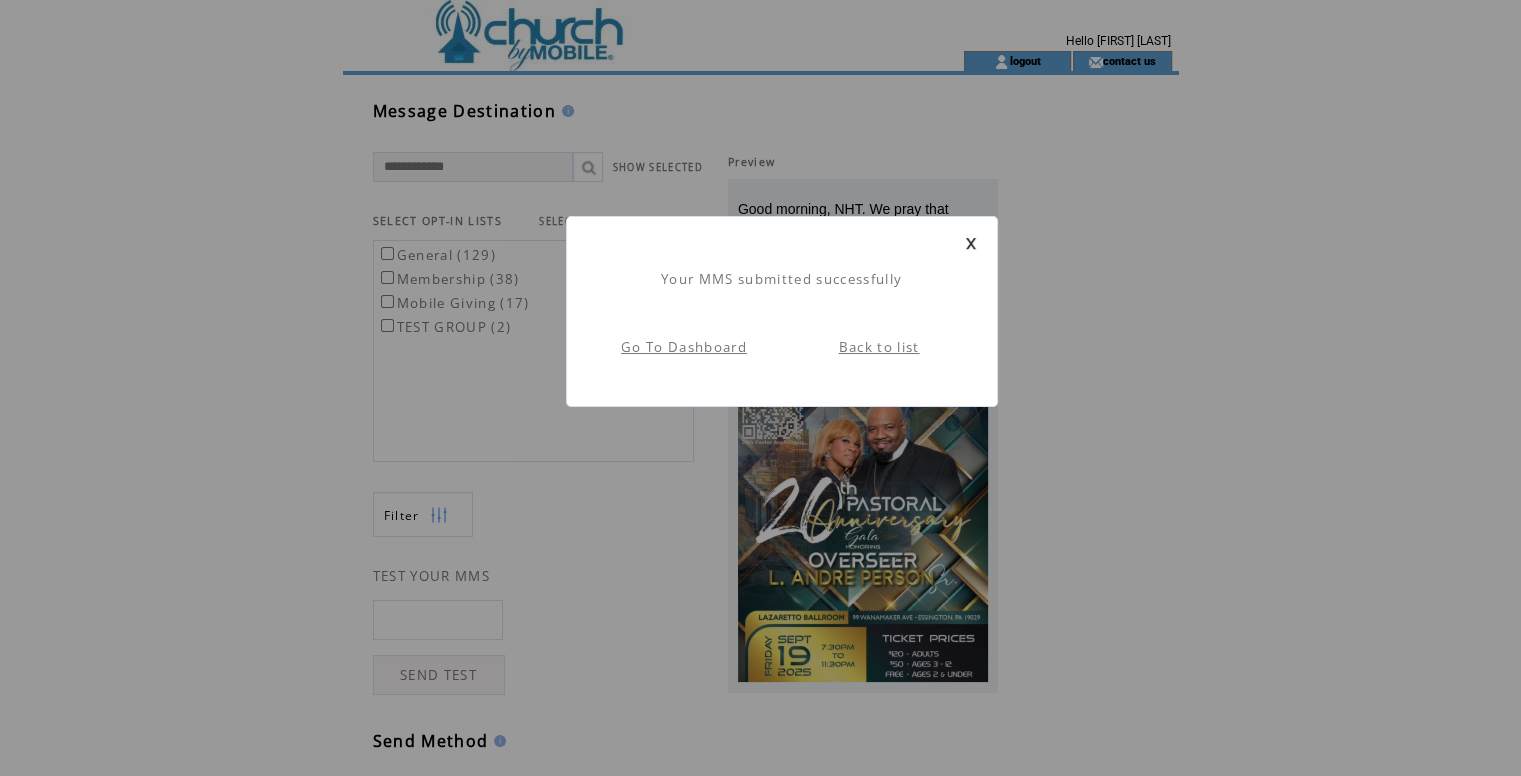 click on "Back to list" at bounding box center (879, 347) 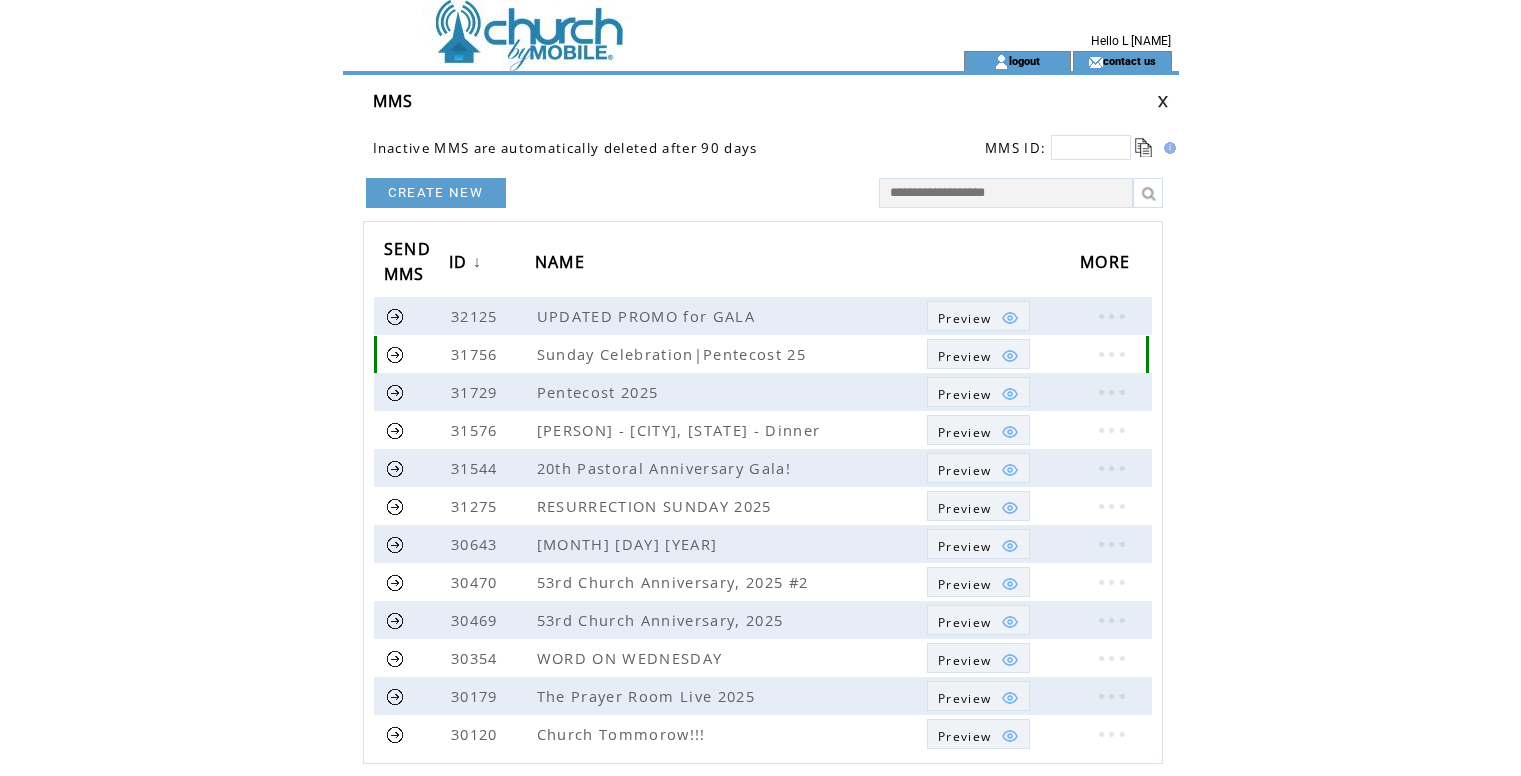 scroll, scrollTop: 0, scrollLeft: 0, axis: both 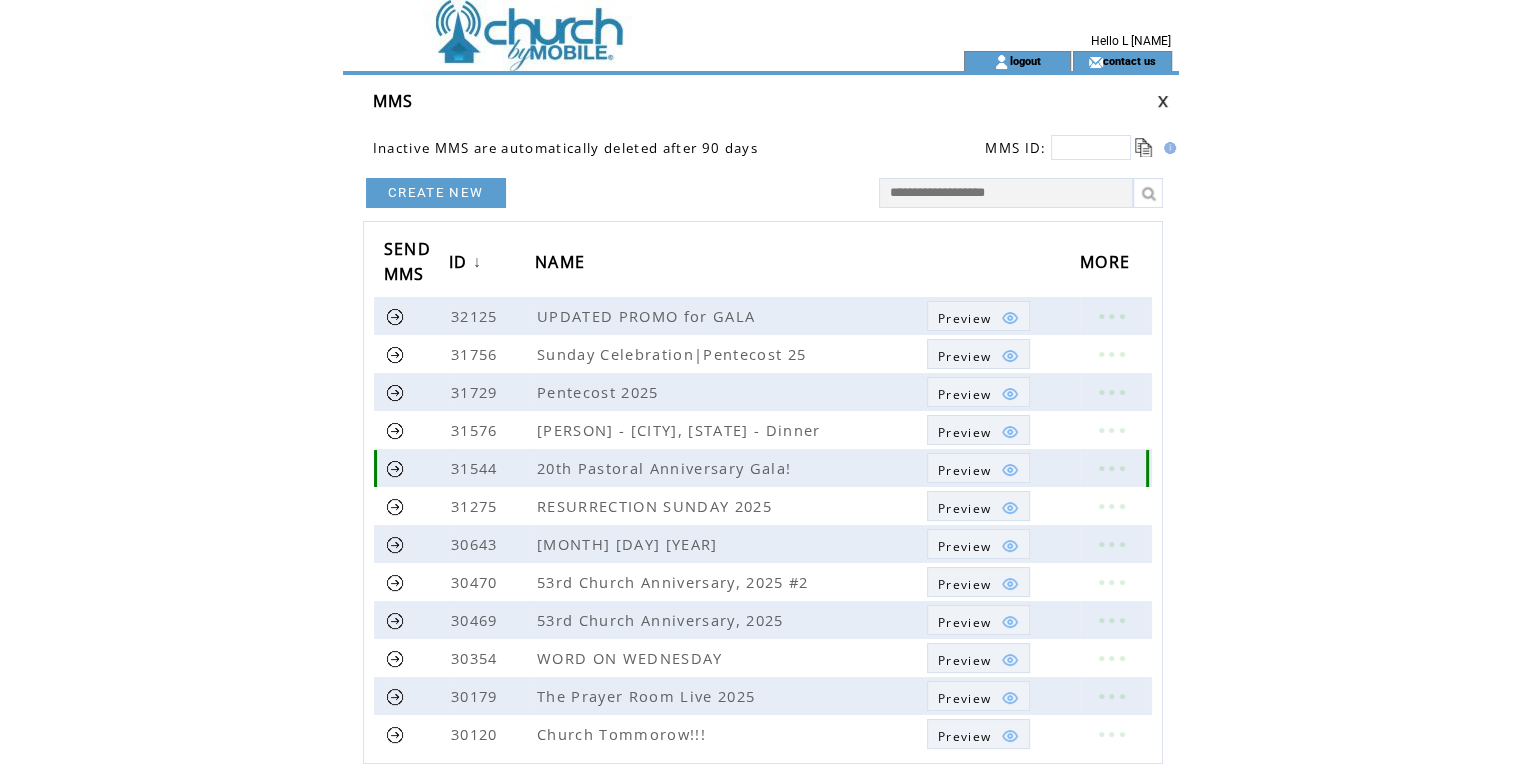 click on "Preview" at bounding box center [964, 470] 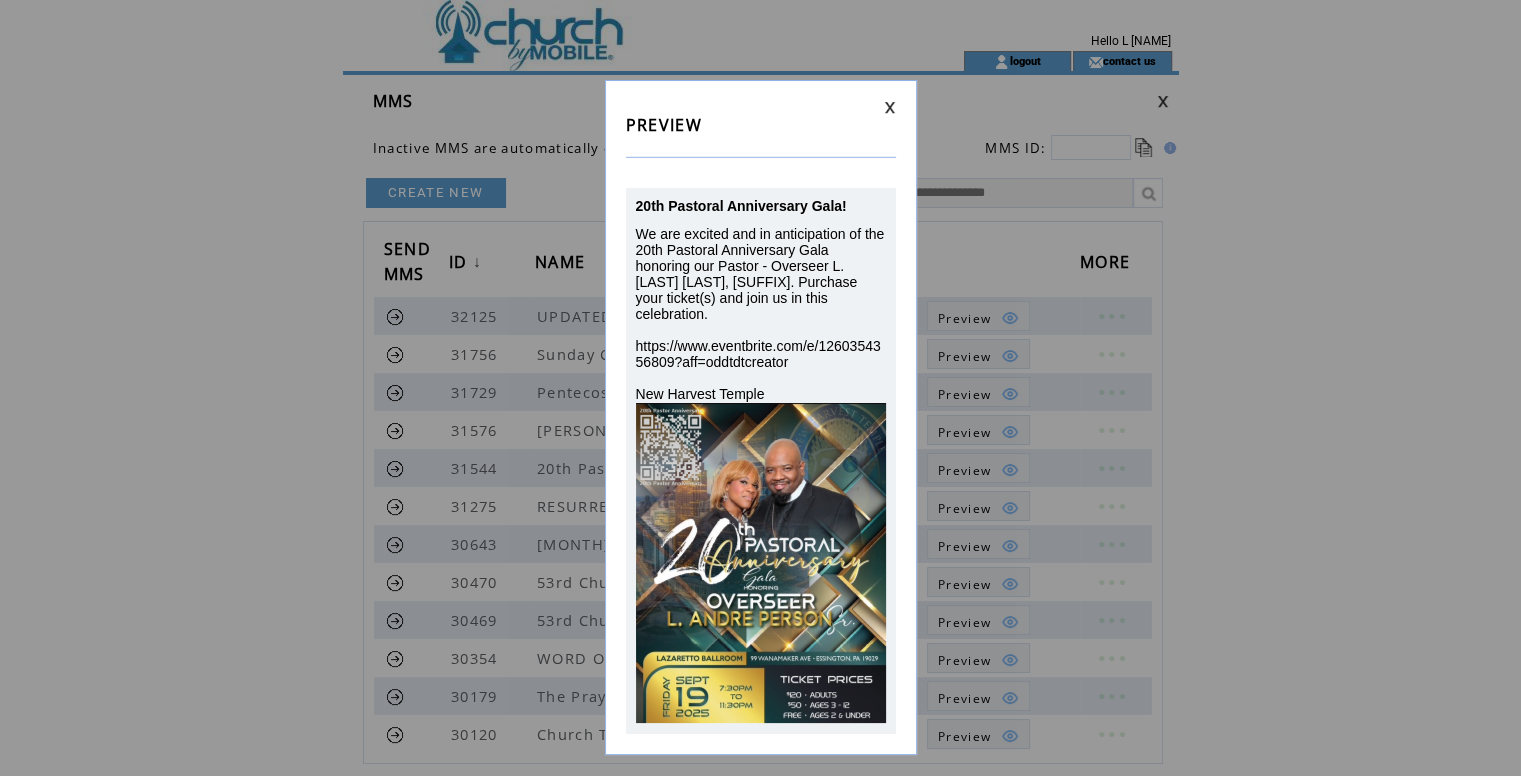 click at bounding box center (890, 107) 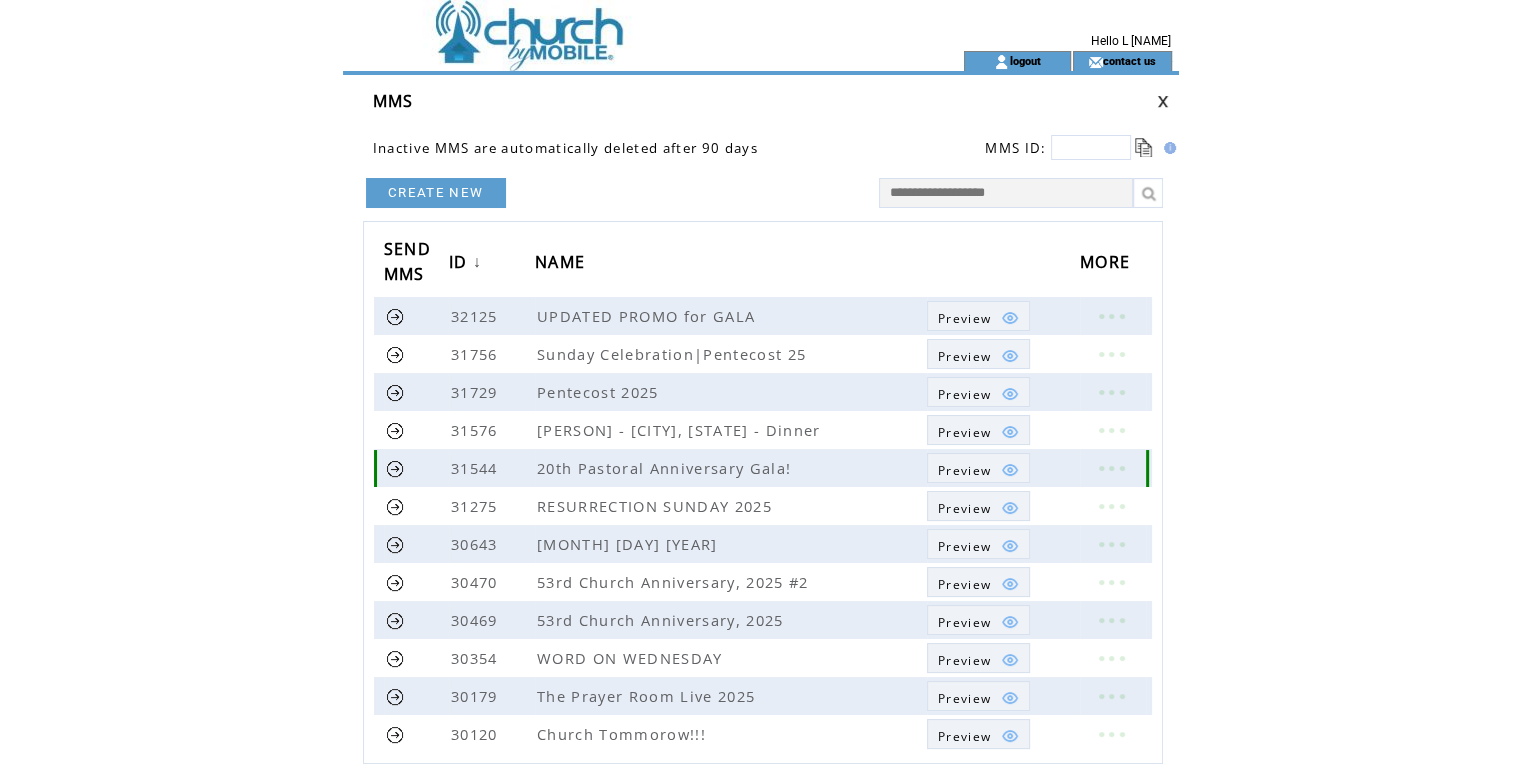 click at bounding box center (1010, 470) 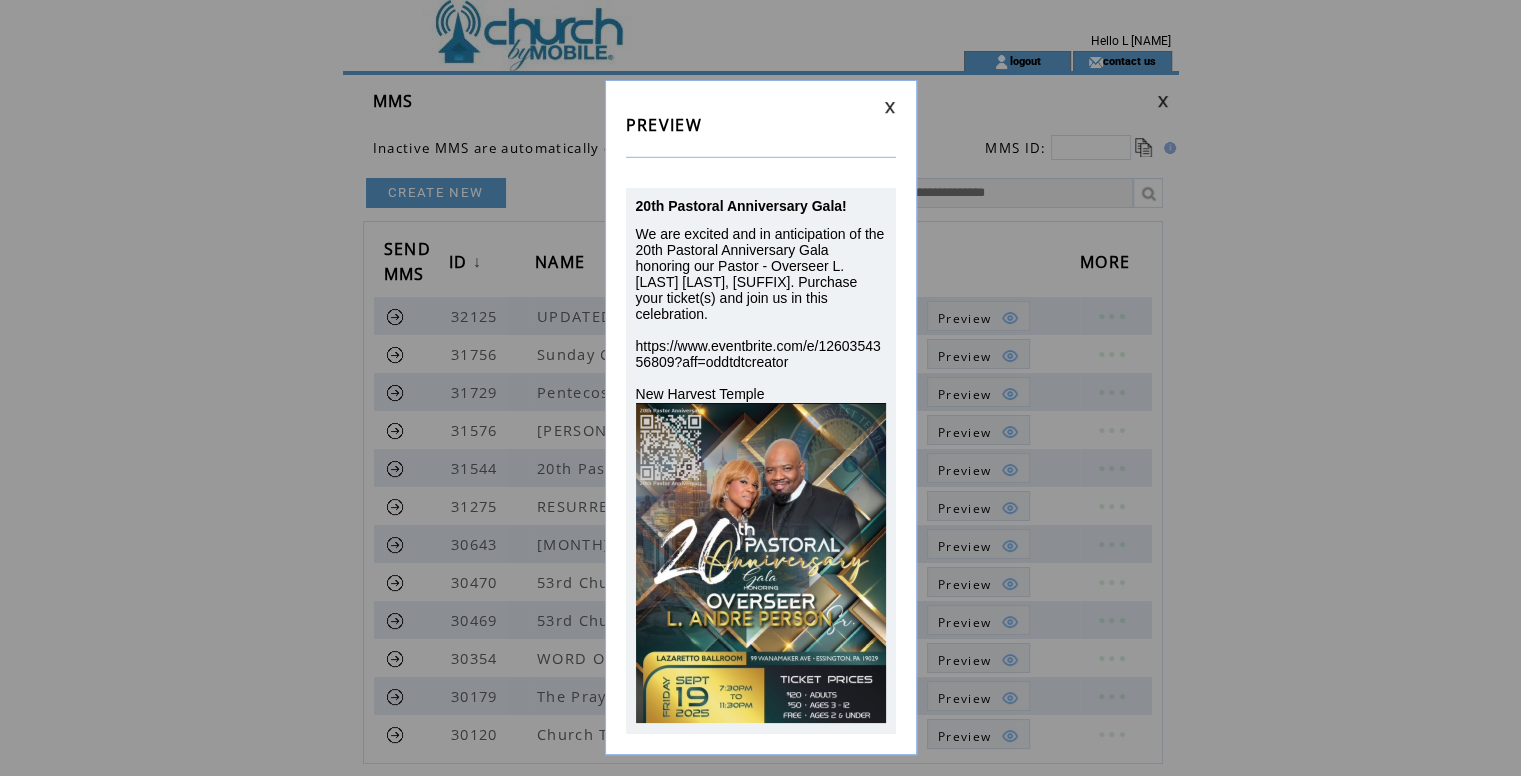 click at bounding box center [890, 107] 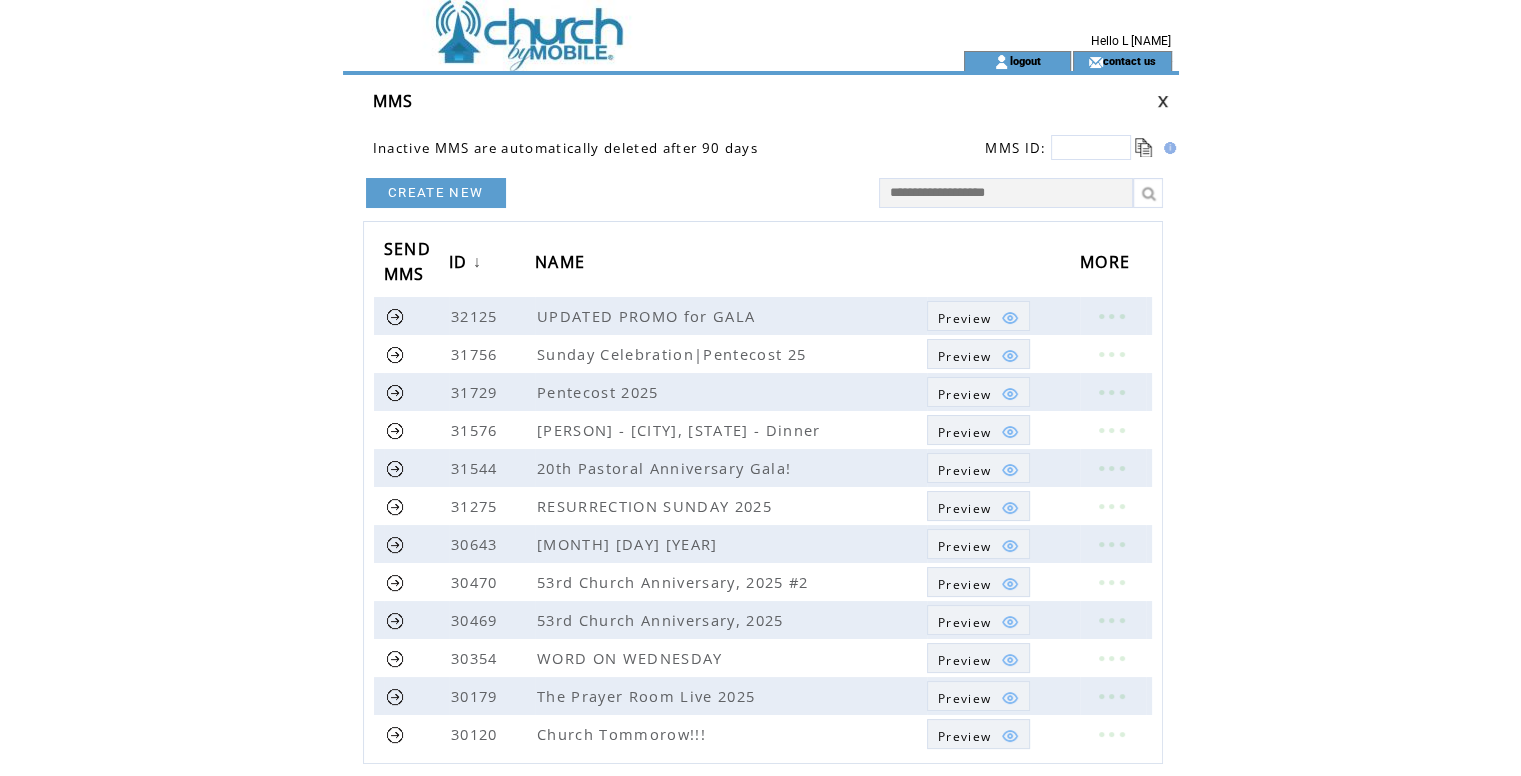 click at bounding box center (617, 61) 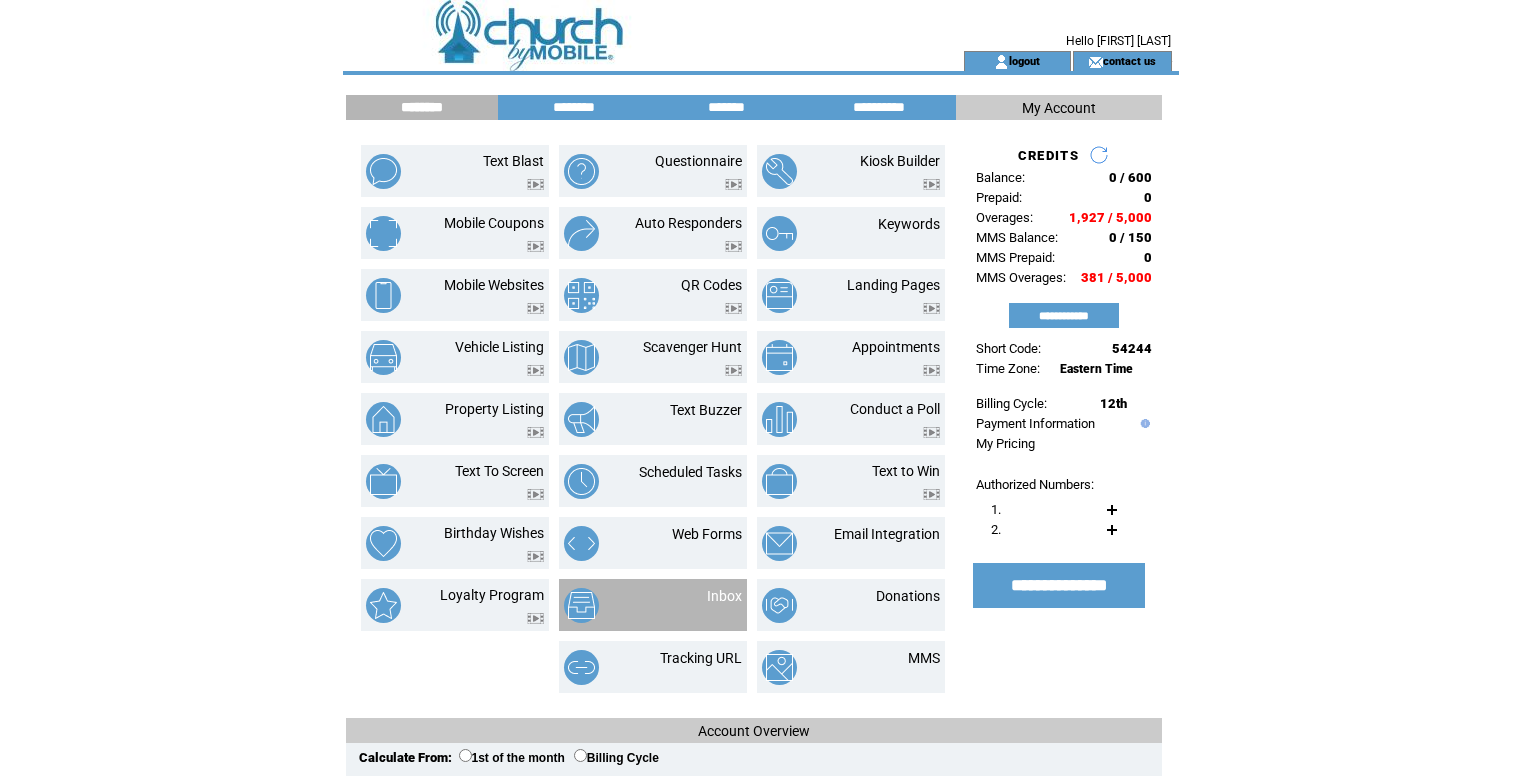 scroll, scrollTop: 0, scrollLeft: 0, axis: both 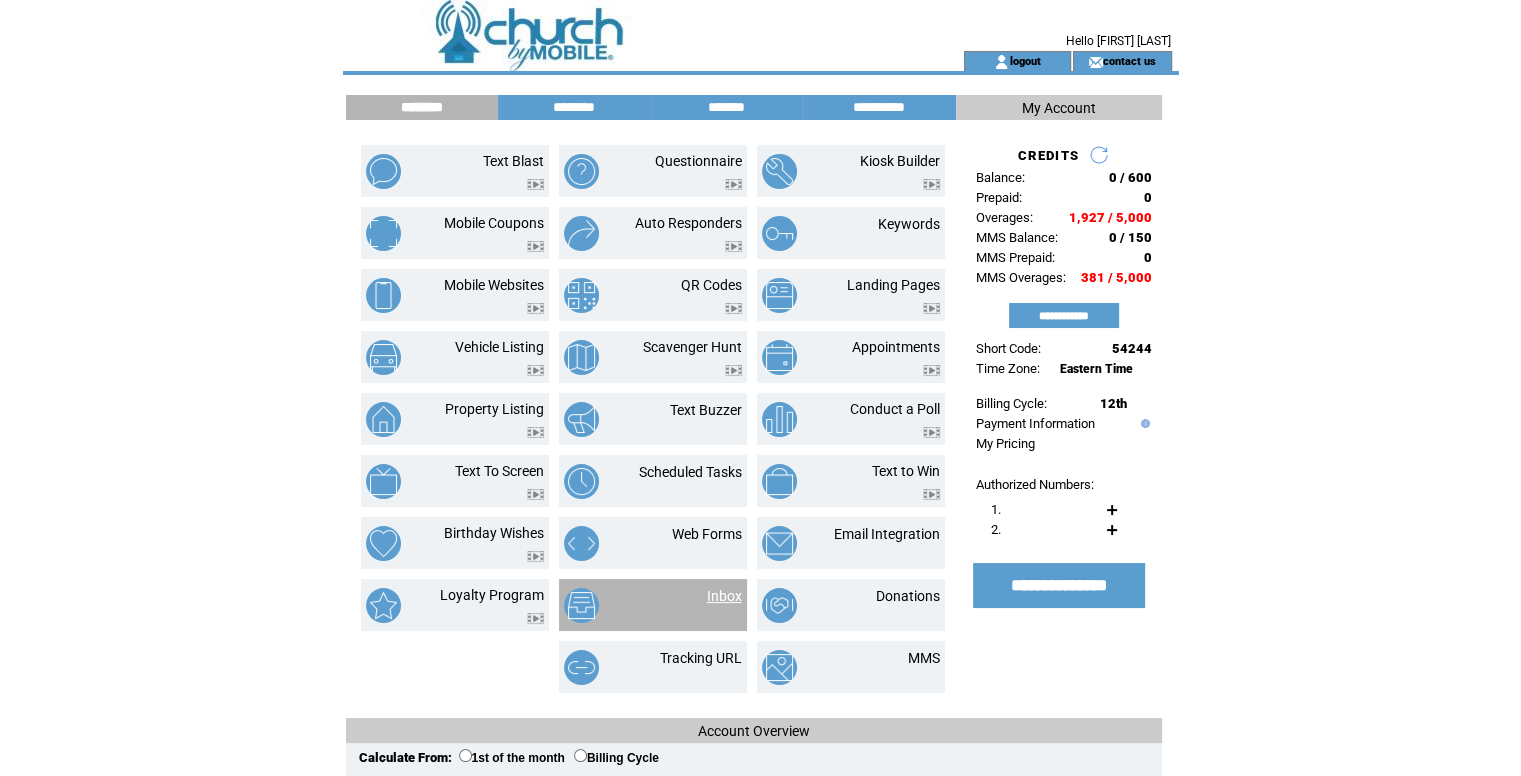 click on "Inbox" at bounding box center [724, 596] 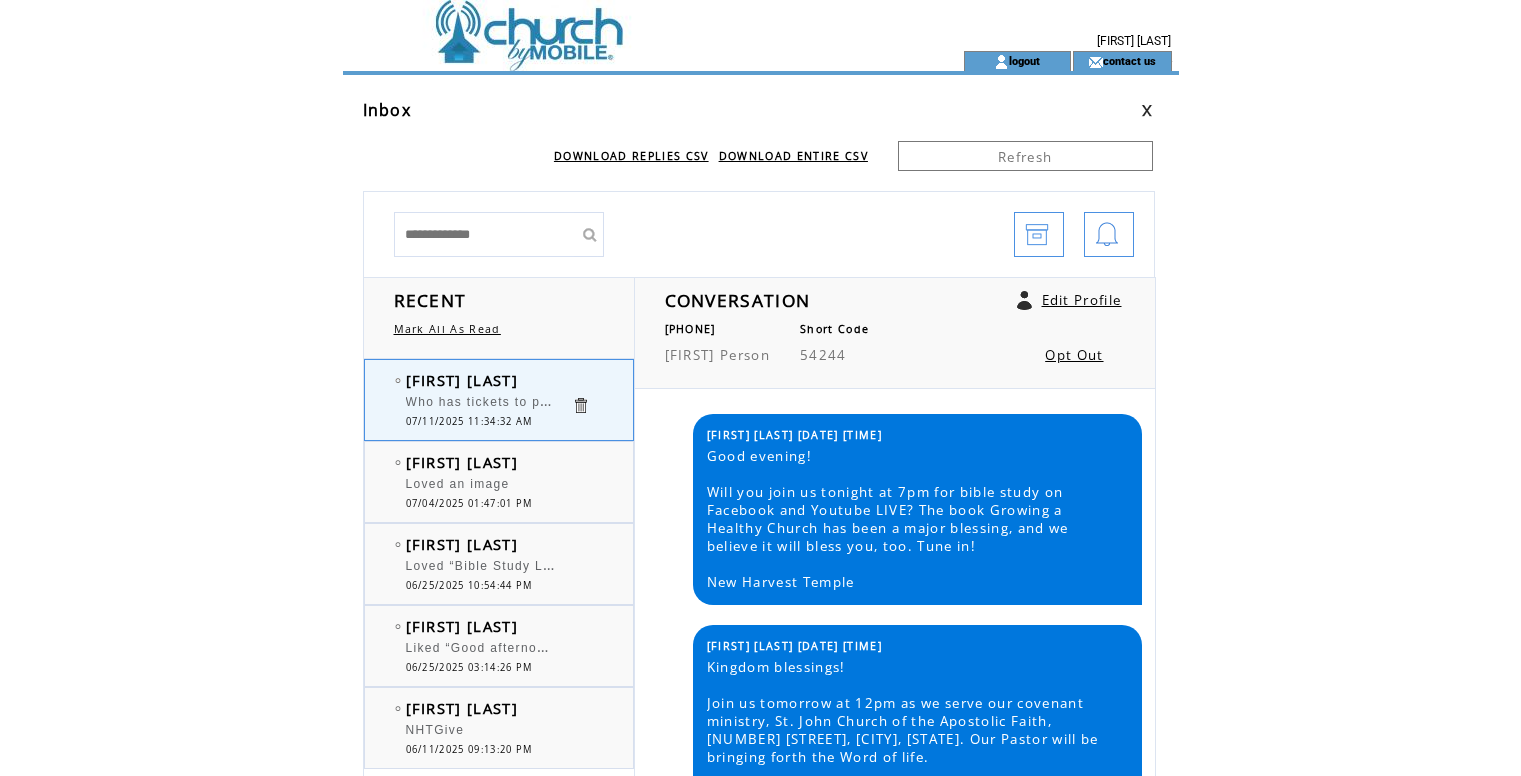 scroll, scrollTop: 0, scrollLeft: 0, axis: both 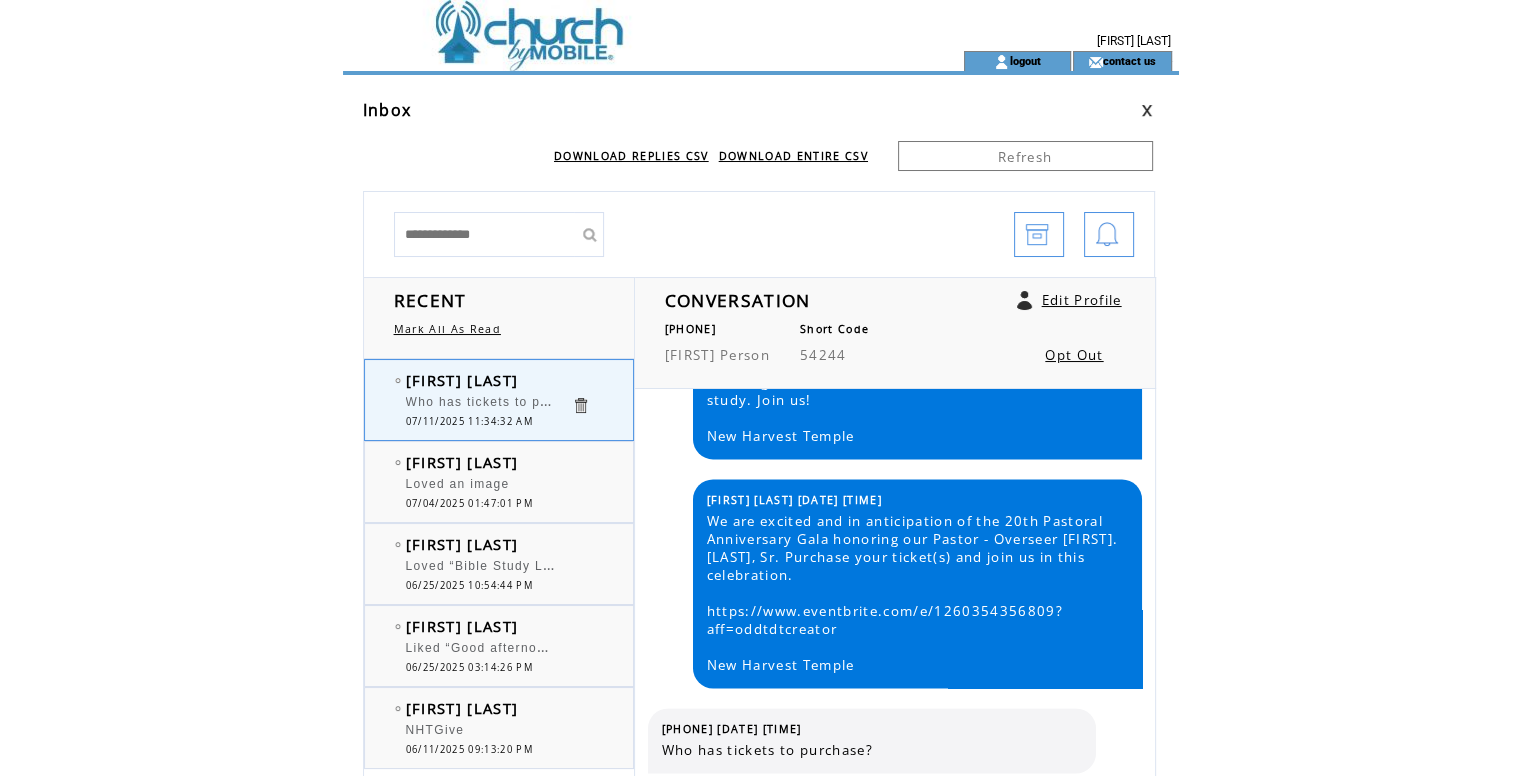 click at bounding box center [617, 25] 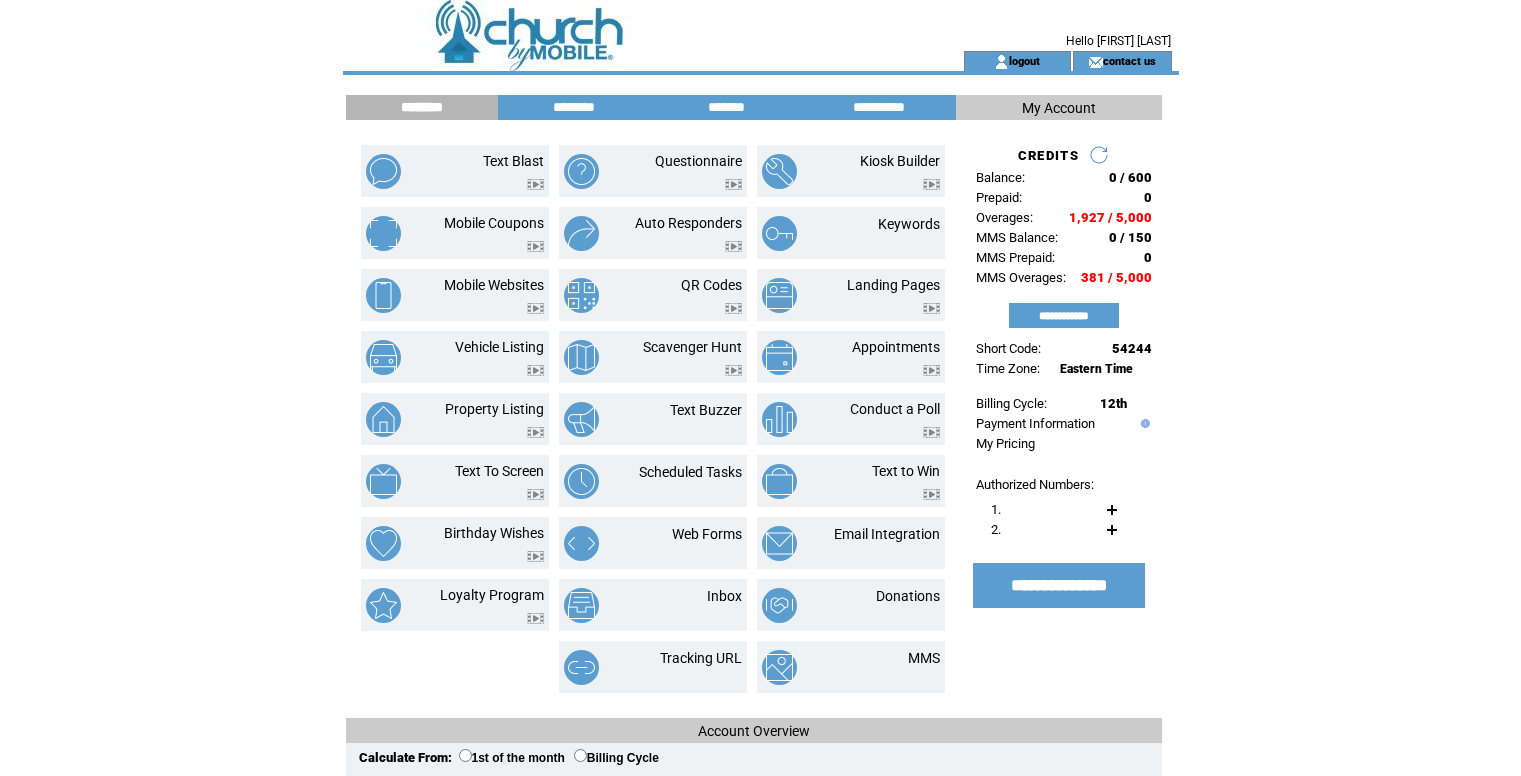 scroll, scrollTop: 0, scrollLeft: 0, axis: both 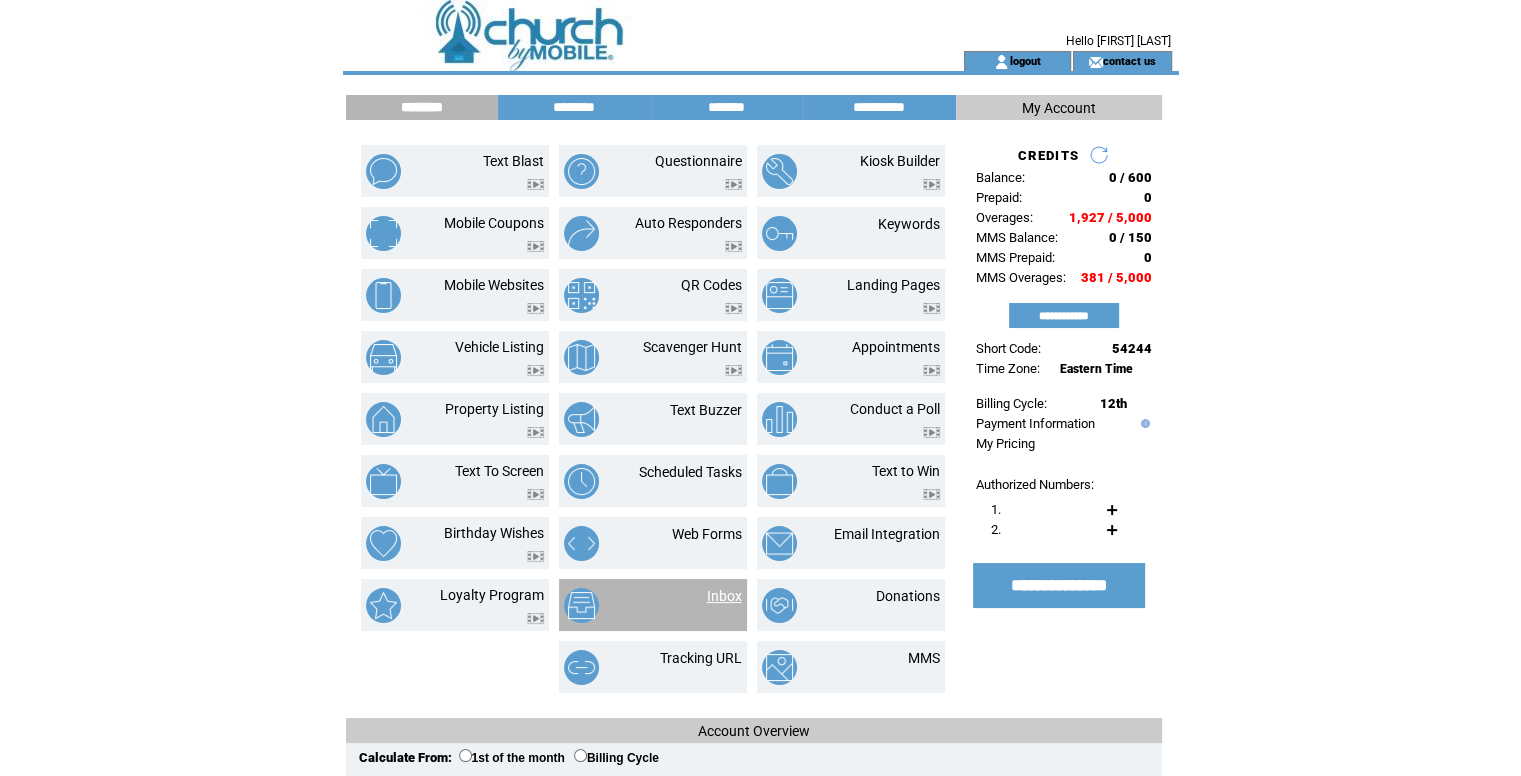 click on "Inbox" at bounding box center (724, 596) 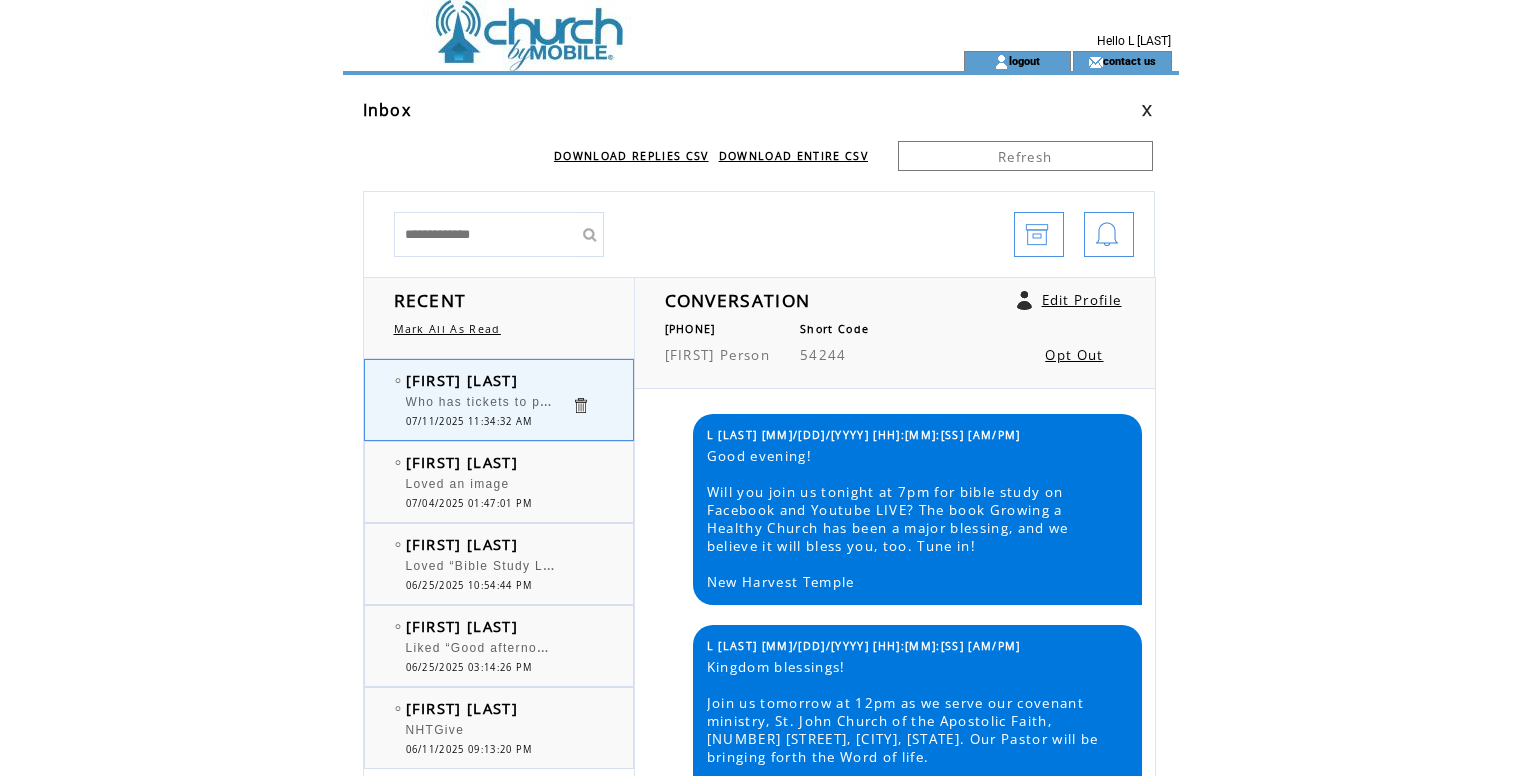 scroll, scrollTop: 0, scrollLeft: 0, axis: both 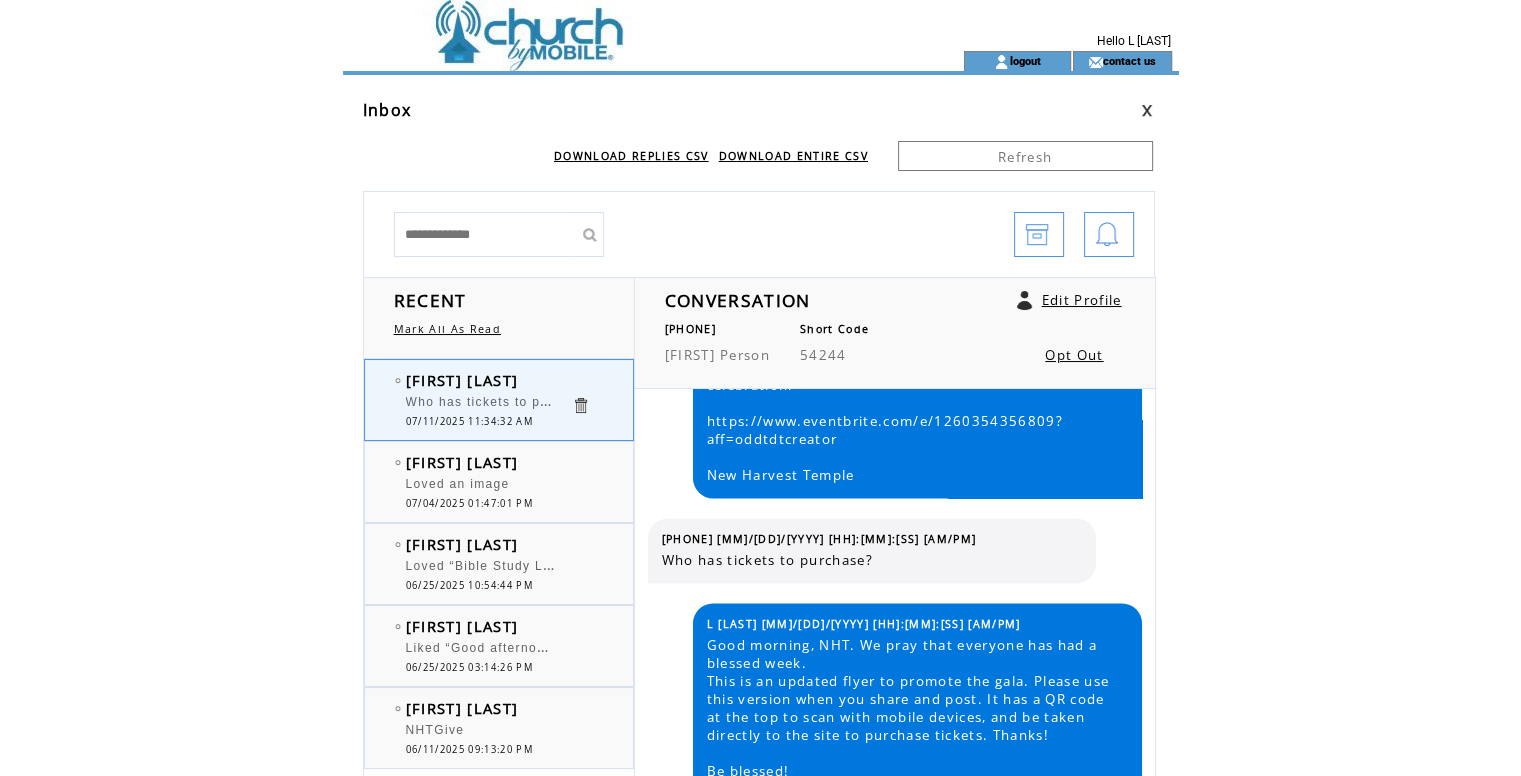 click at bounding box center [617, 25] 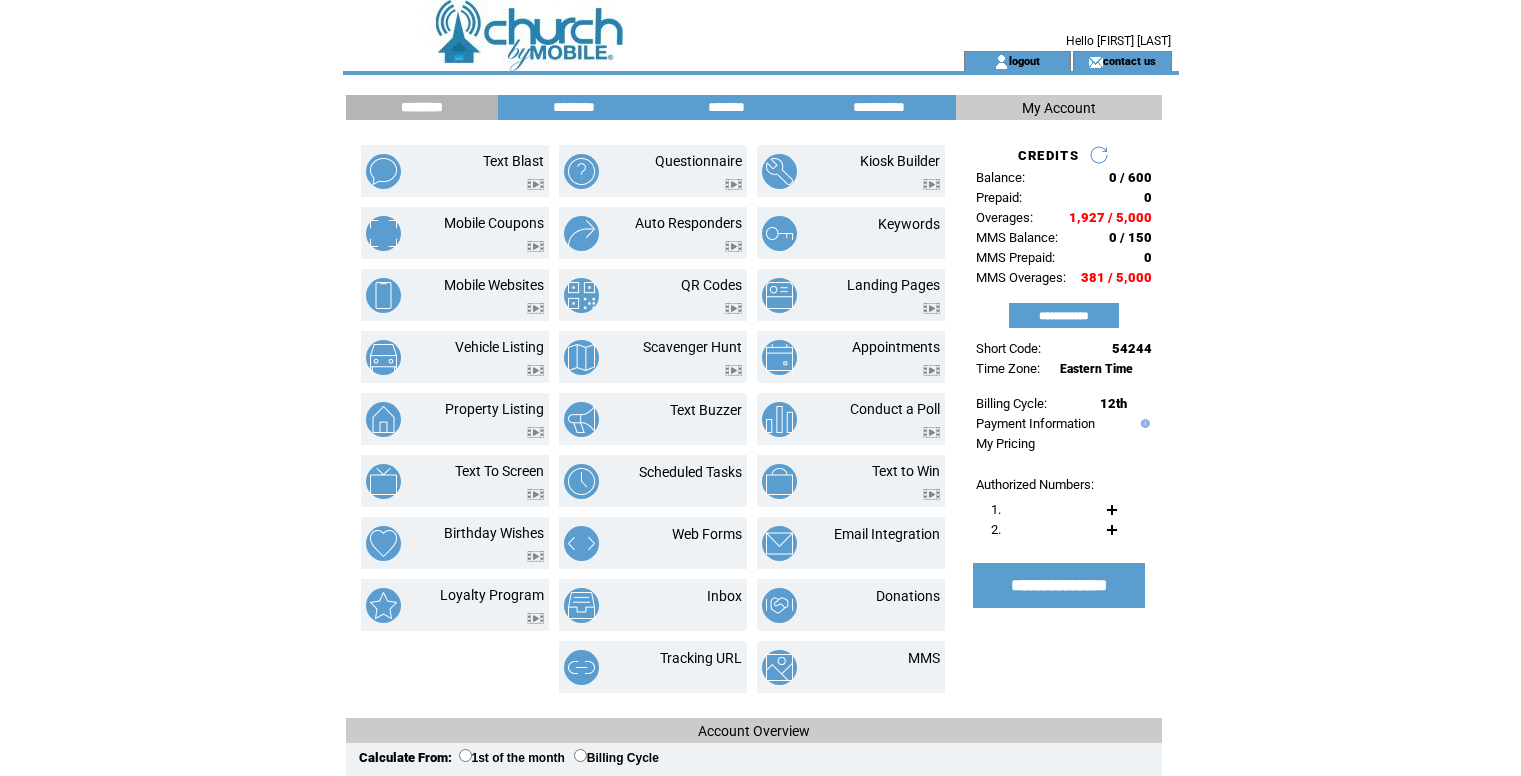 scroll, scrollTop: 0, scrollLeft: 0, axis: both 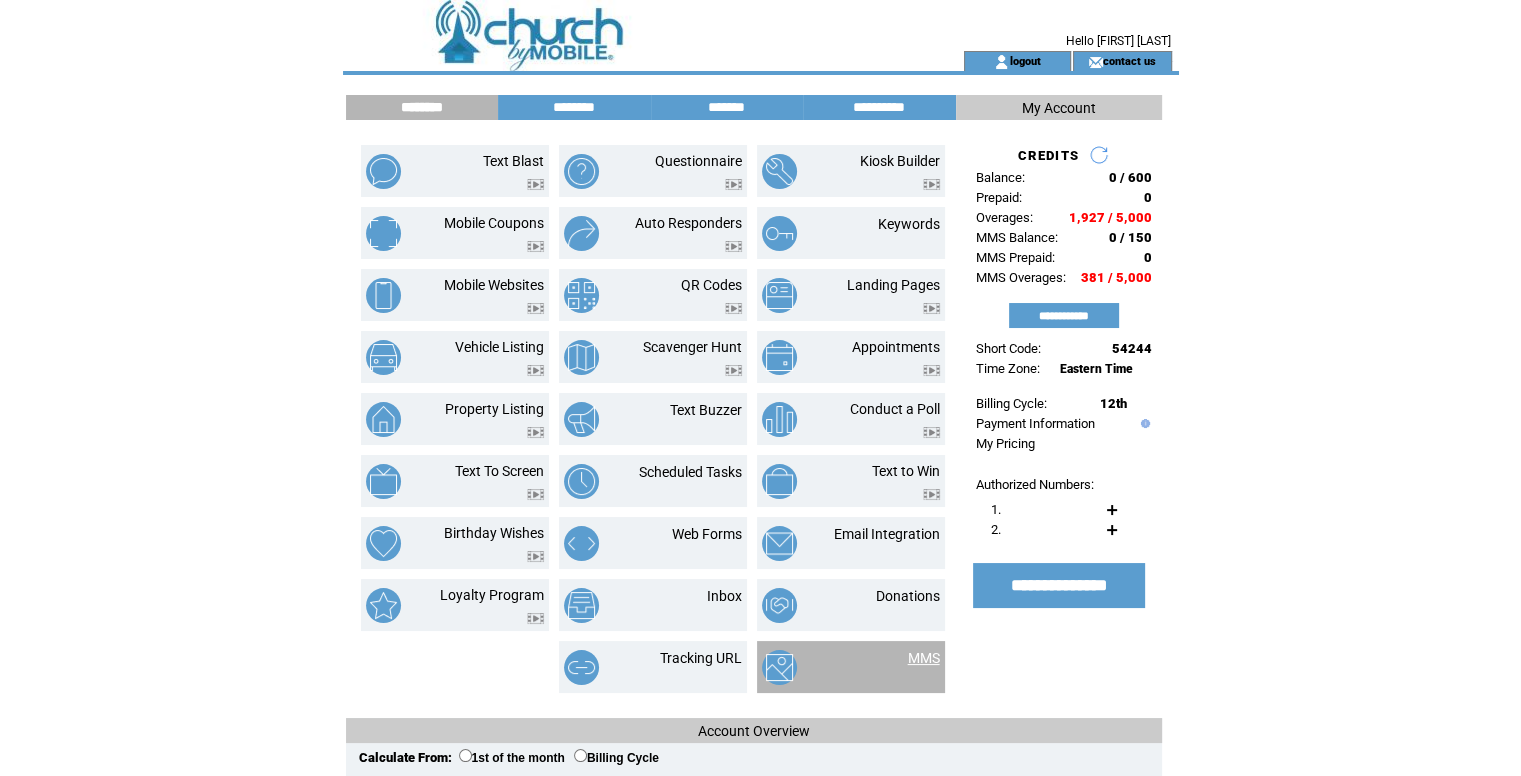 click on "MMS" at bounding box center (924, 658) 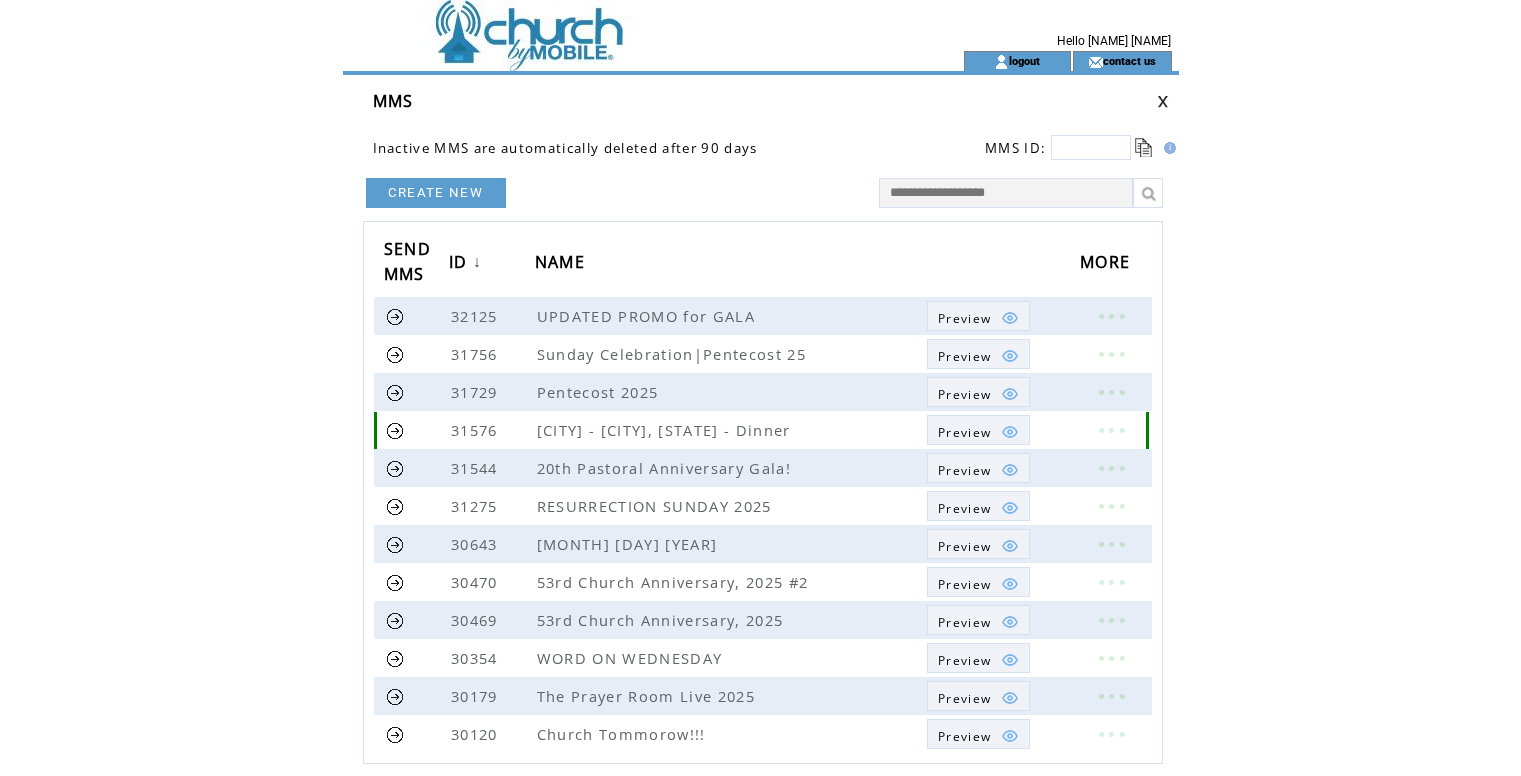scroll, scrollTop: 0, scrollLeft: 0, axis: both 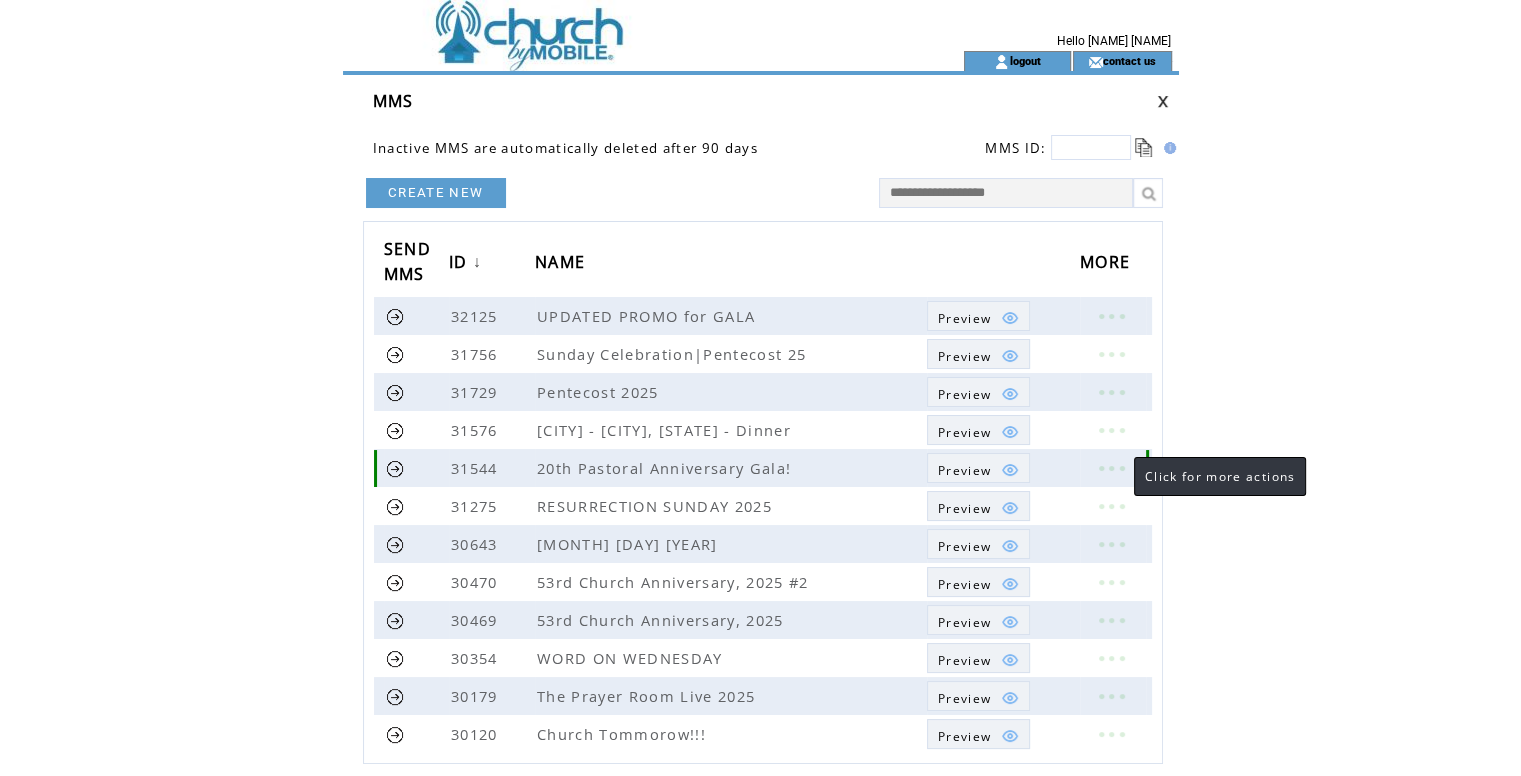 click at bounding box center (1111, 468) 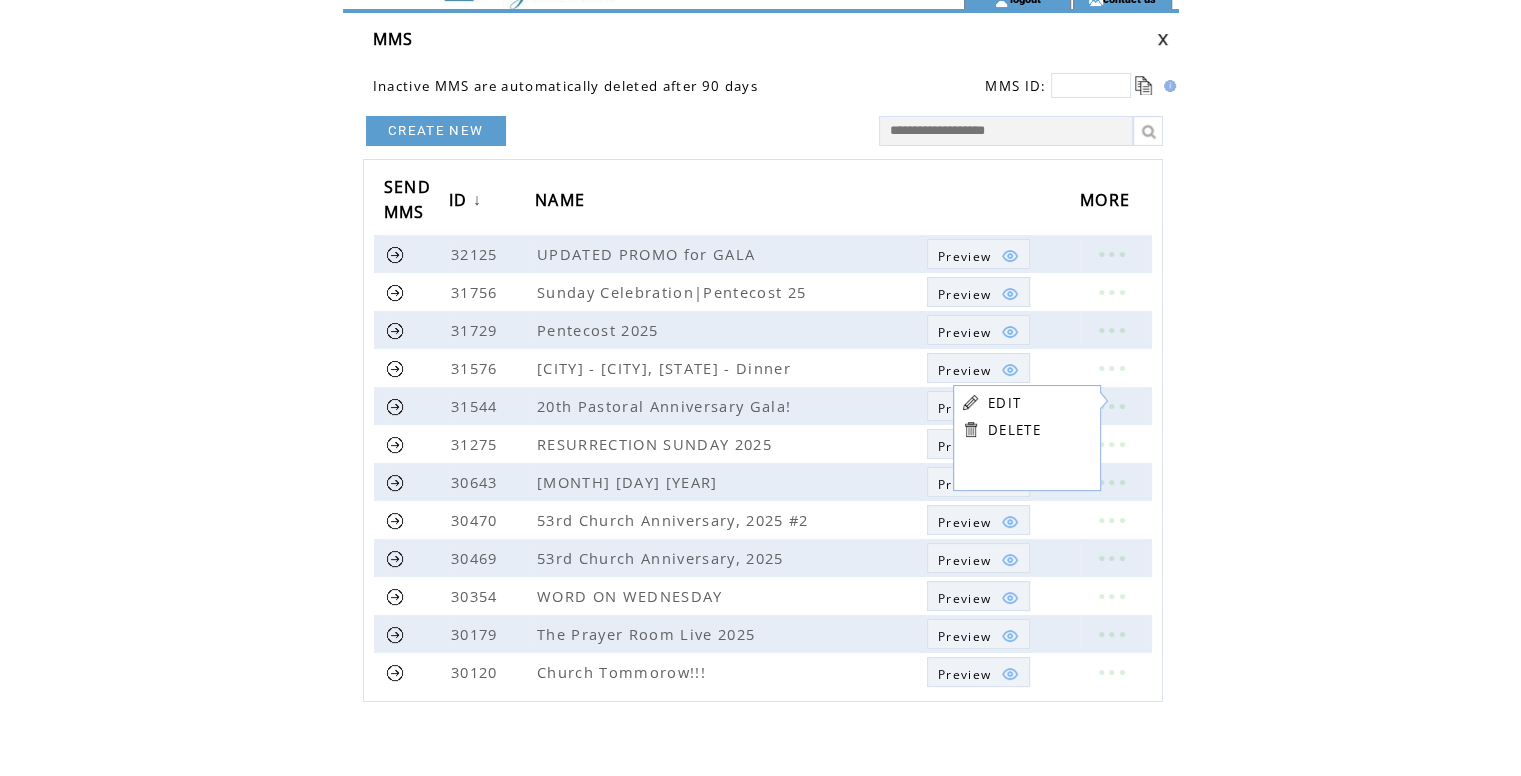 scroll, scrollTop: 96, scrollLeft: 0, axis: vertical 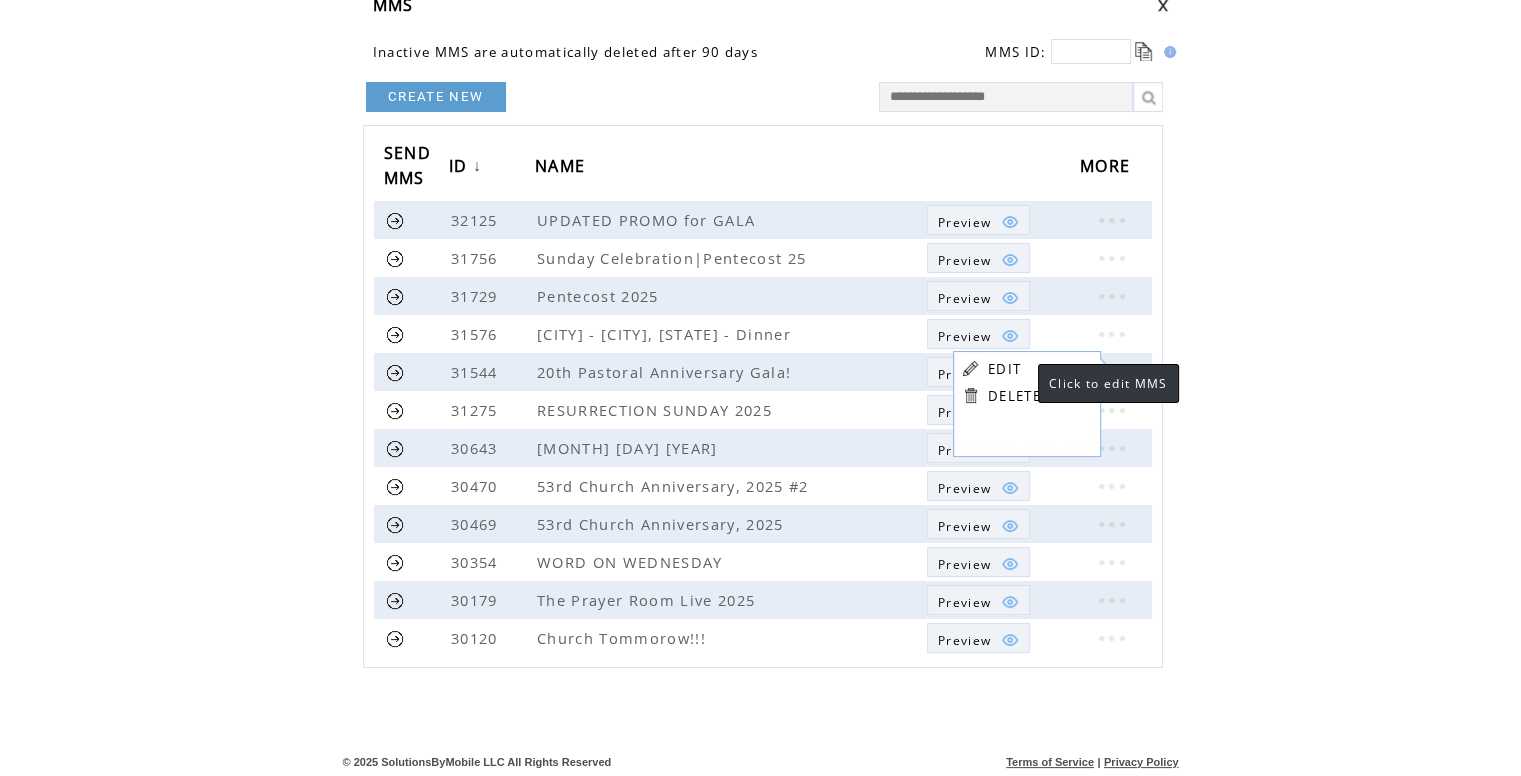 click on "EDIT" at bounding box center (1004, 369) 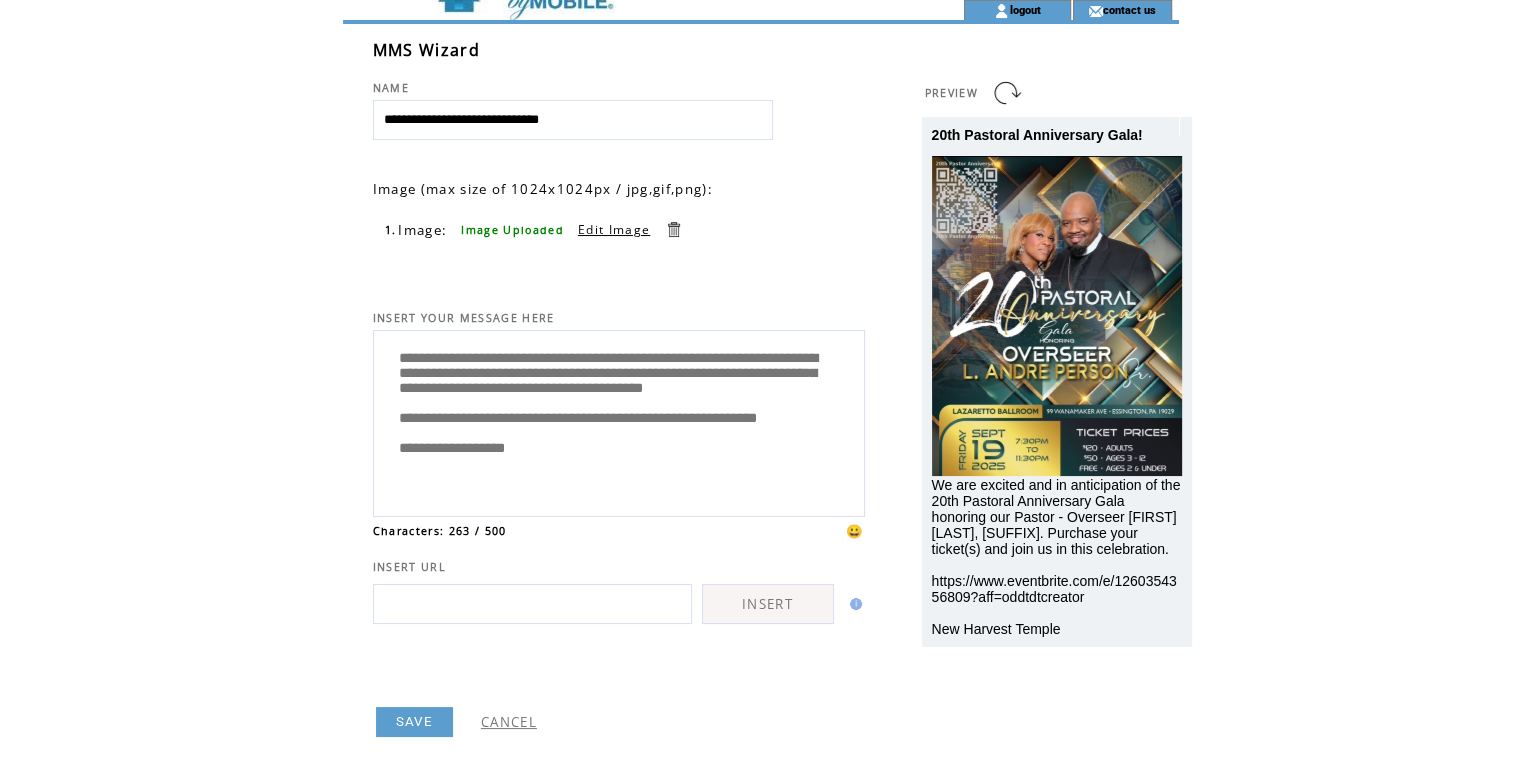 scroll, scrollTop: 74, scrollLeft: 0, axis: vertical 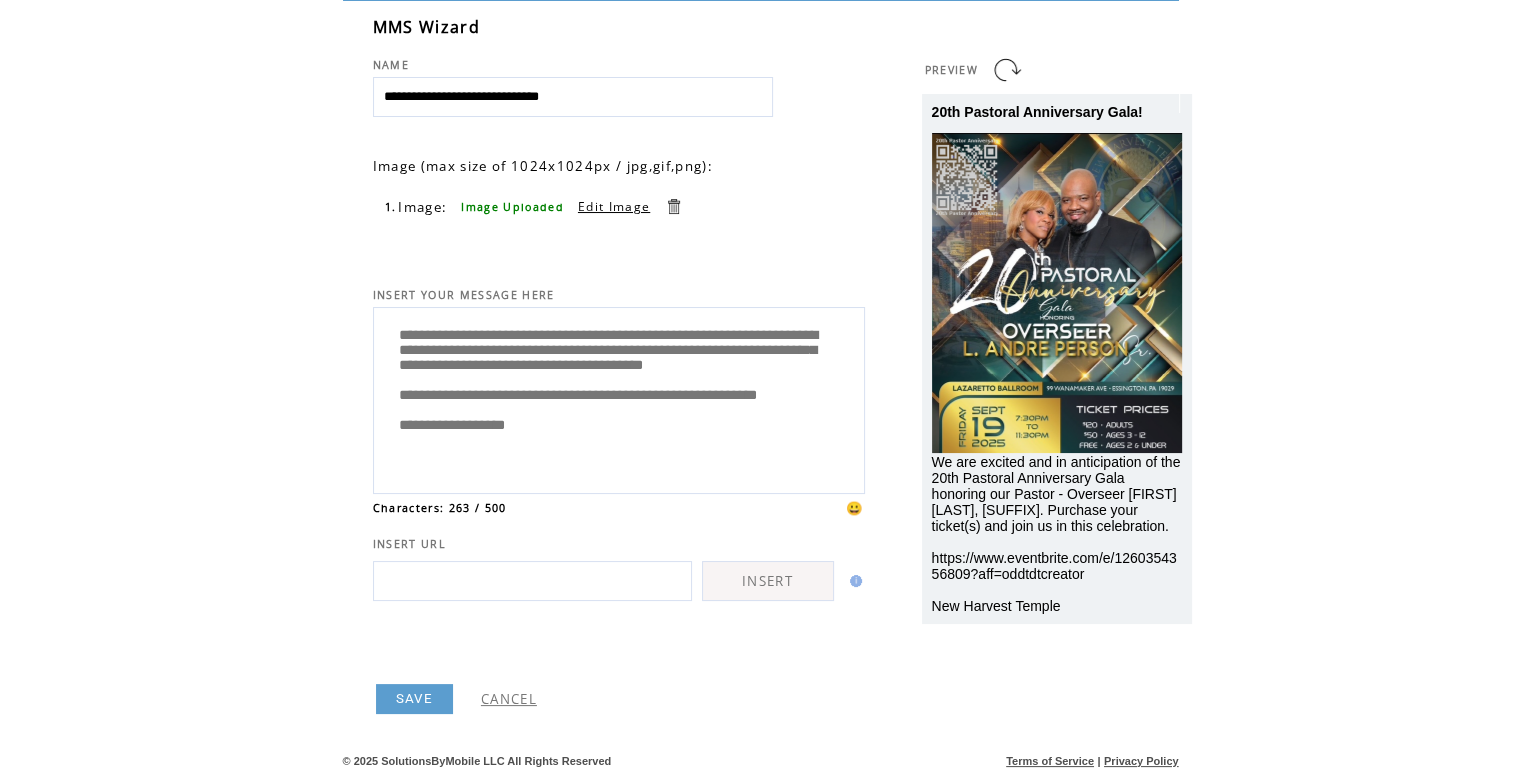 click on "CANCEL" at bounding box center (509, 699) 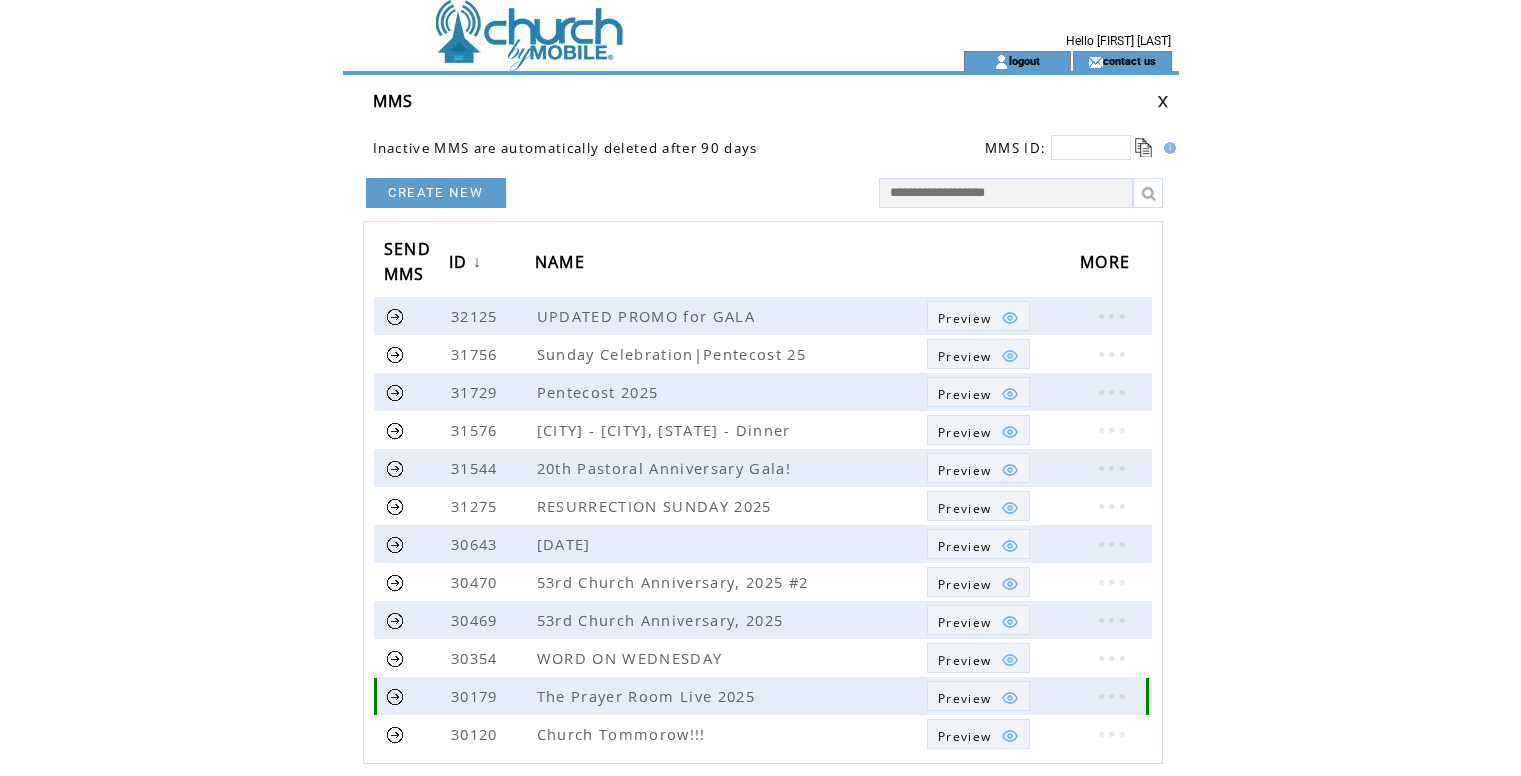 scroll, scrollTop: 0, scrollLeft: 0, axis: both 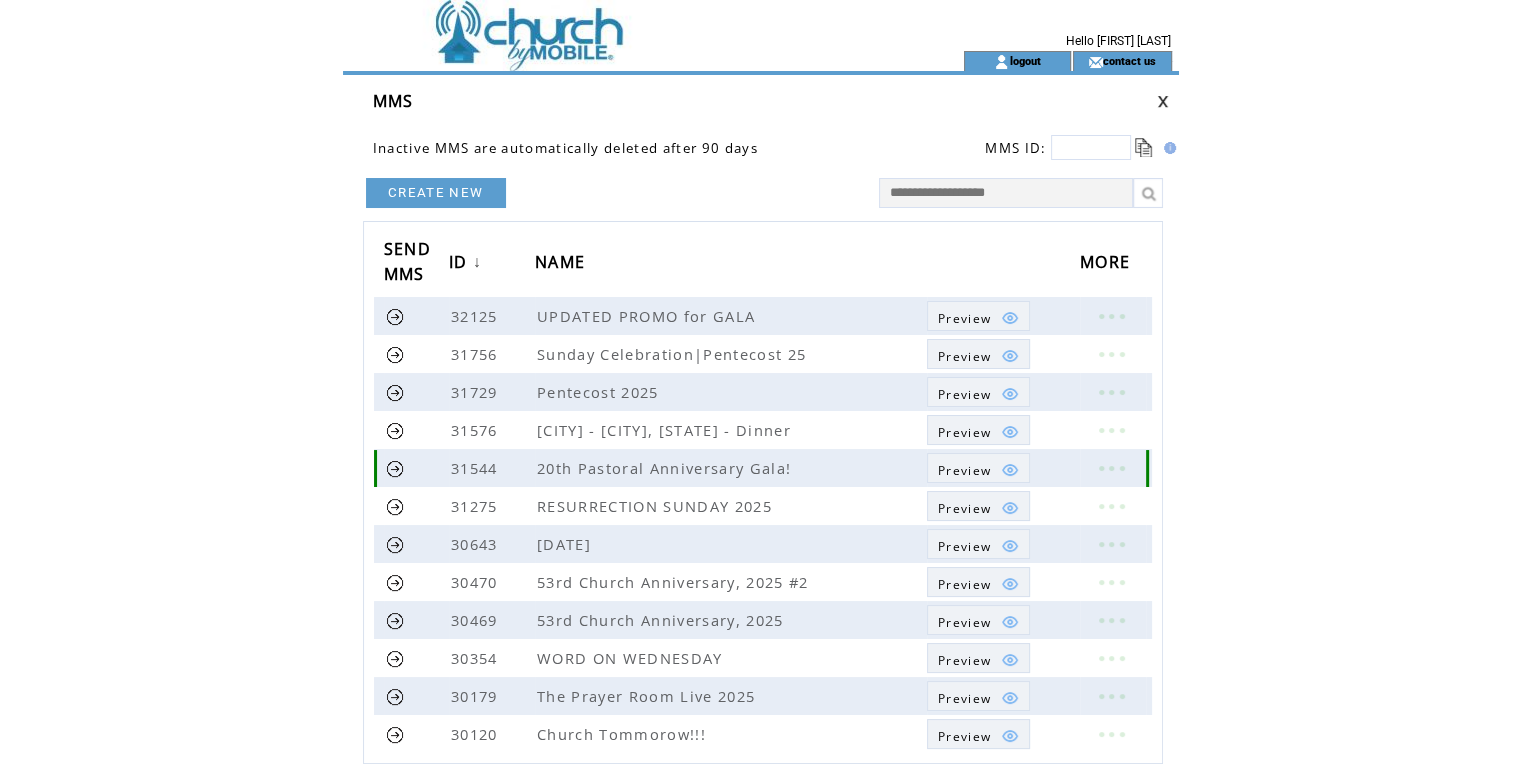 click at bounding box center [1111, 468] 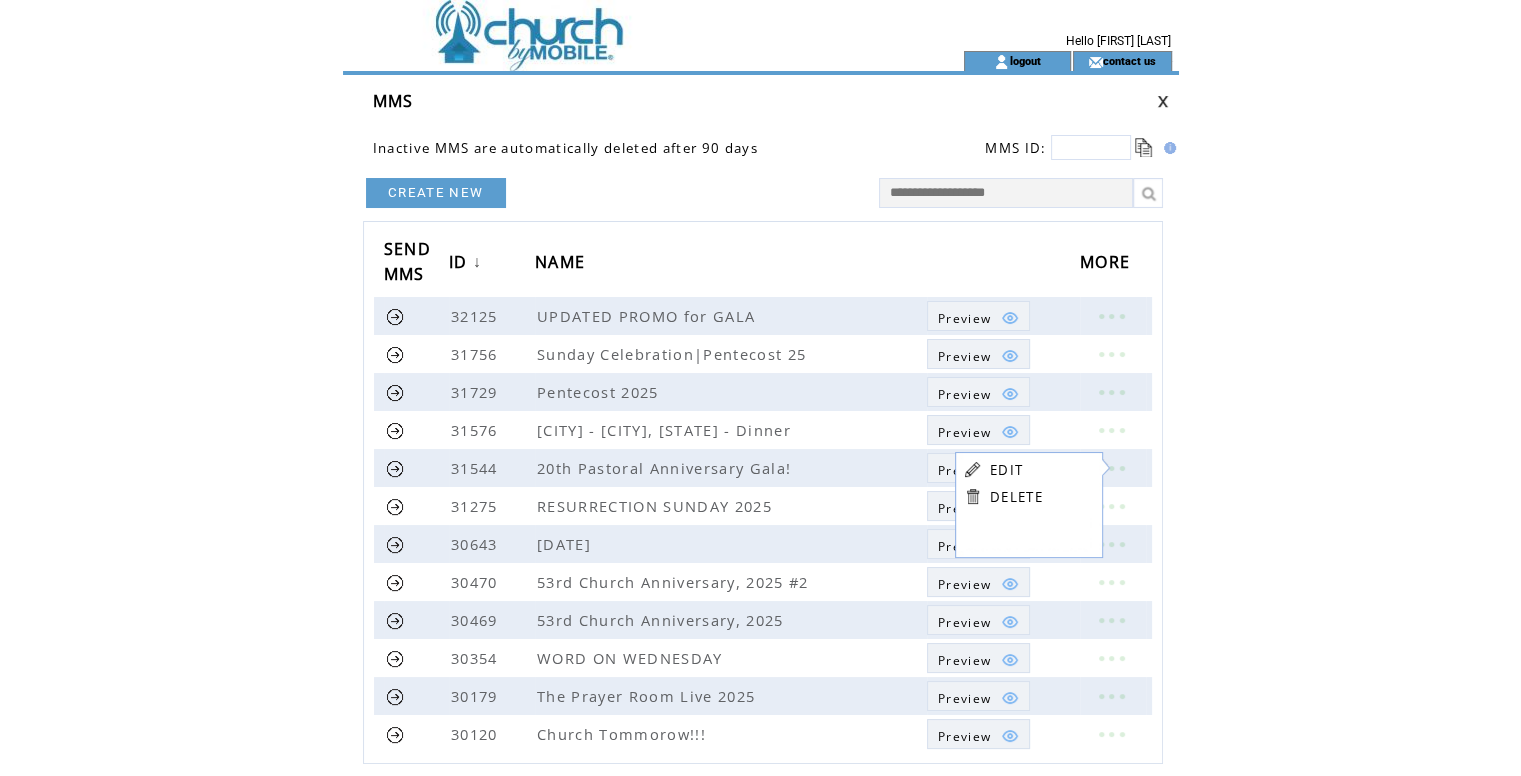 click on "EDIT" at bounding box center (1006, 470) 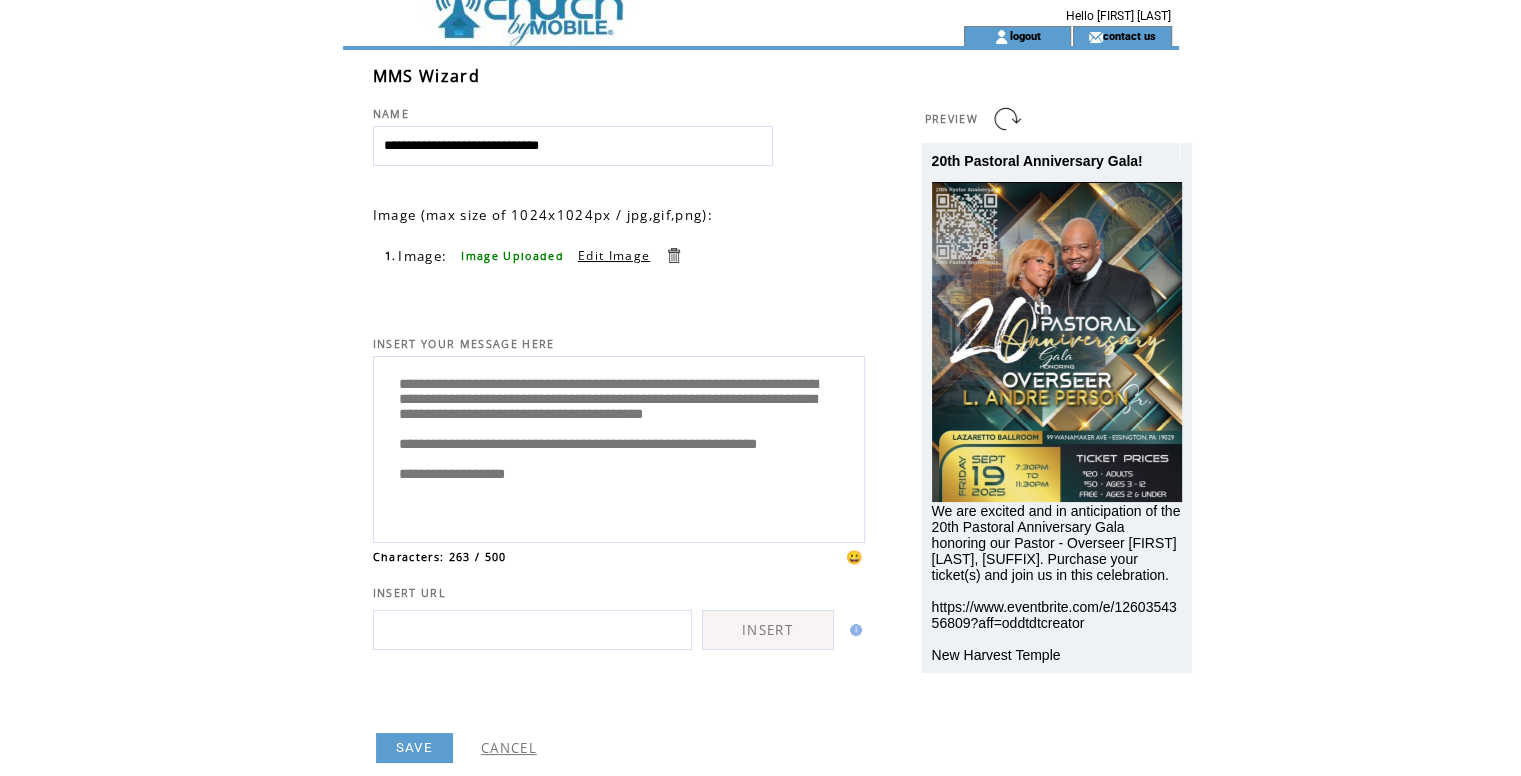 scroll, scrollTop: 0, scrollLeft: 0, axis: both 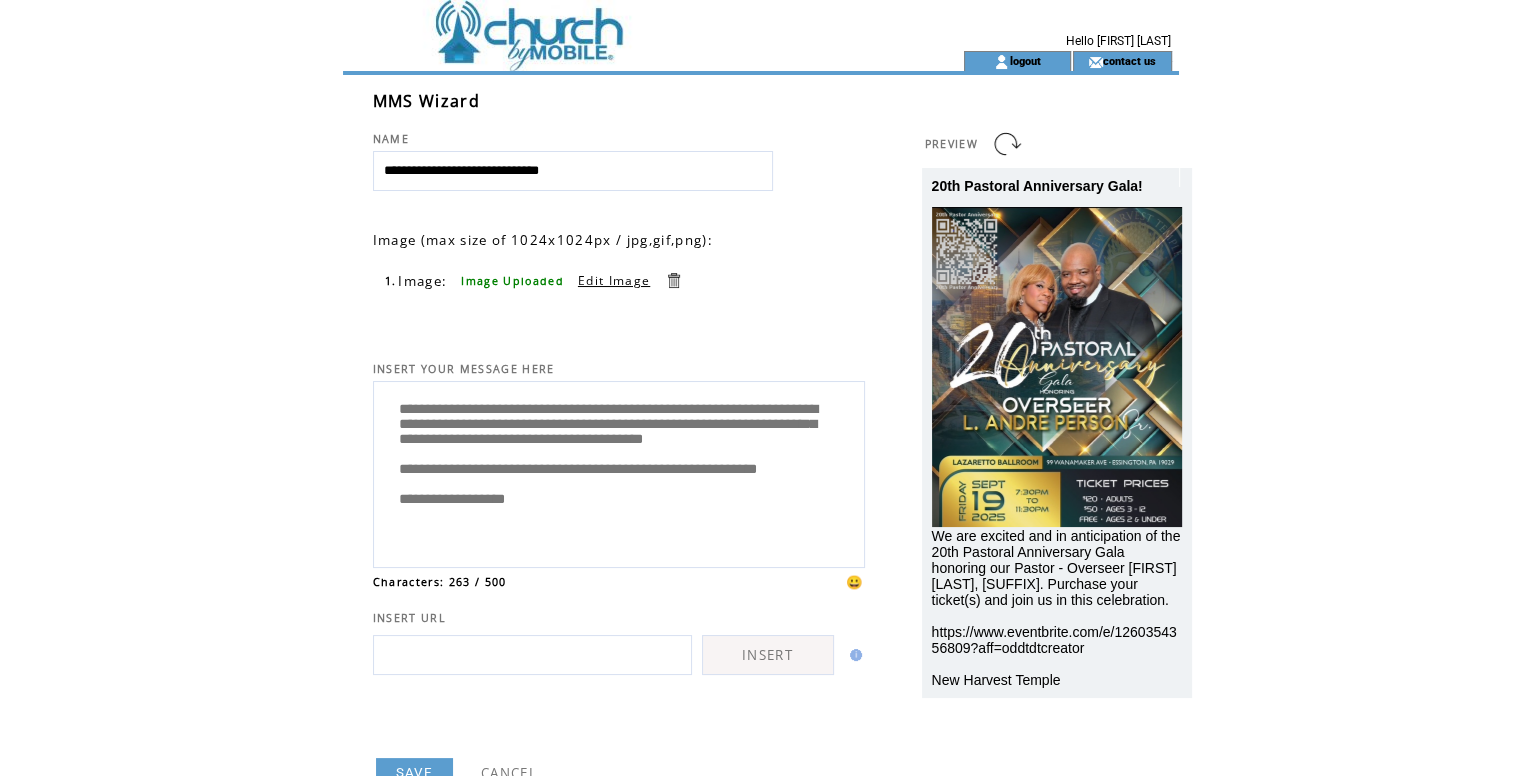 click at bounding box center (617, 25) 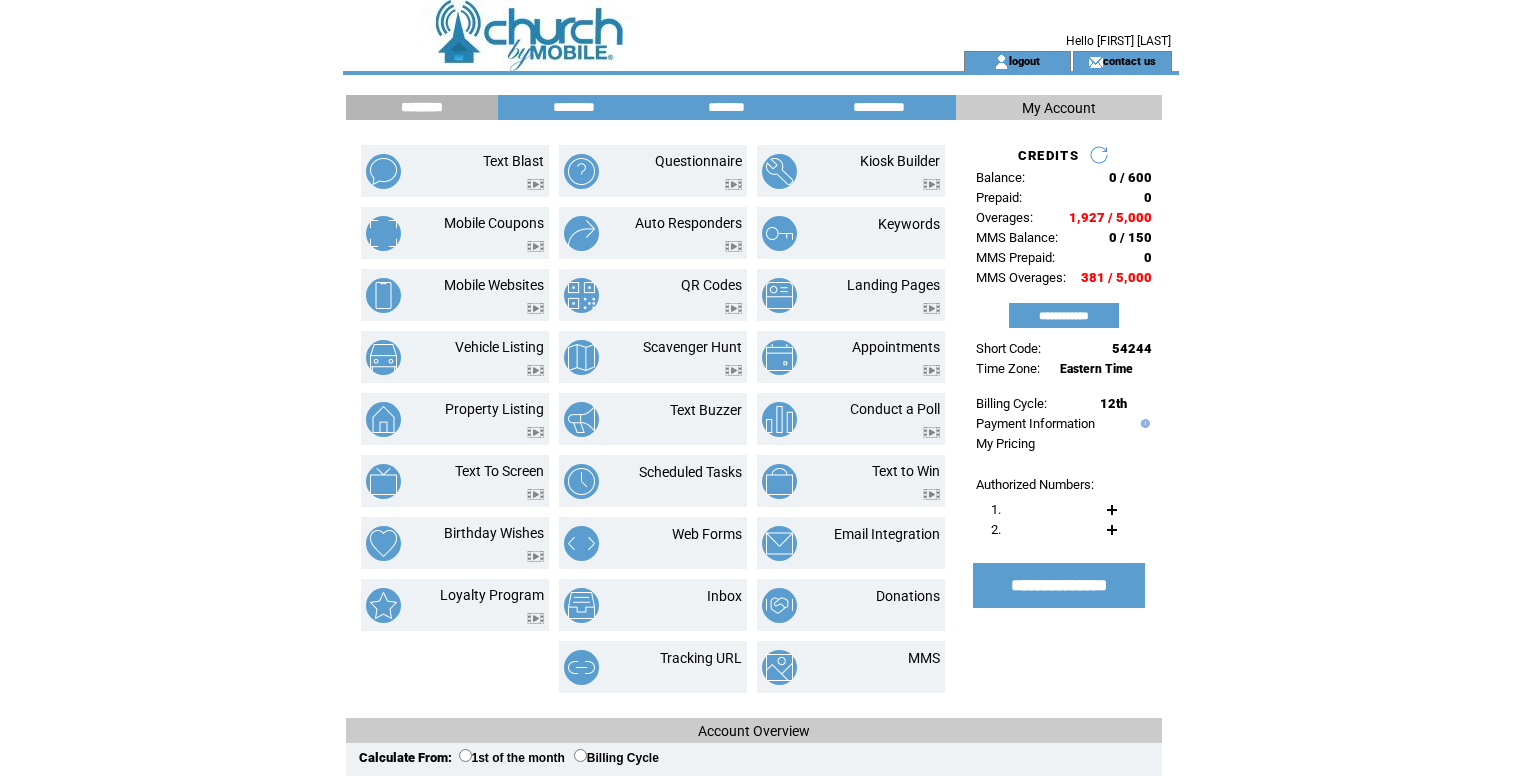 scroll, scrollTop: 0, scrollLeft: 0, axis: both 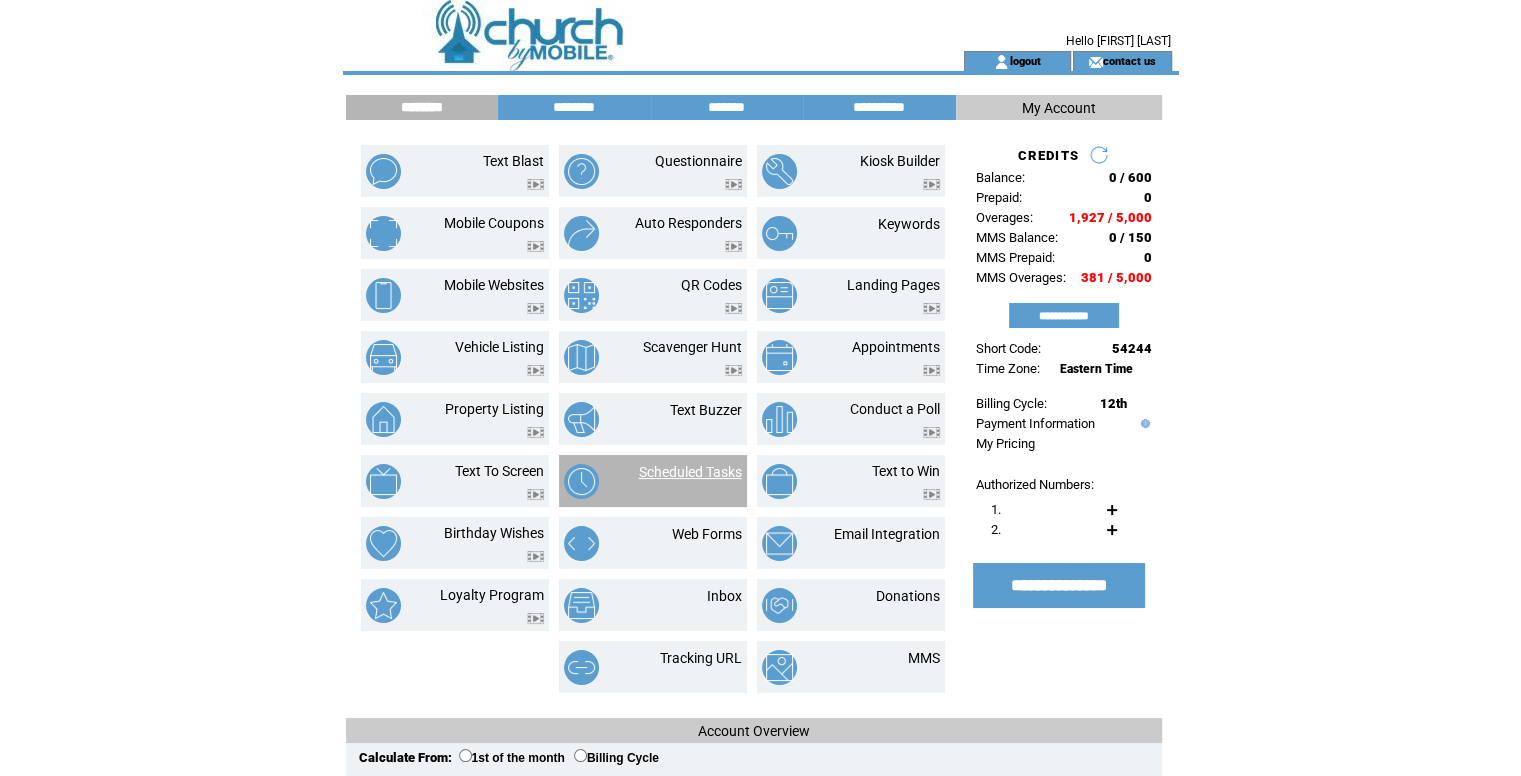 click on "Scheduled Tasks" at bounding box center (690, 472) 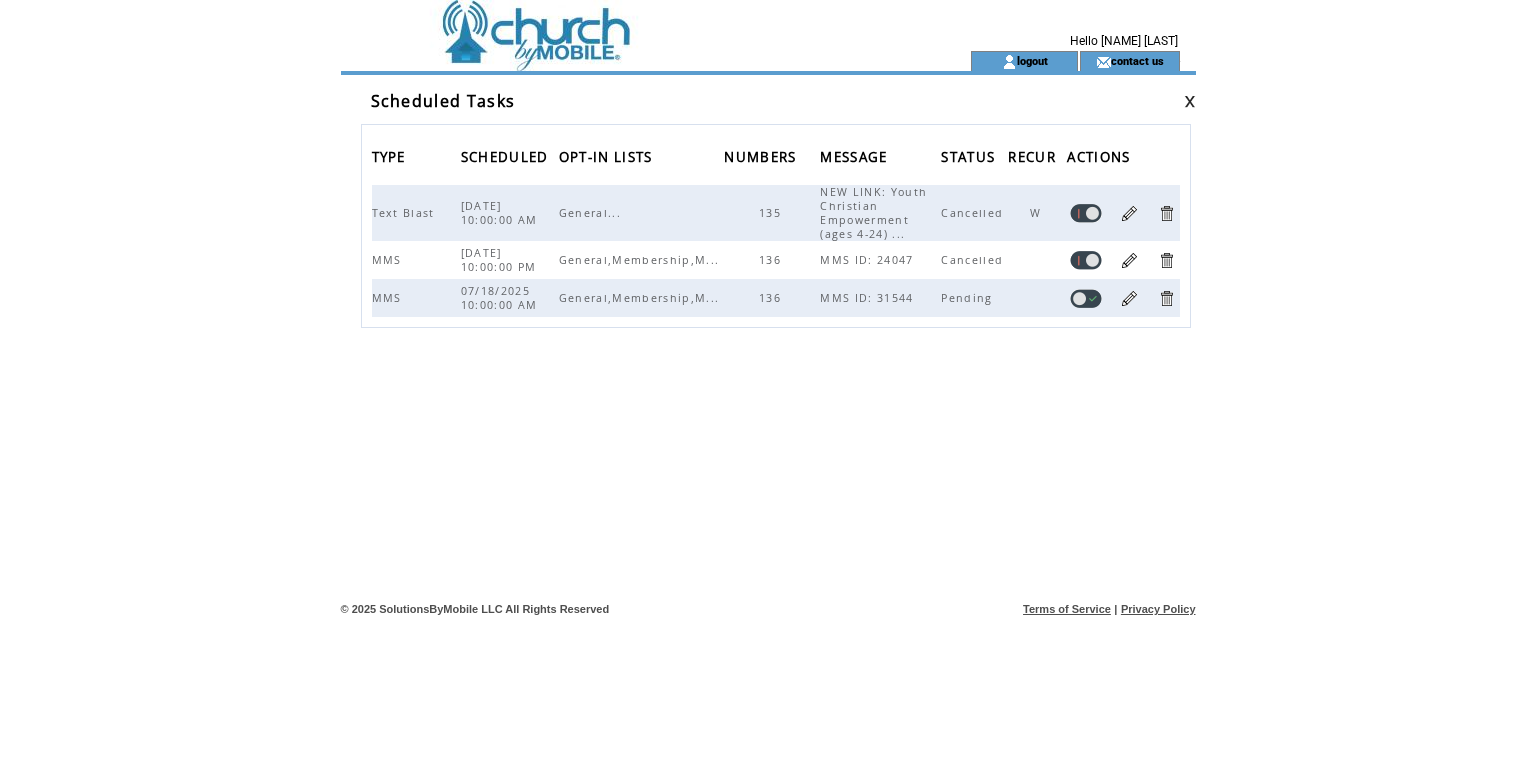 scroll, scrollTop: 0, scrollLeft: 0, axis: both 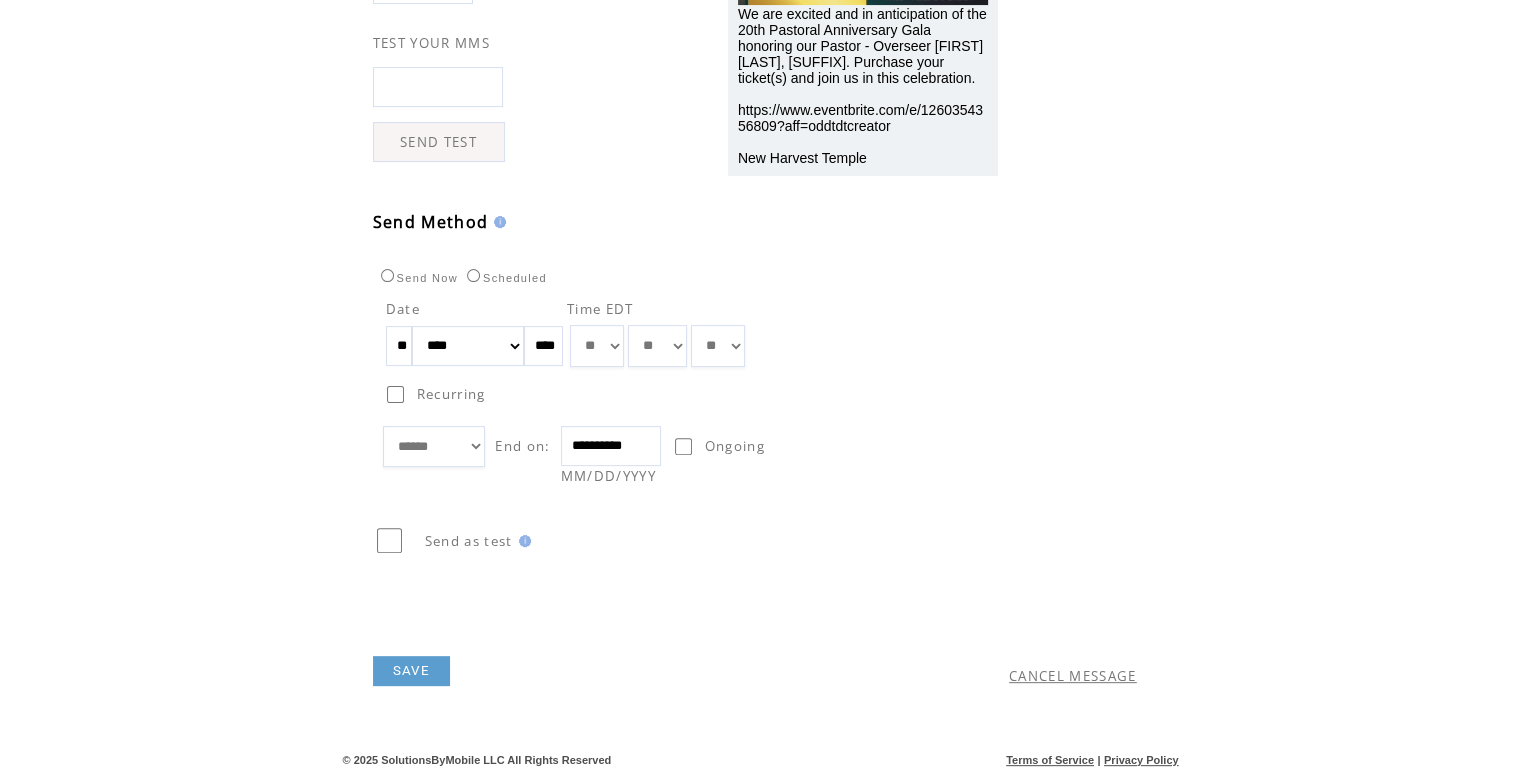 click on "**" at bounding box center [399, 346] 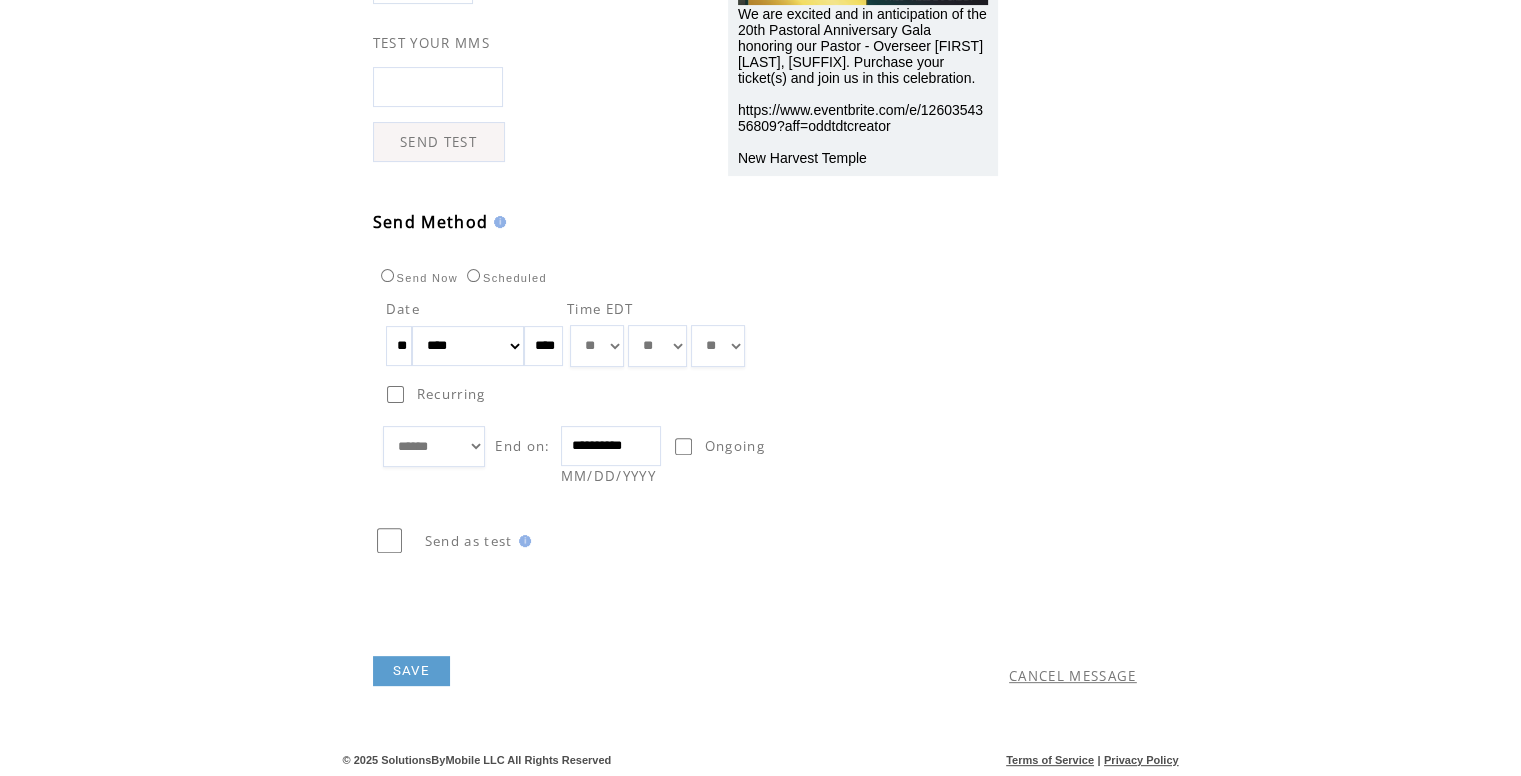 click on "** 	 ** 	 ** 	 ** 	 ** 	 ** 	 ** 	 ** 	 ** 	 ** 	 ** 	 ** 	 ** 	 ** 	 ** 	 ** 	 ** 	 ** 	 ** 	 ** 	 ** 	 ** 	 ** 	 ** 	 ** 	 ** 	 ** 	 ** 	 ** 	 ** 	 ** 	 ** 	 ** 	 ** 	 ** 	 ** 	 ** 	 ** 	 ** 	 ** 	 ** 	 ** 	 ** 	 ** 	 ** 	 ** 	 ** 	 ** 	 ** 	 ** 	 ** 	 ** 	 ** 	 ** 	 ** 	 ** 	 ** 	 ** 	 ** 	 ** 	 **" at bounding box center [657, 346] 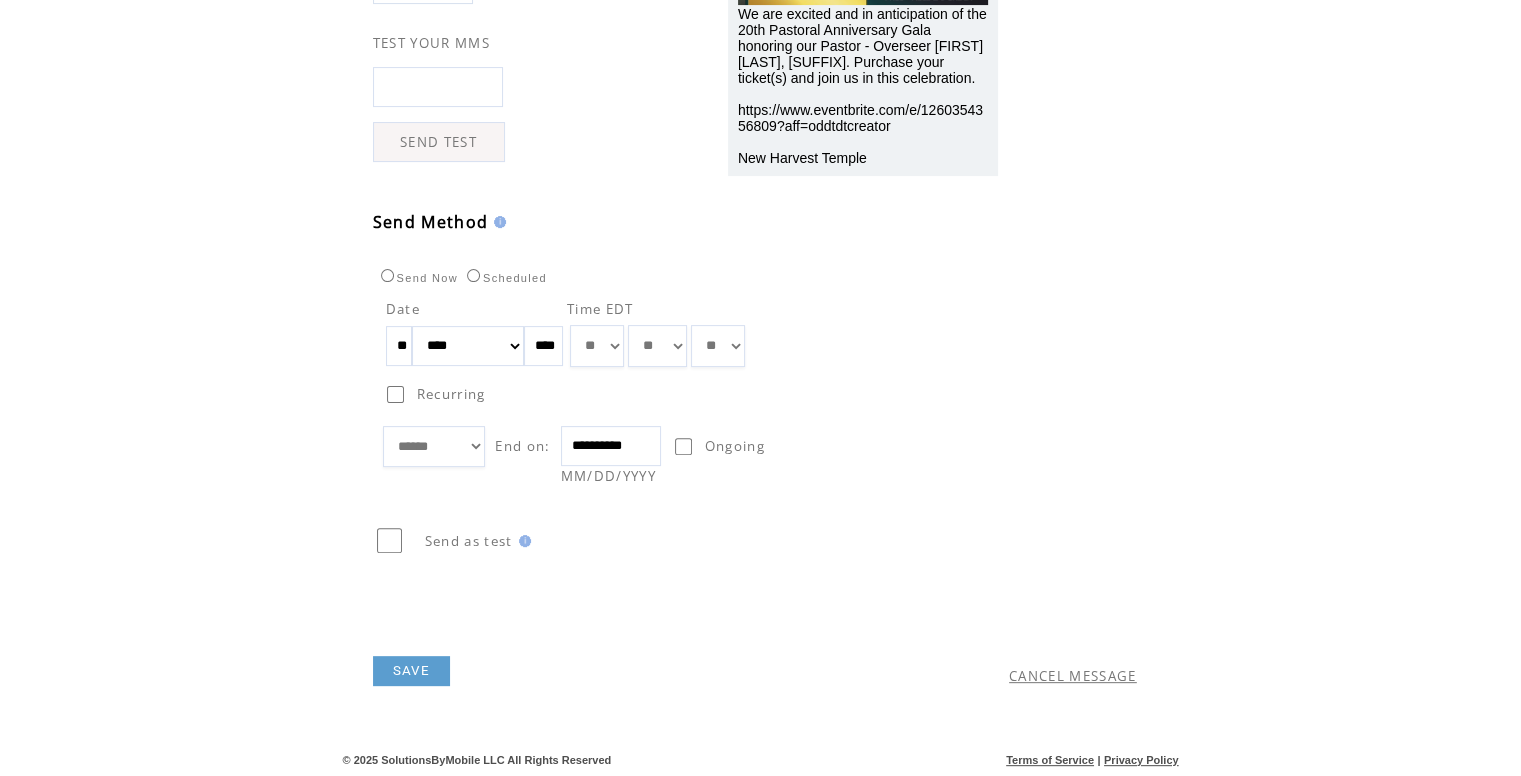 click on "** 	 ** 	 ** 	 ** 	 ** 	 ** 	 ** 	 ** 	 ** 	 ** 	 ** 	 ** 	 **" at bounding box center [597, 346] 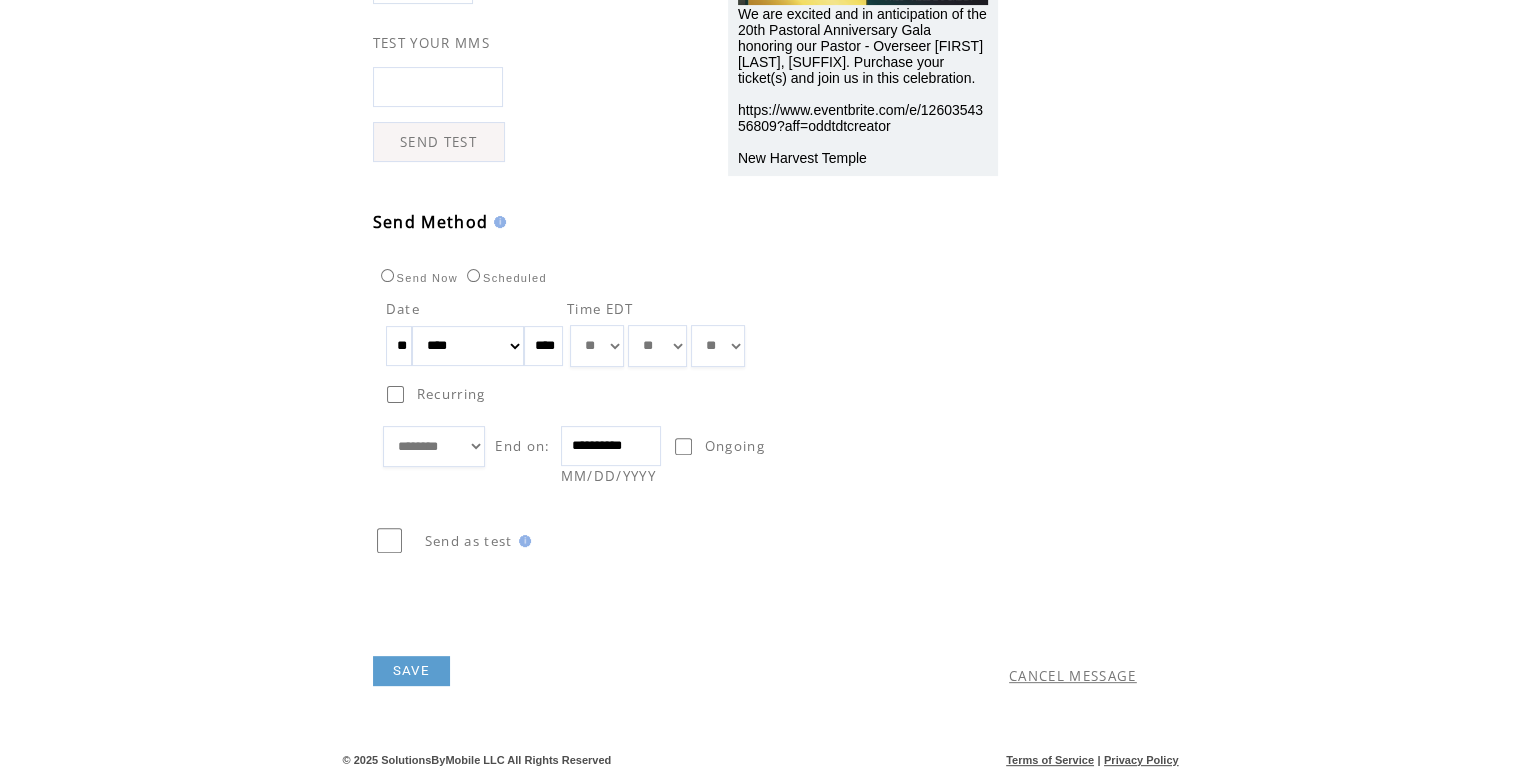 click on "Send as test" at bounding box center (791, 535) 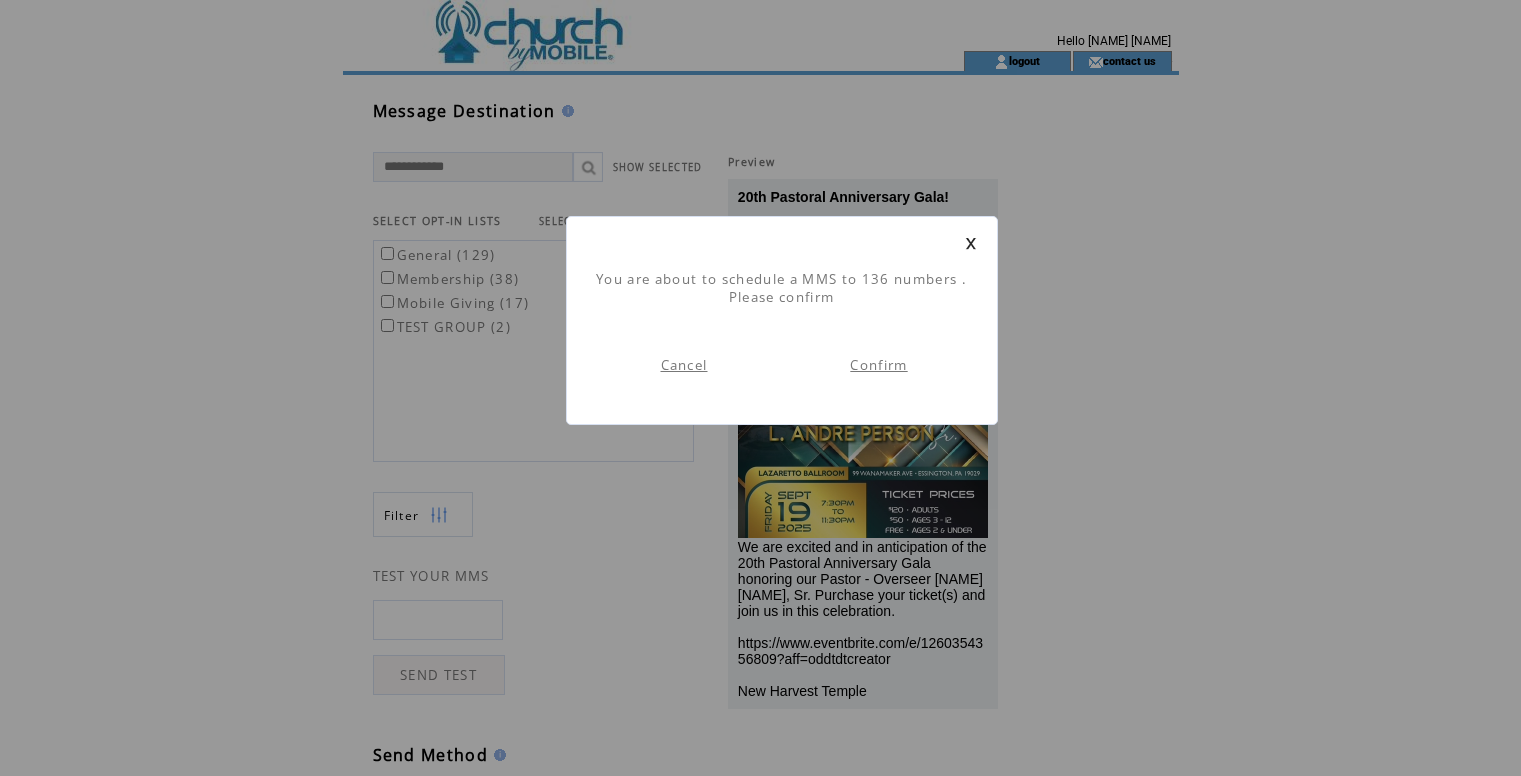 scroll, scrollTop: 0, scrollLeft: 0, axis: both 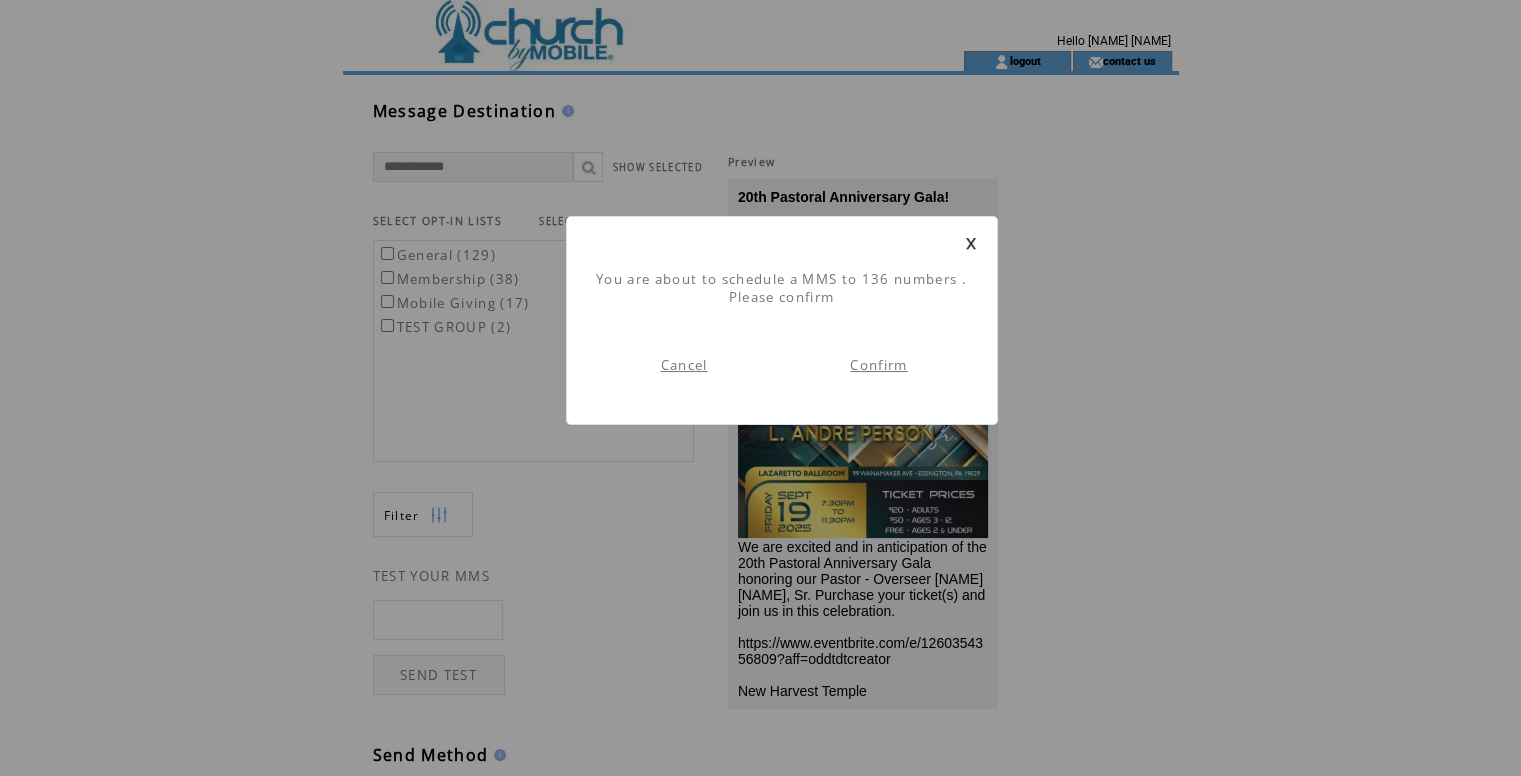click on "Confirm" at bounding box center [878, 365] 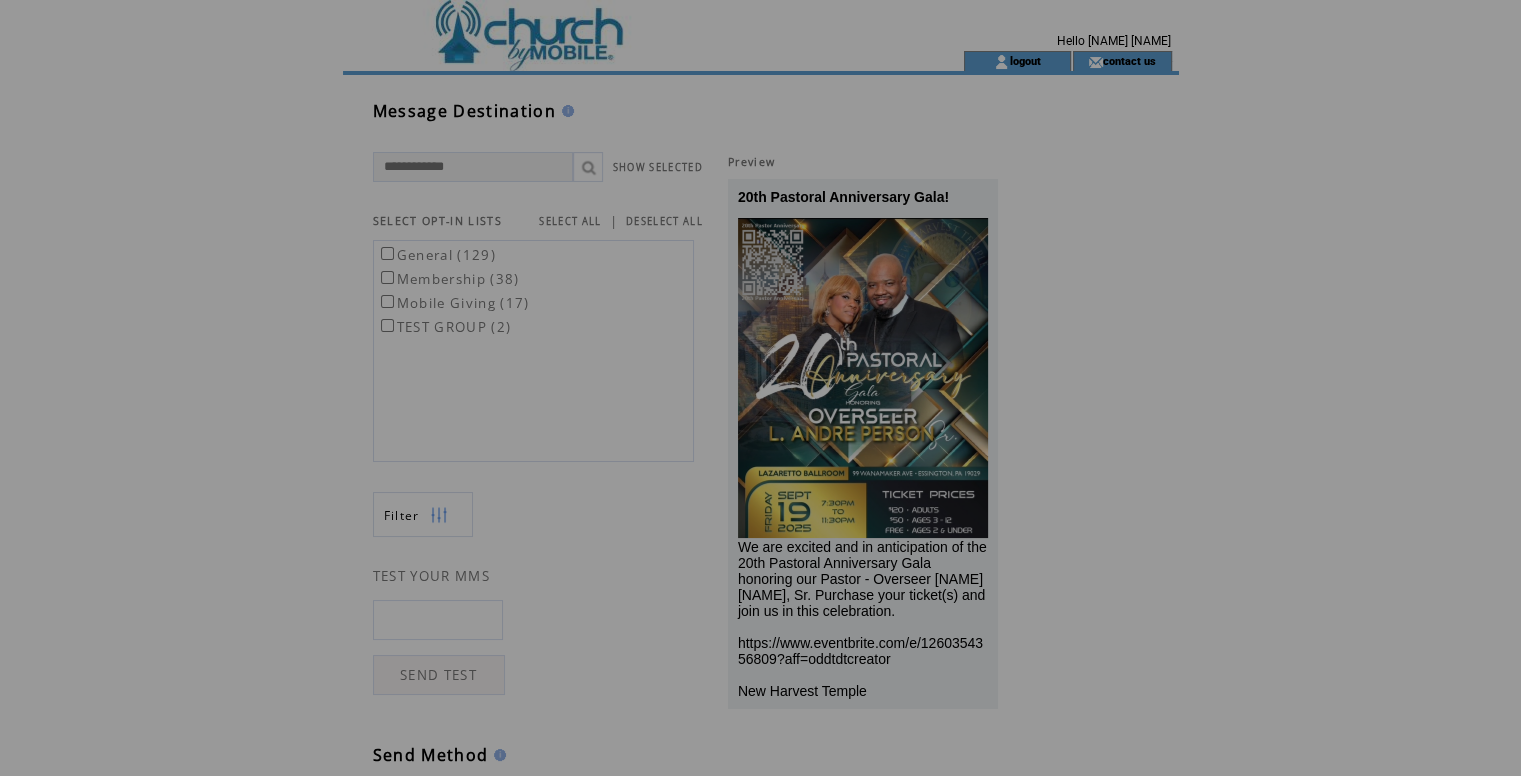 scroll, scrollTop: 0, scrollLeft: 0, axis: both 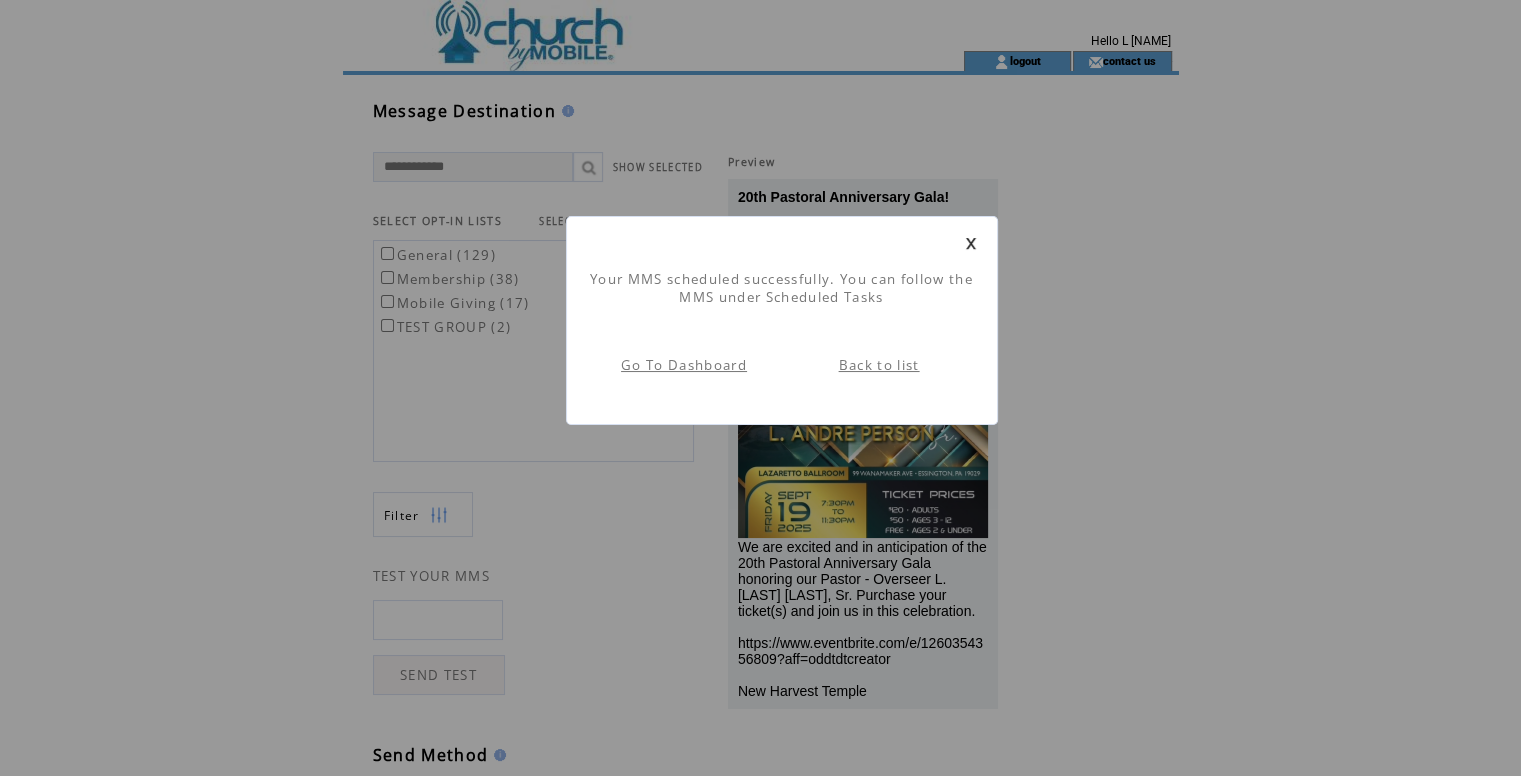 click on "Back to list" at bounding box center (879, 365) 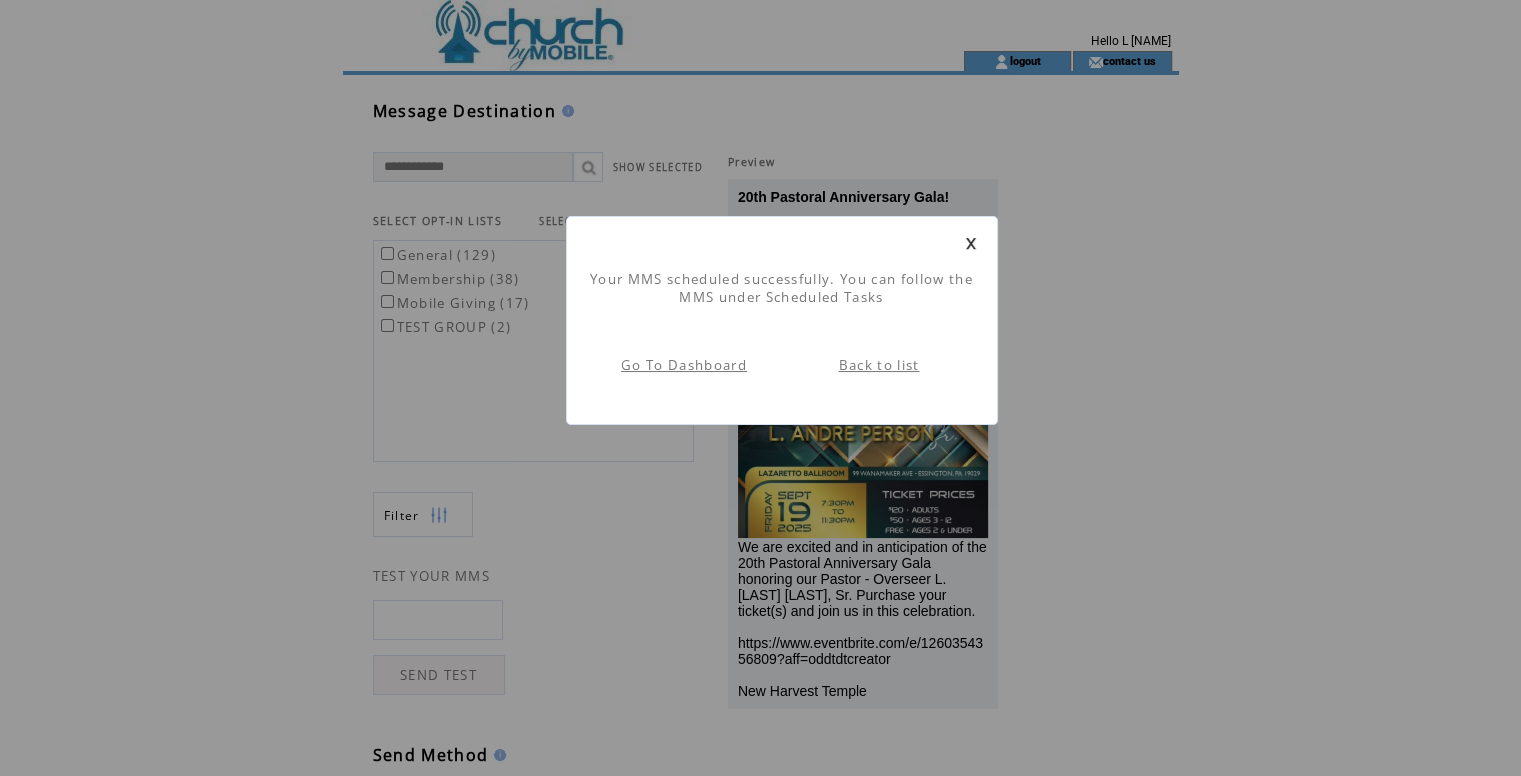 scroll, scrollTop: 0, scrollLeft: 0, axis: both 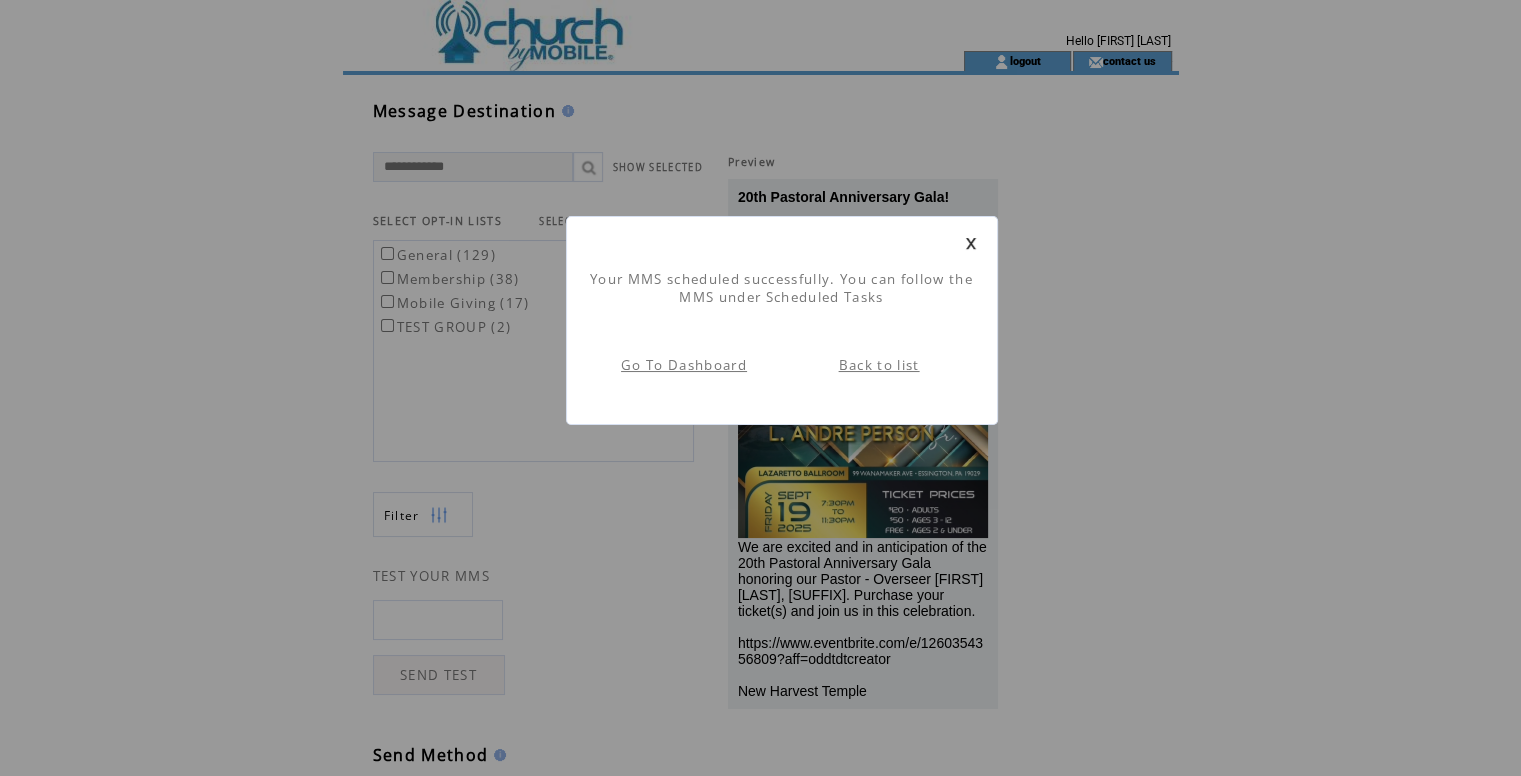 click on "Back to list" at bounding box center [879, 365] 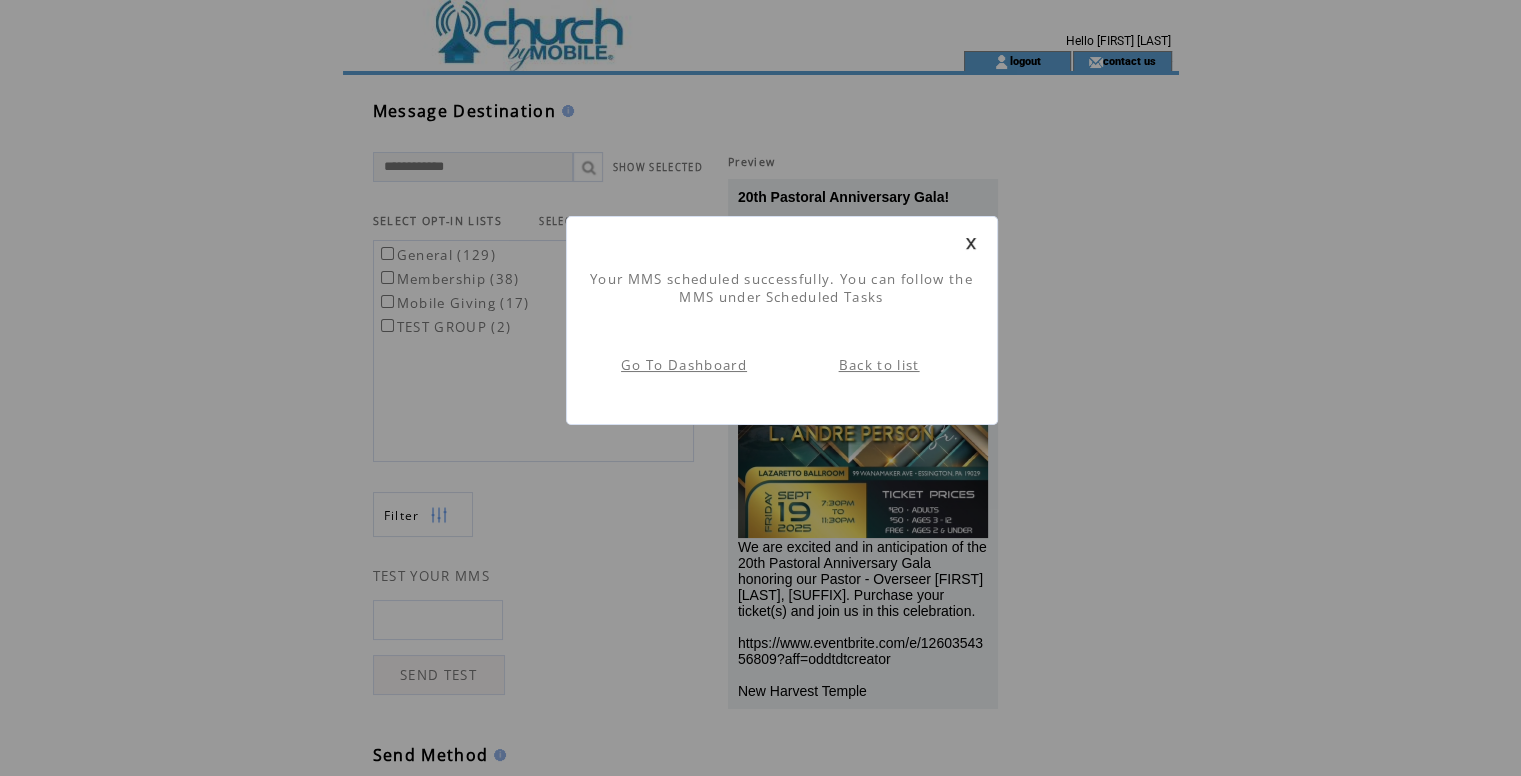scroll, scrollTop: 0, scrollLeft: 0, axis: both 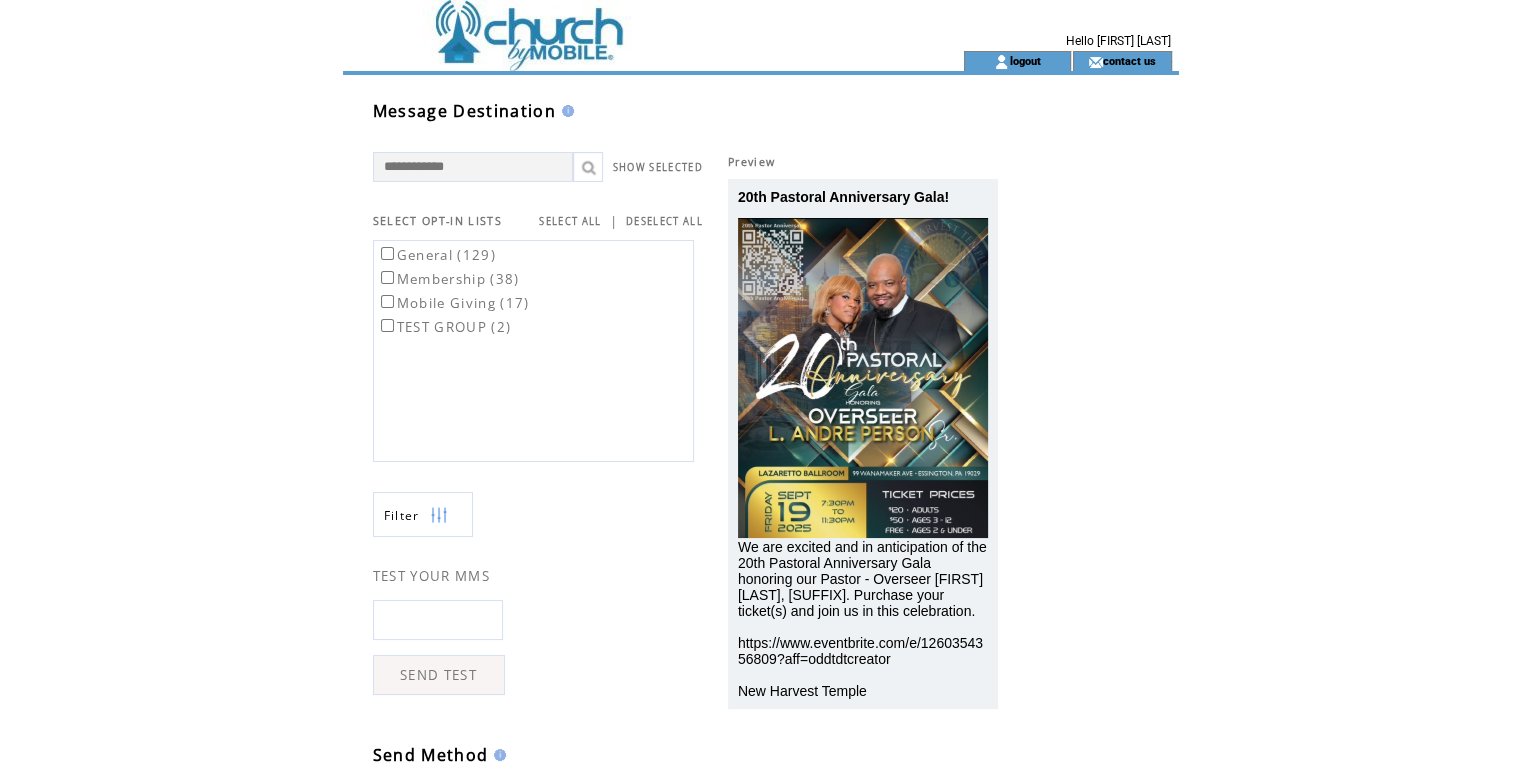 click at bounding box center (617, 25) 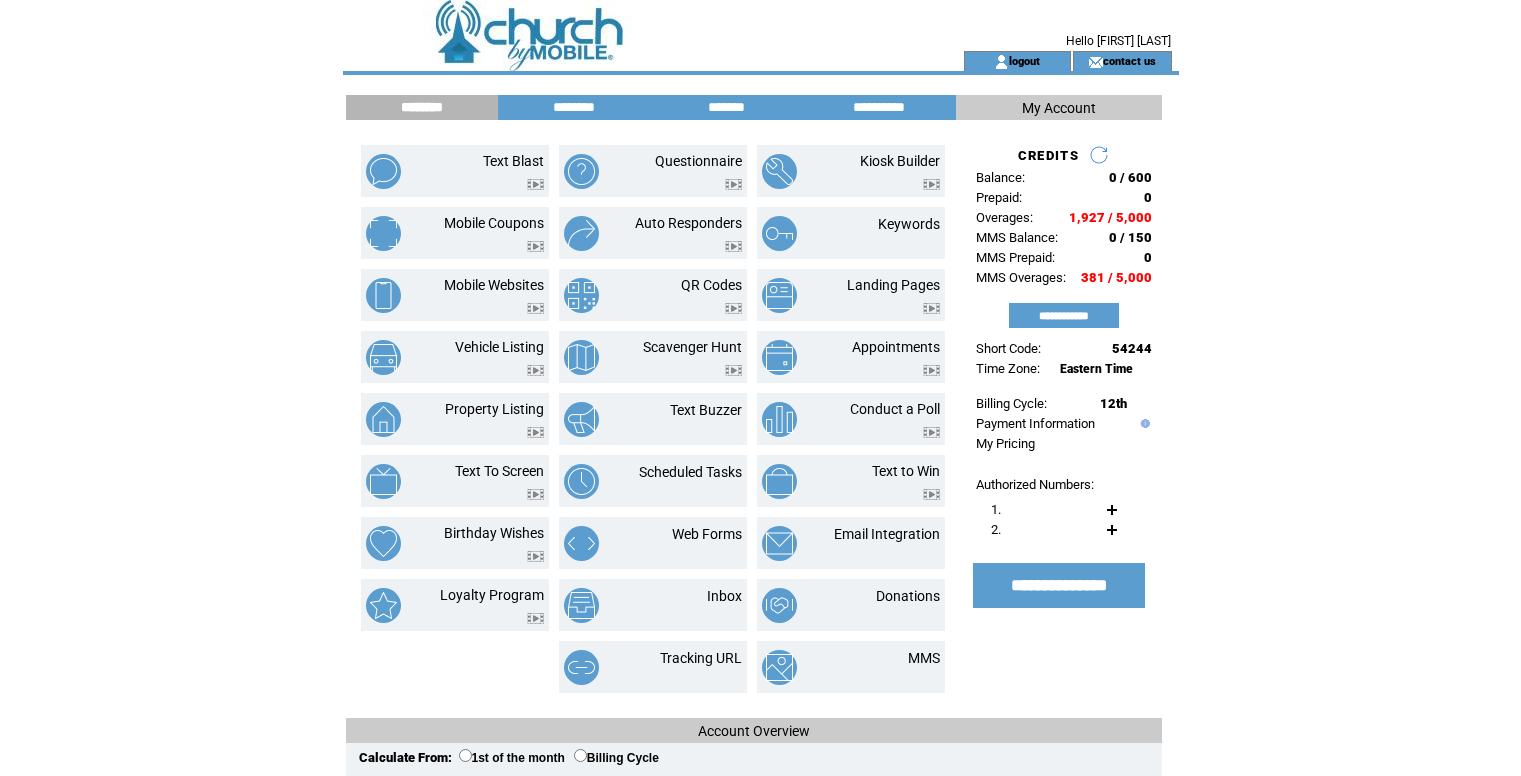 scroll, scrollTop: 0, scrollLeft: 0, axis: both 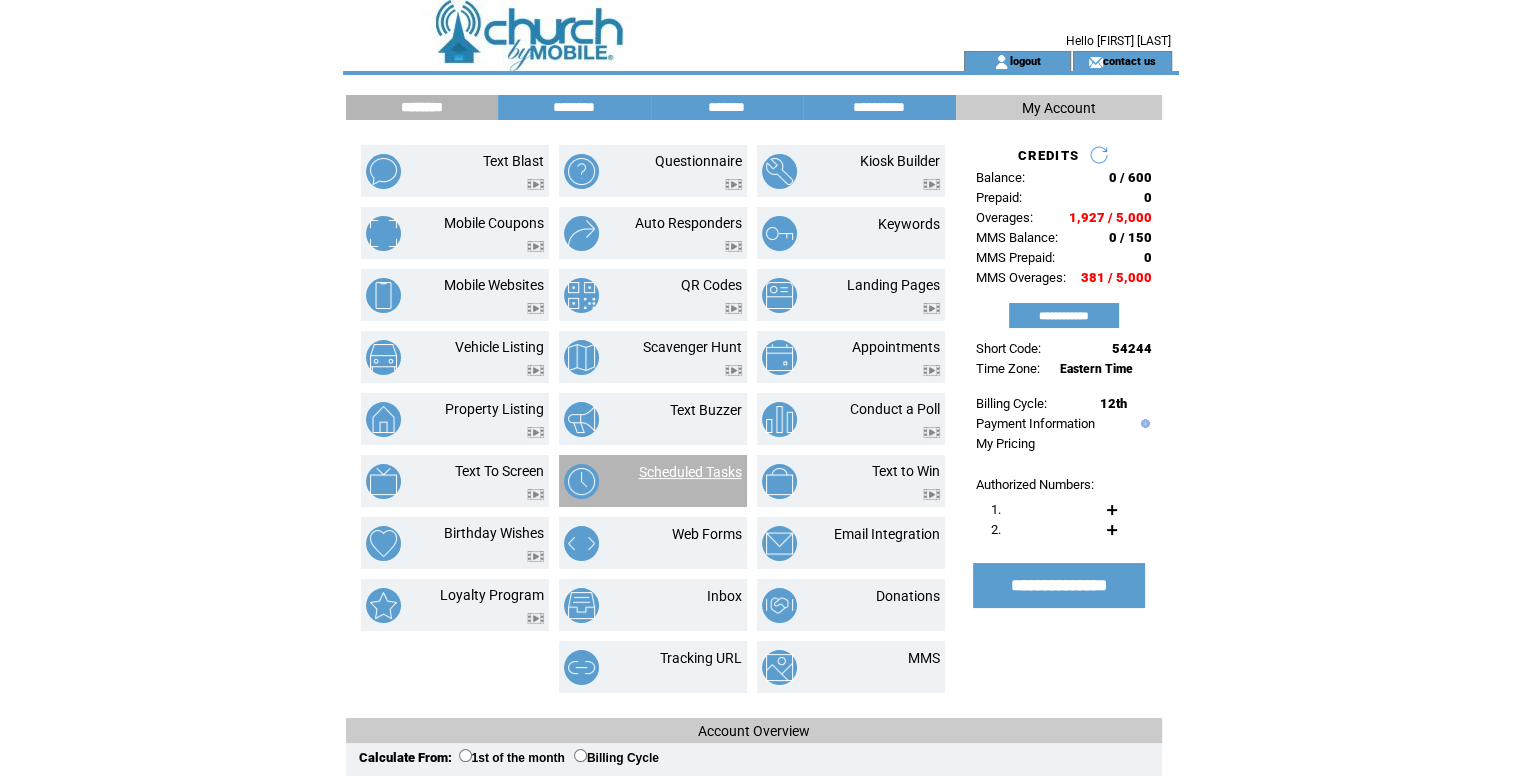 click on "Scheduled Tasks" at bounding box center [690, 472] 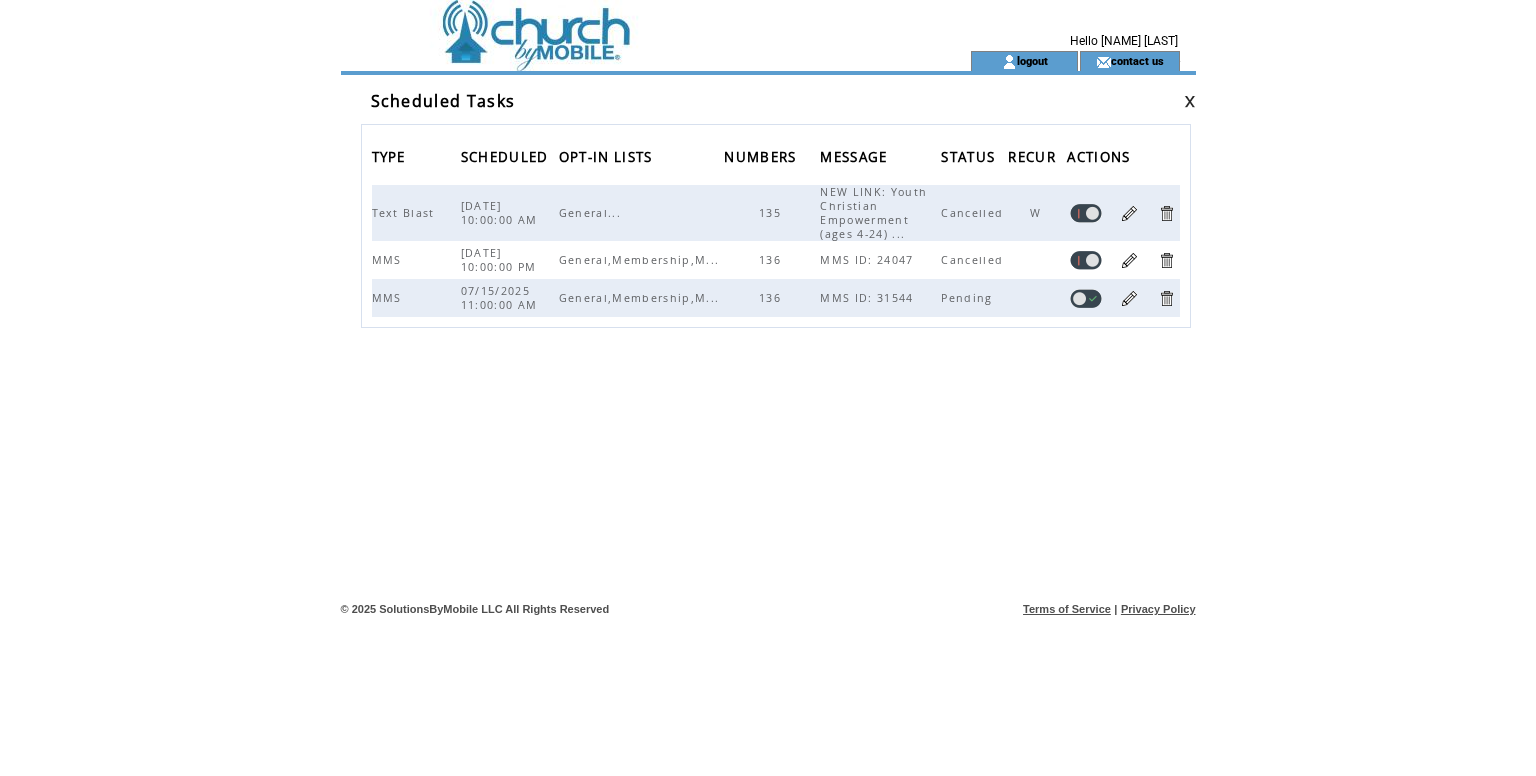 scroll, scrollTop: 0, scrollLeft: 0, axis: both 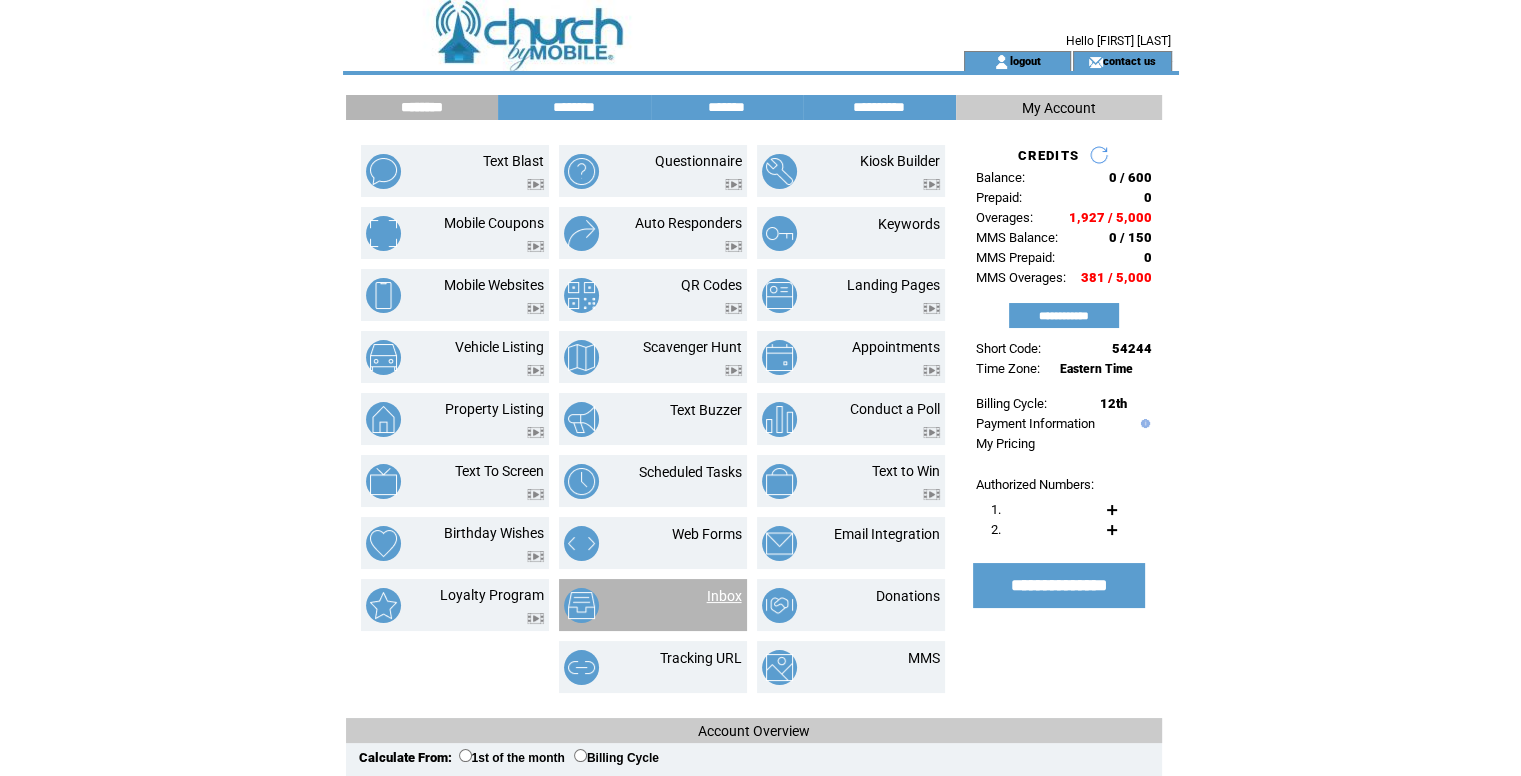 click on "Inbox" at bounding box center [724, 596] 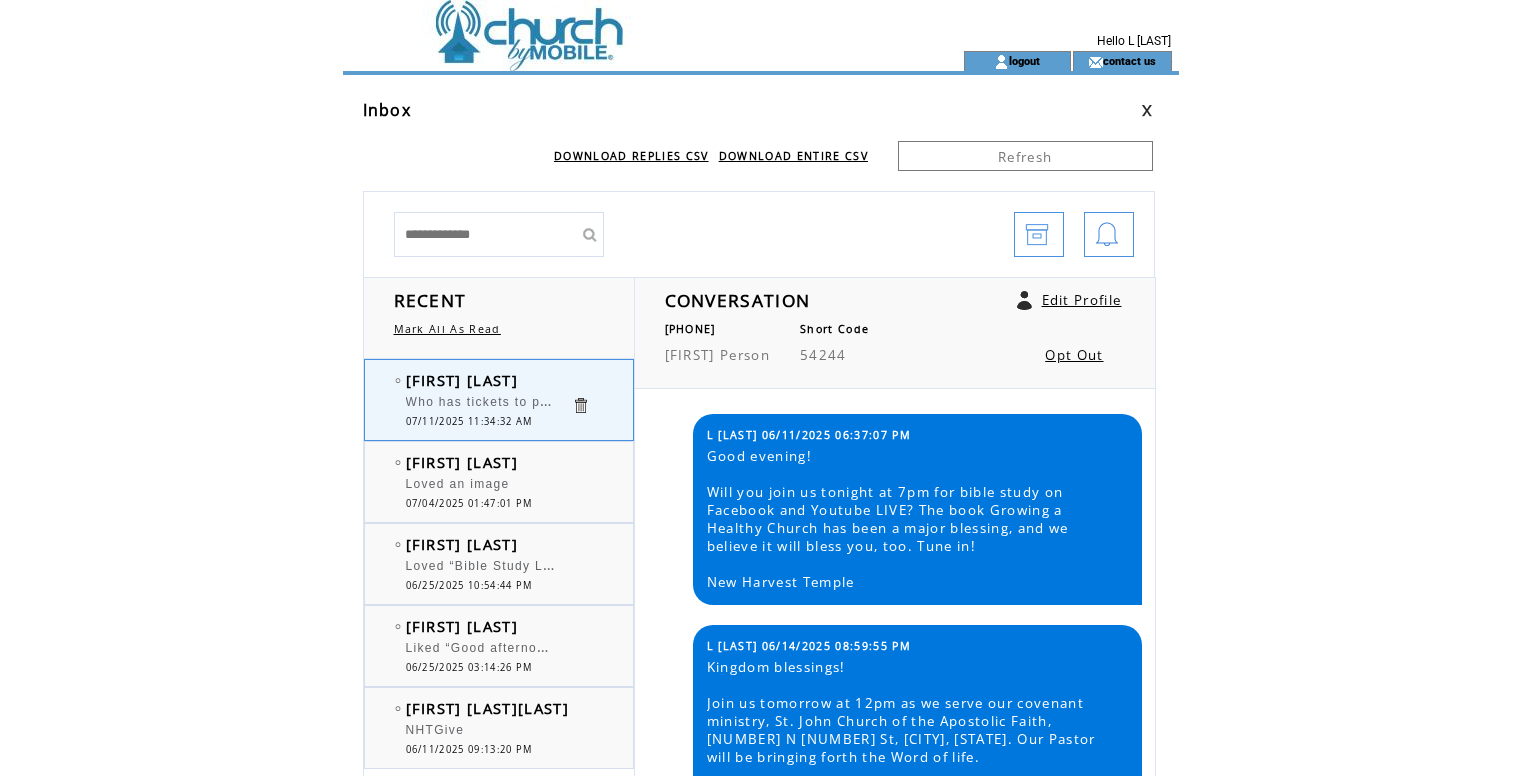 scroll, scrollTop: 0, scrollLeft: 0, axis: both 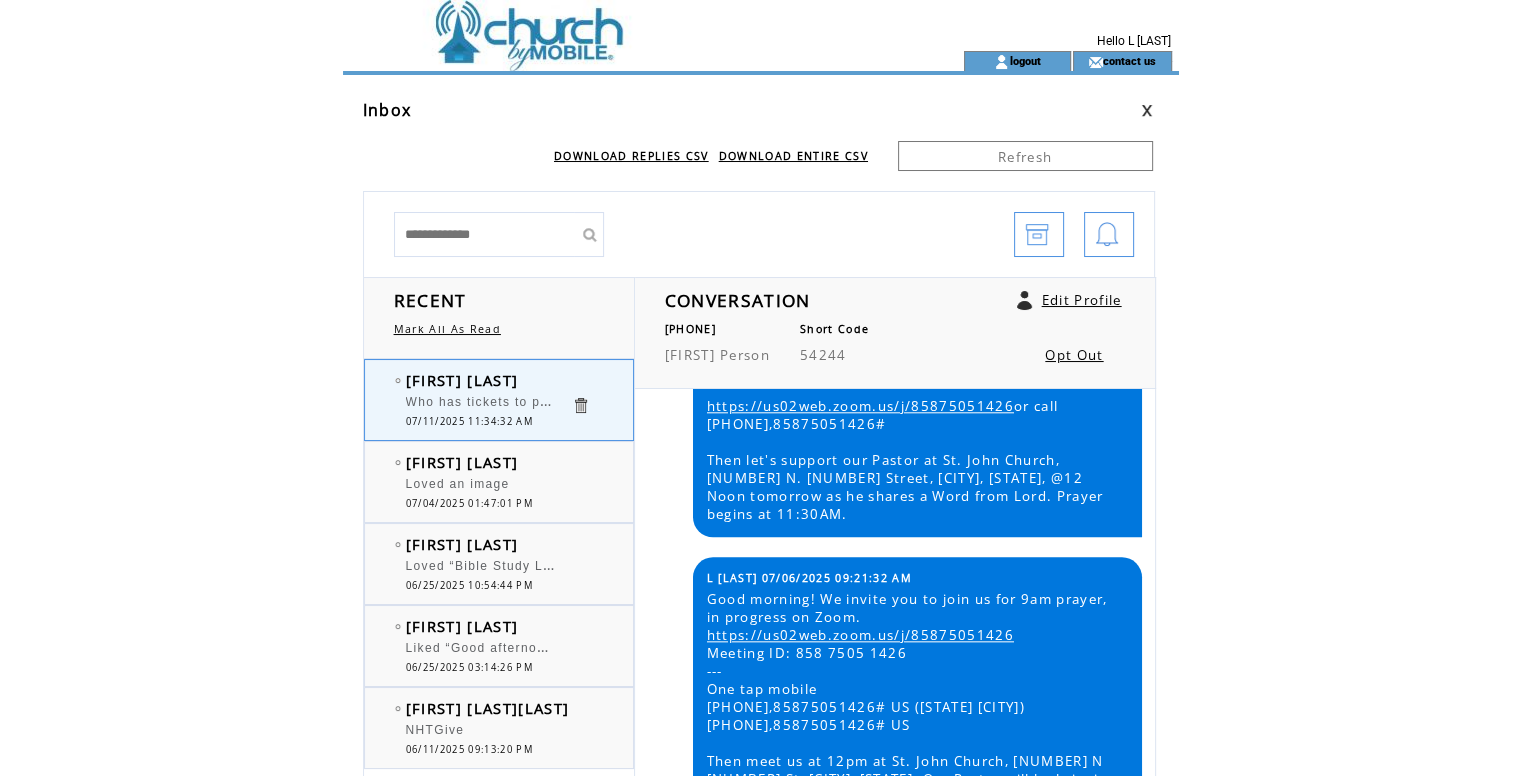 click at bounding box center [617, 25] 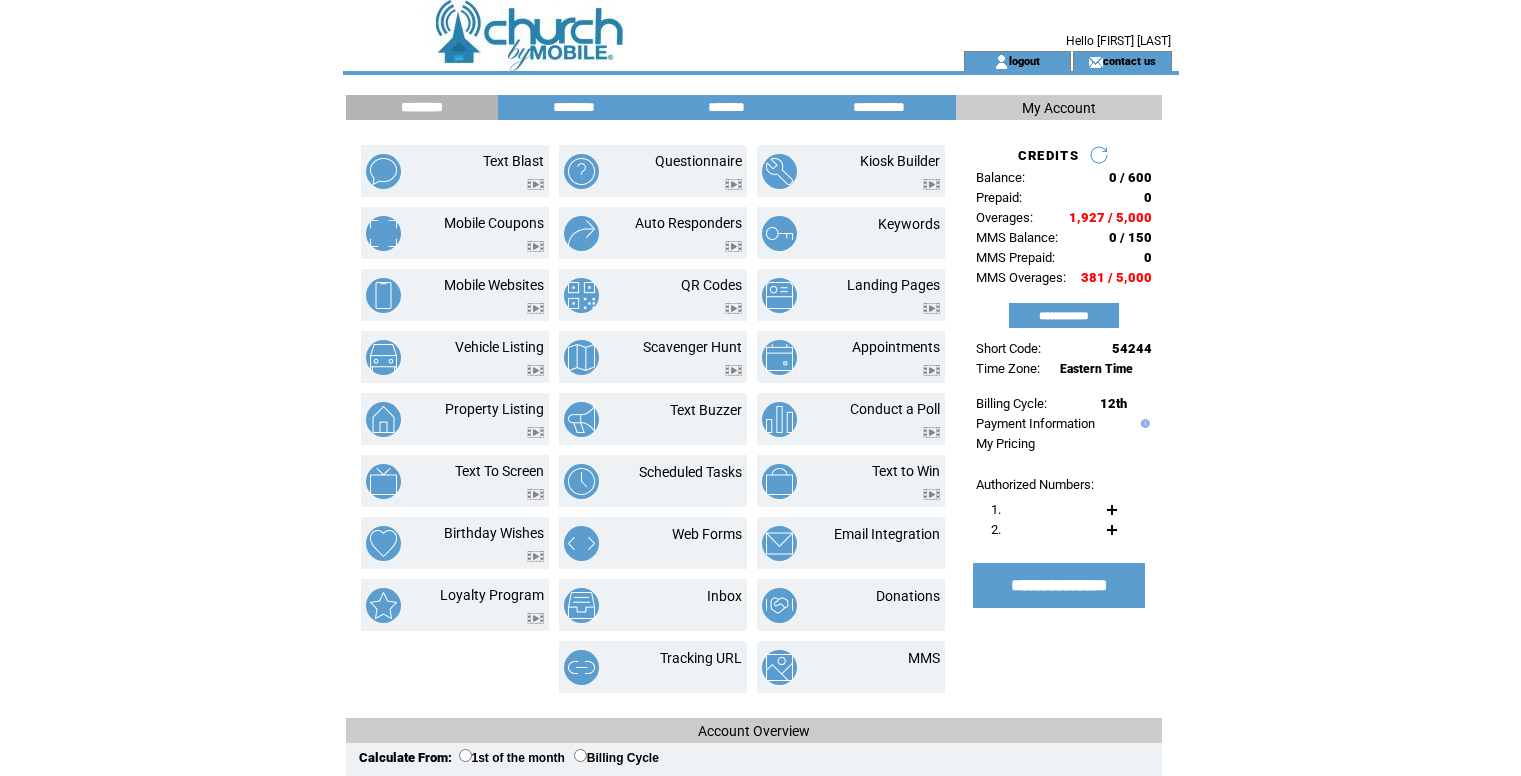 scroll, scrollTop: 0, scrollLeft: 0, axis: both 